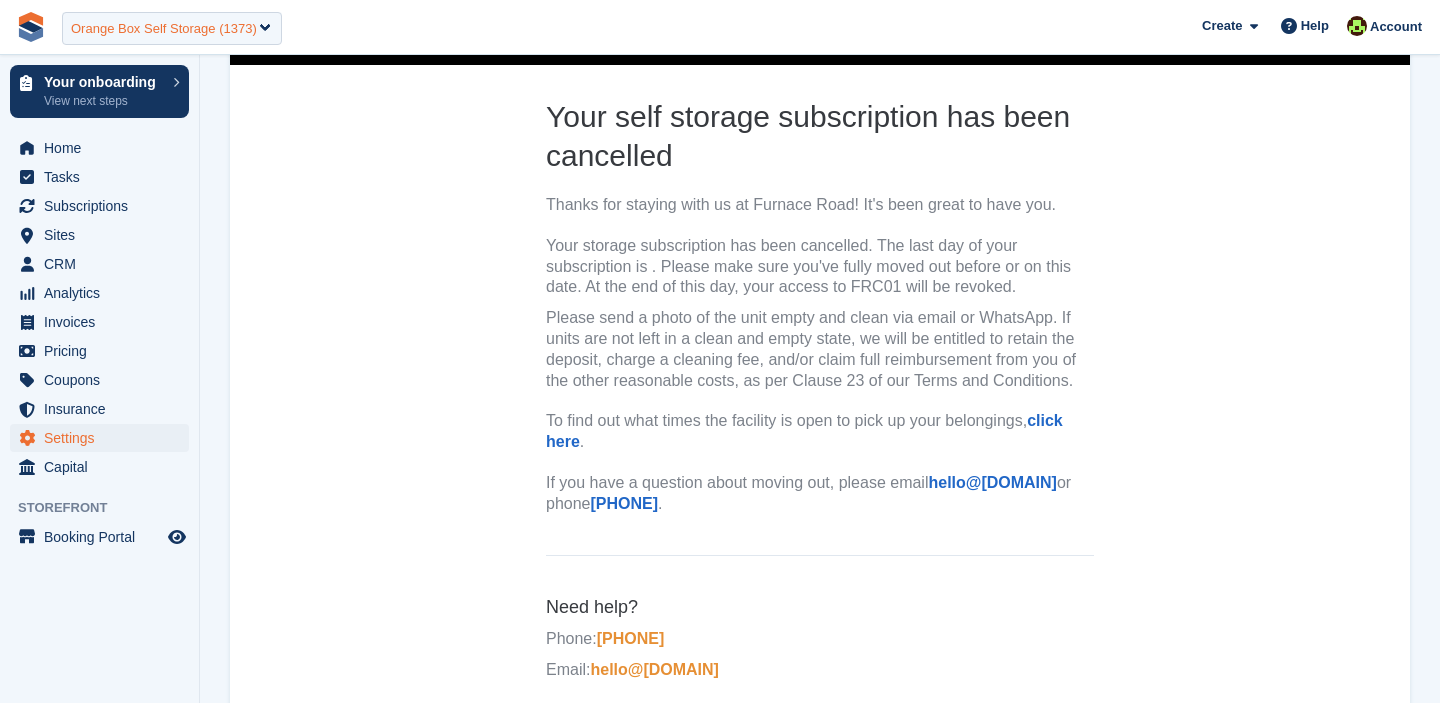 scroll, scrollTop: 356, scrollLeft: 0, axis: vertical 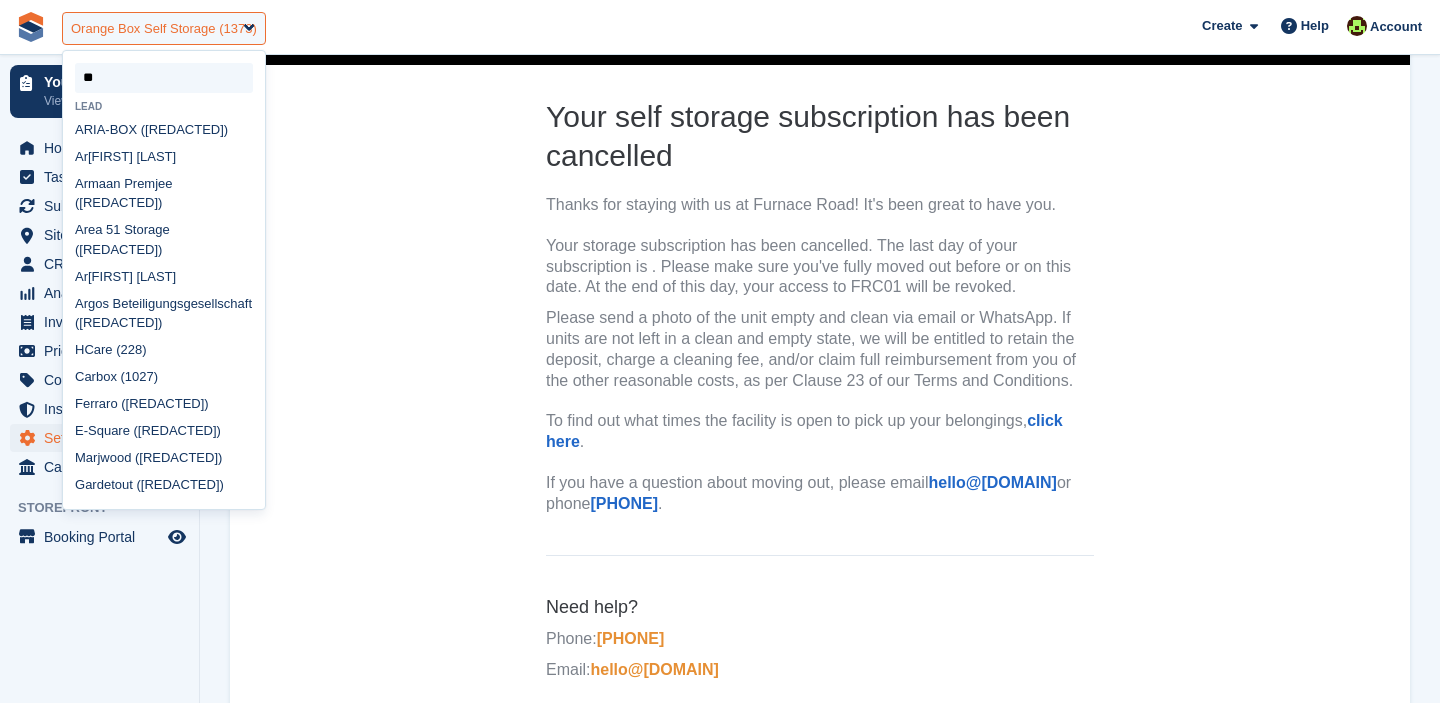 type on "*" 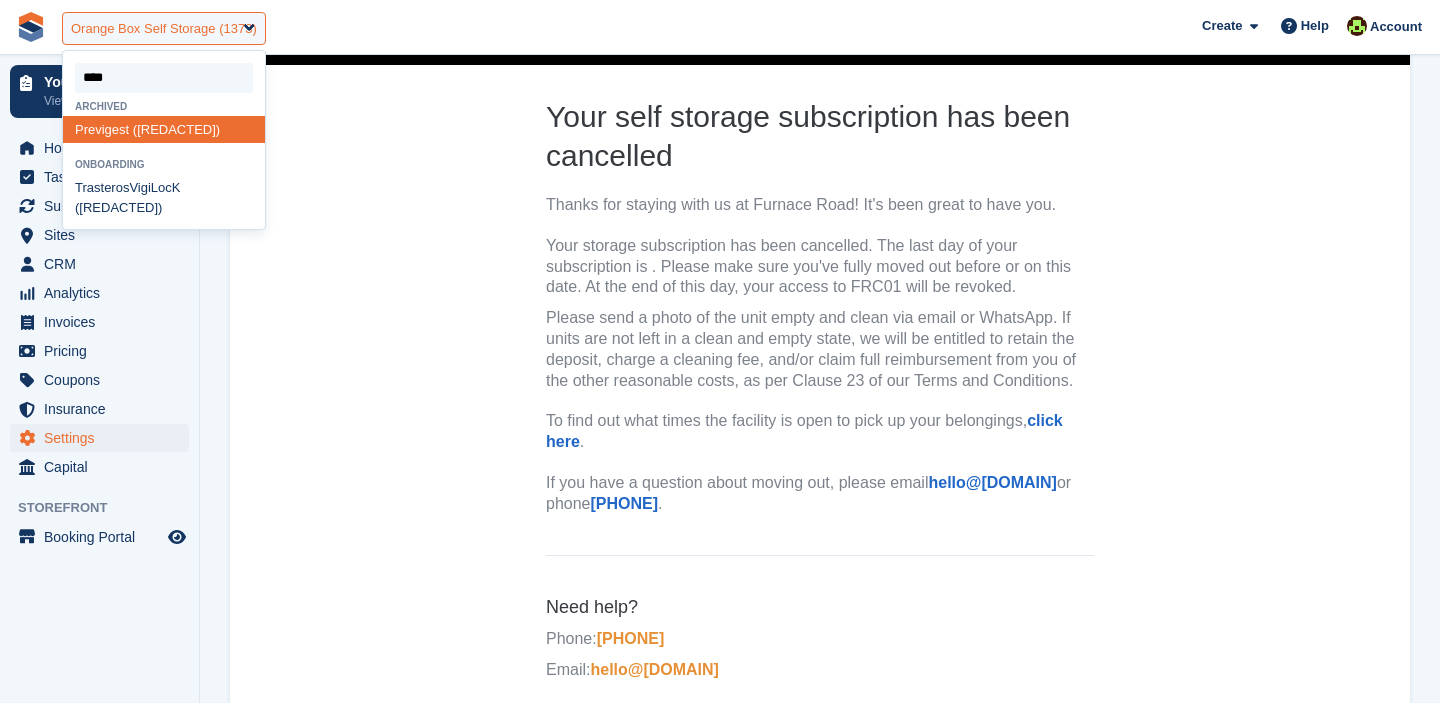 type on "*****" 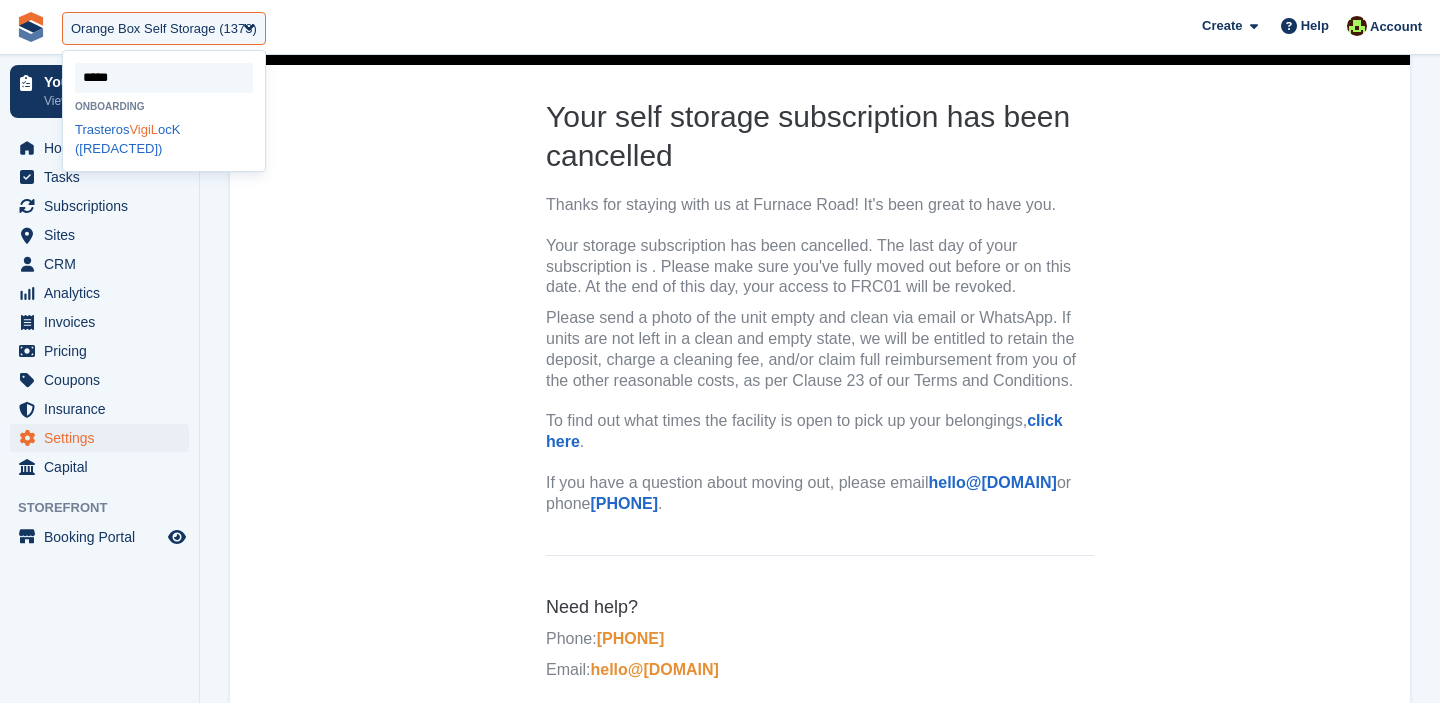 click on "Trasteros  VigiL ocK  (2021)" at bounding box center (164, 139) 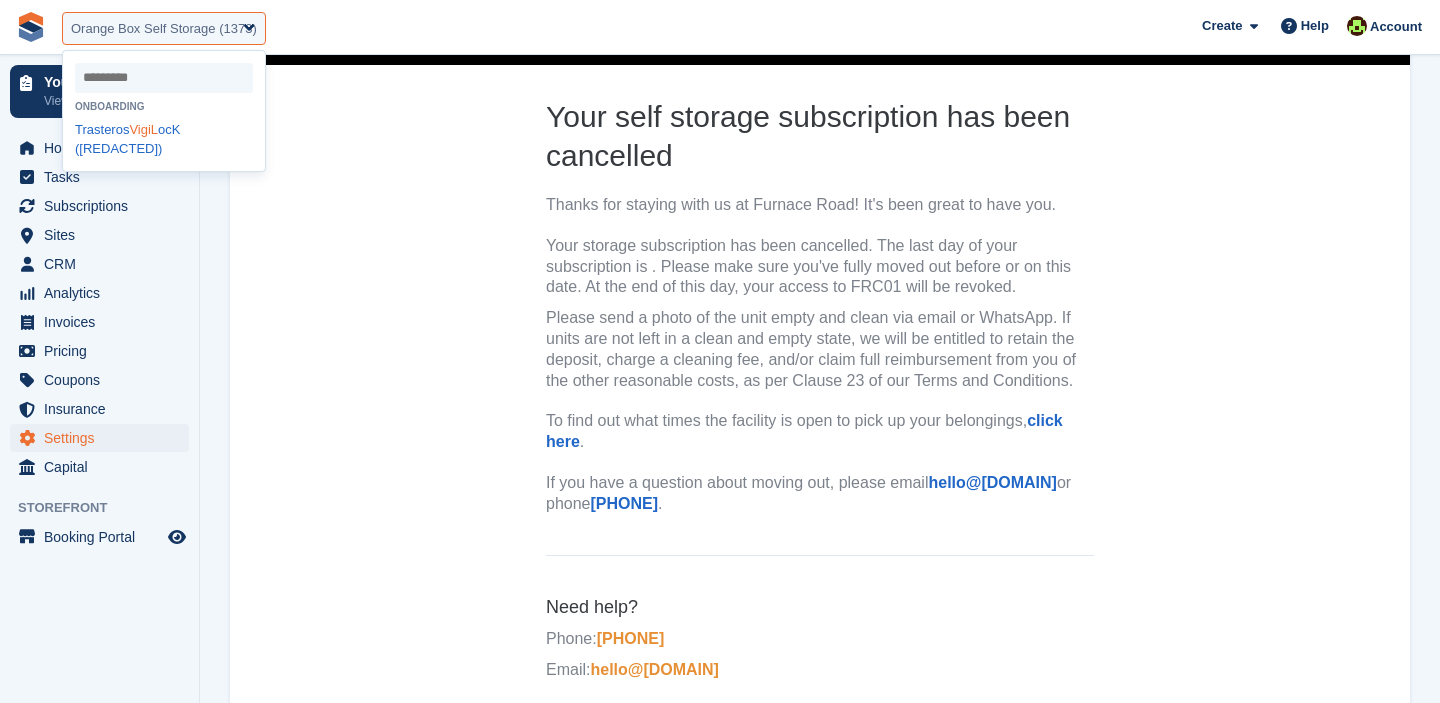 select on "****" 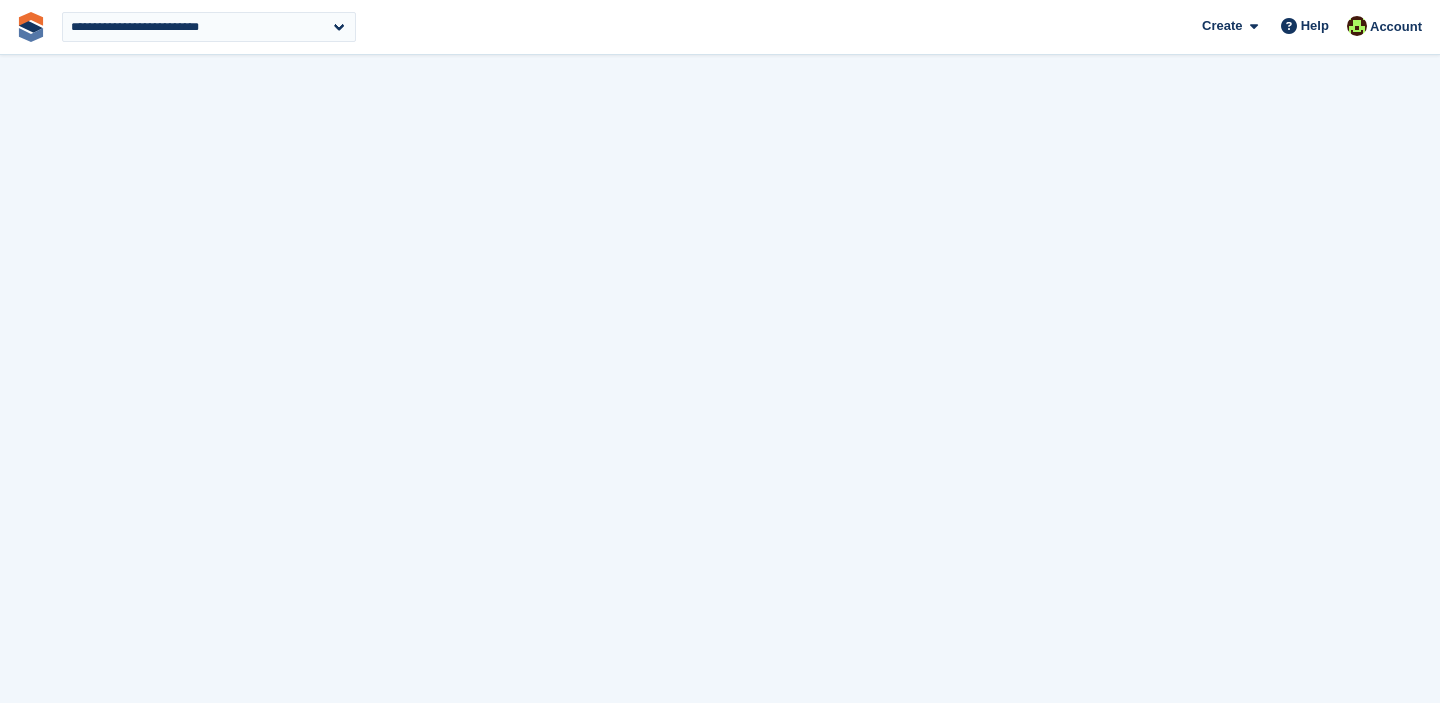 scroll, scrollTop: 0, scrollLeft: 0, axis: both 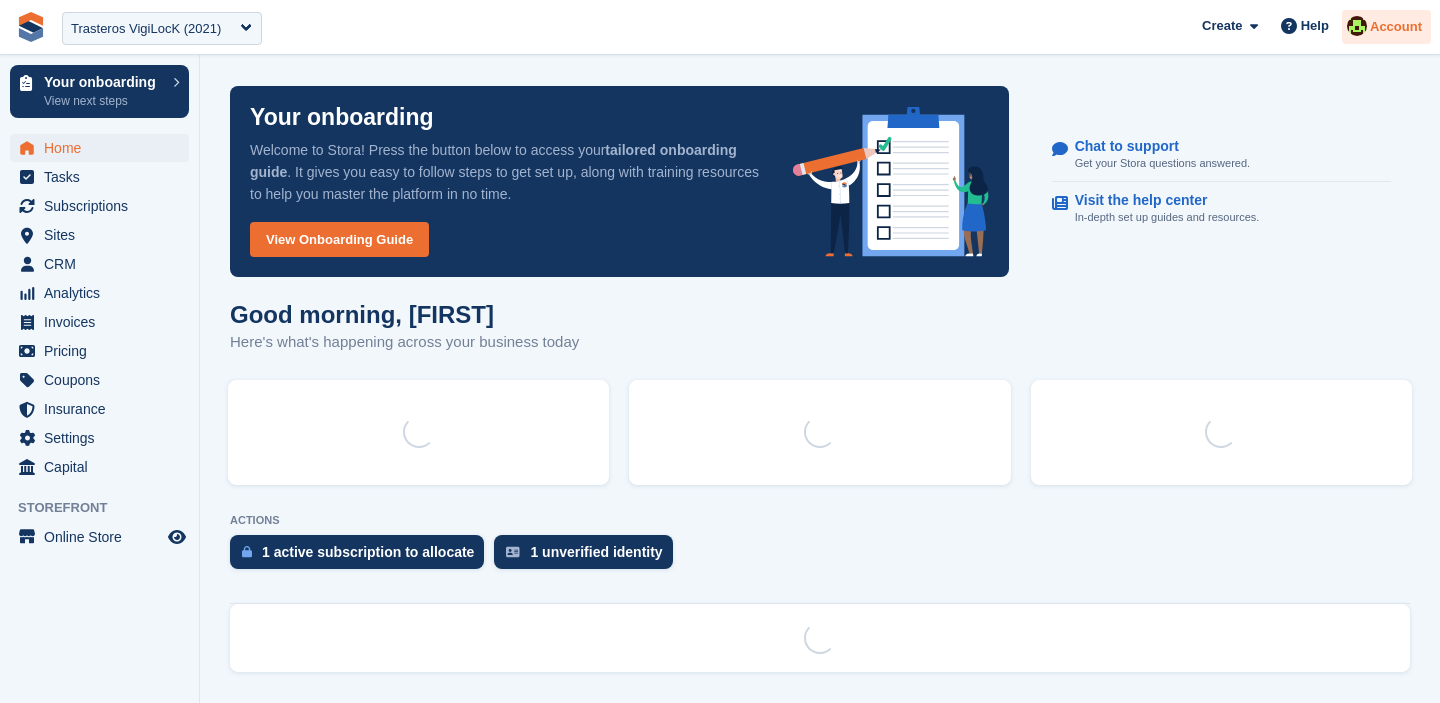 select on "****" 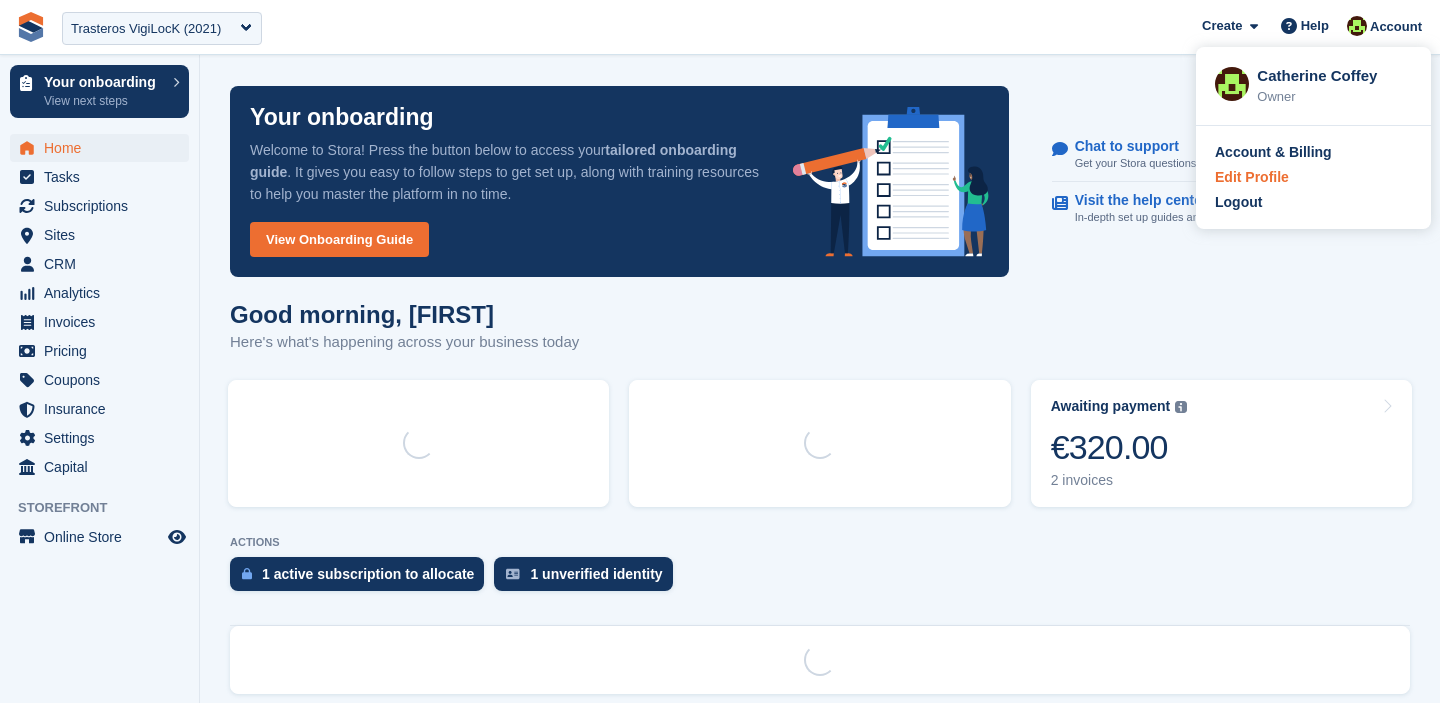 click on "Edit Profile" at bounding box center [1252, 177] 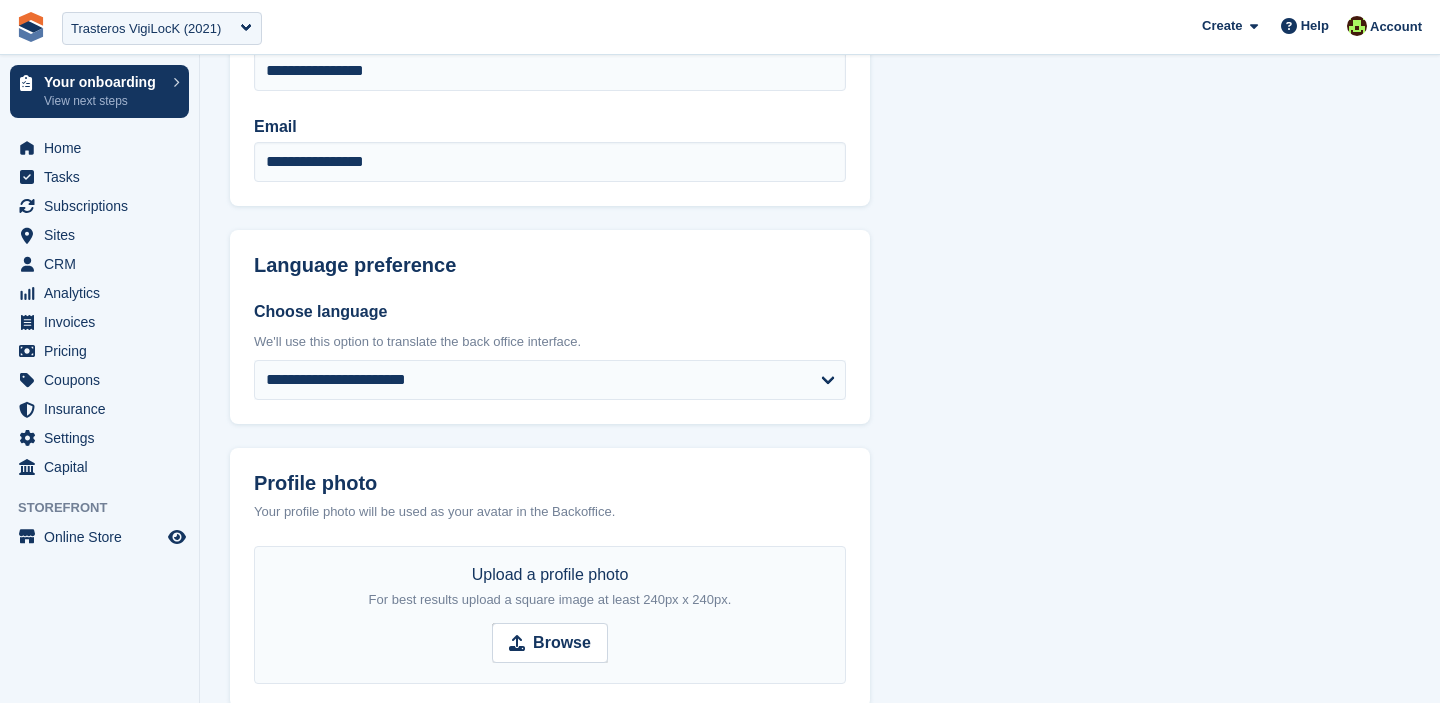 scroll, scrollTop: 0, scrollLeft: 0, axis: both 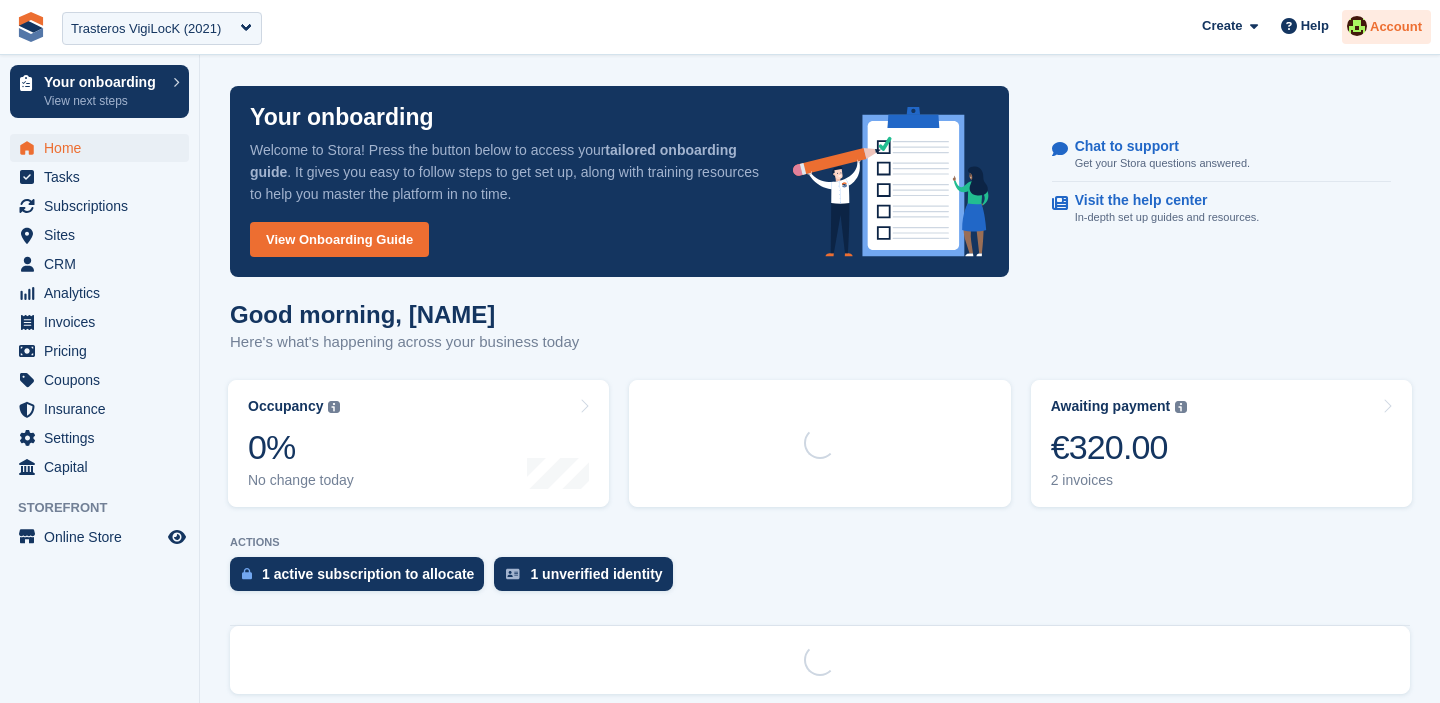 click on "Account" at bounding box center (1396, 27) 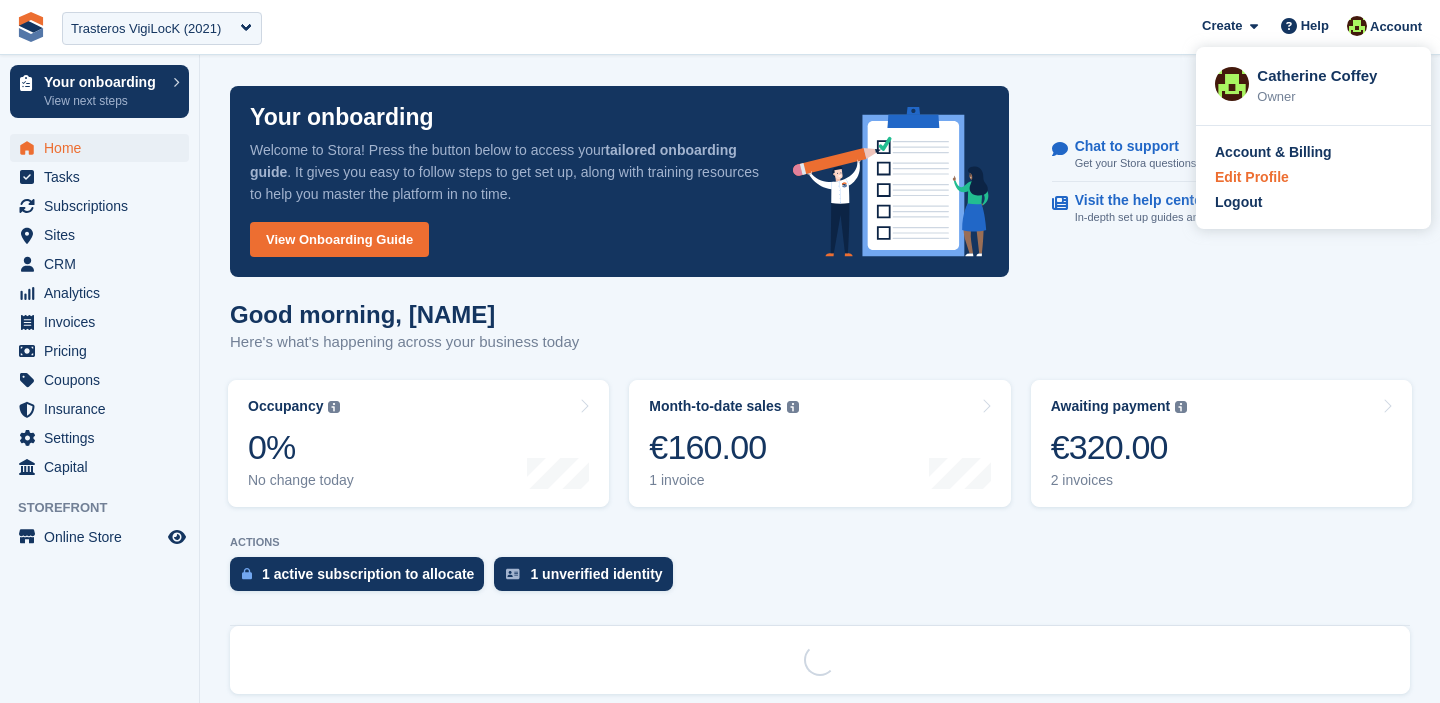 click on "Edit Profile" at bounding box center [1252, 177] 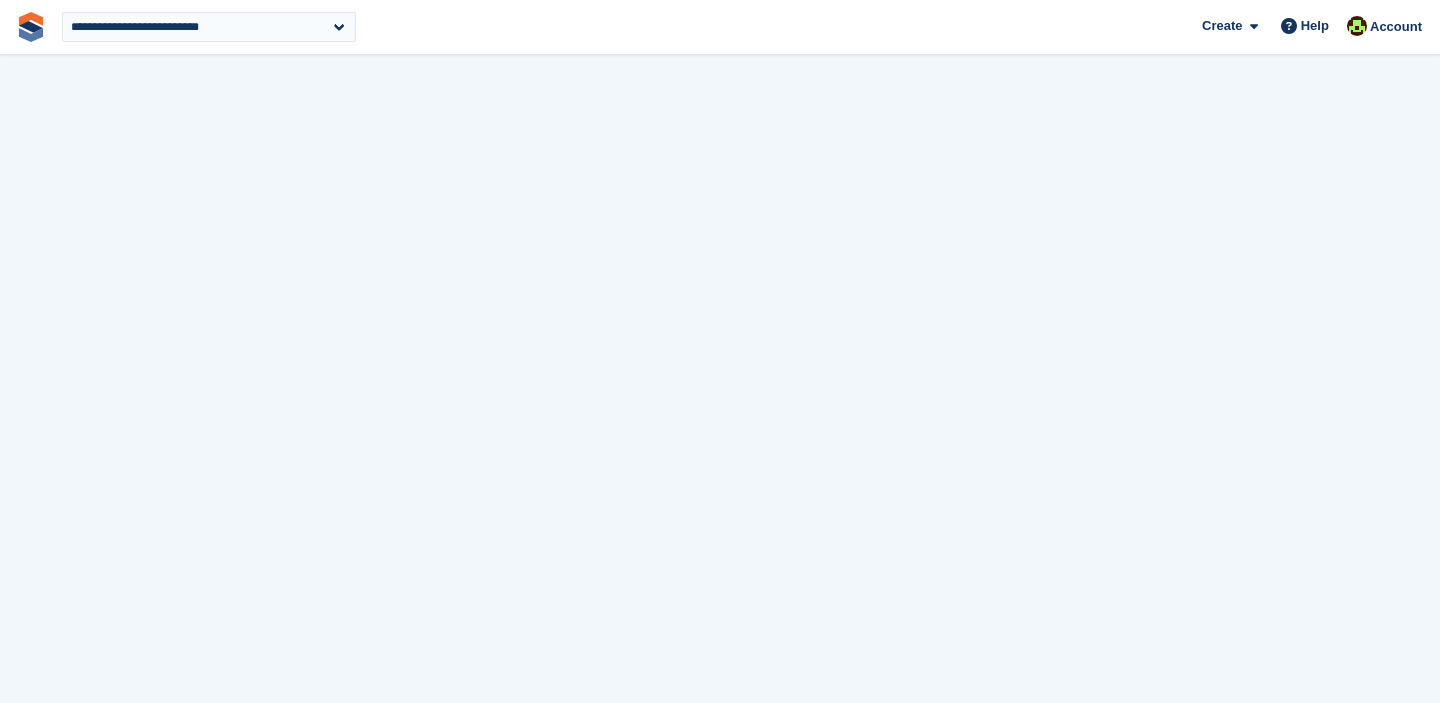 scroll, scrollTop: 0, scrollLeft: 0, axis: both 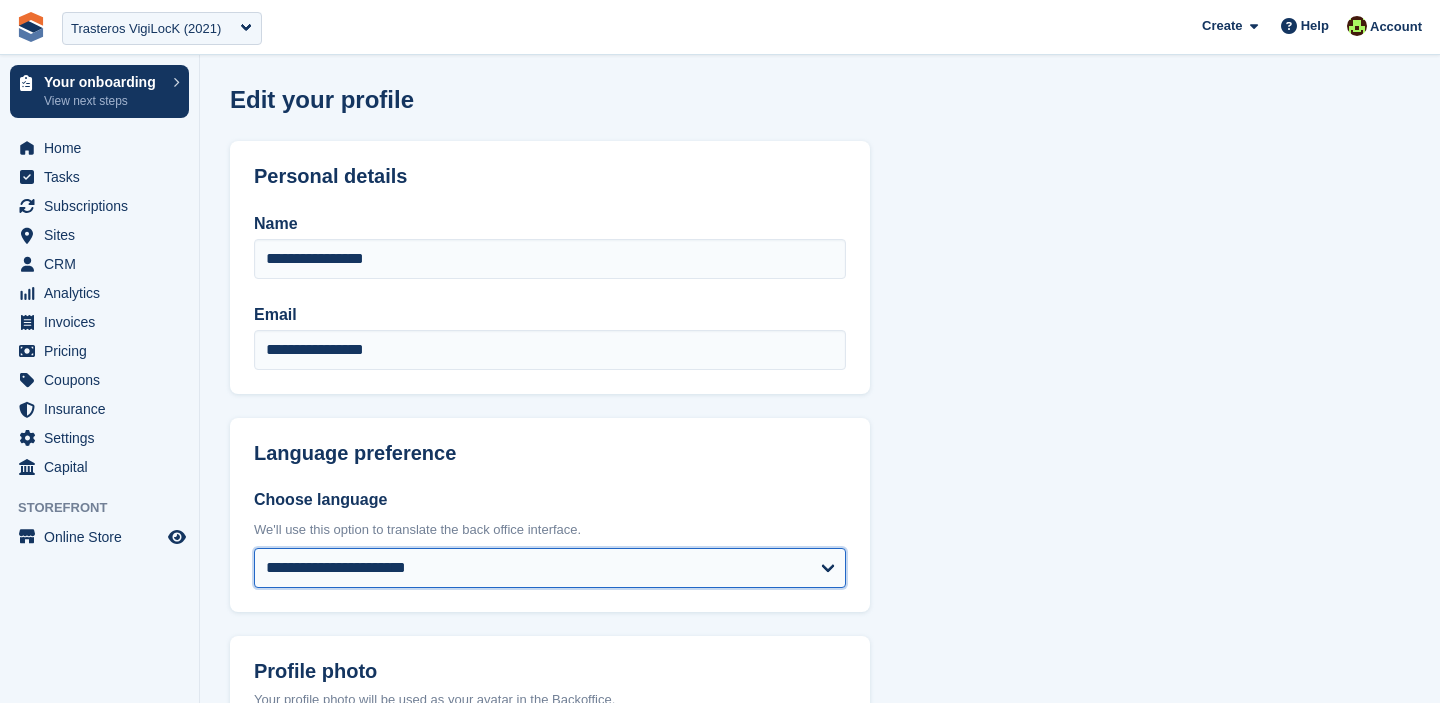 click on "**********" at bounding box center (550, 568) 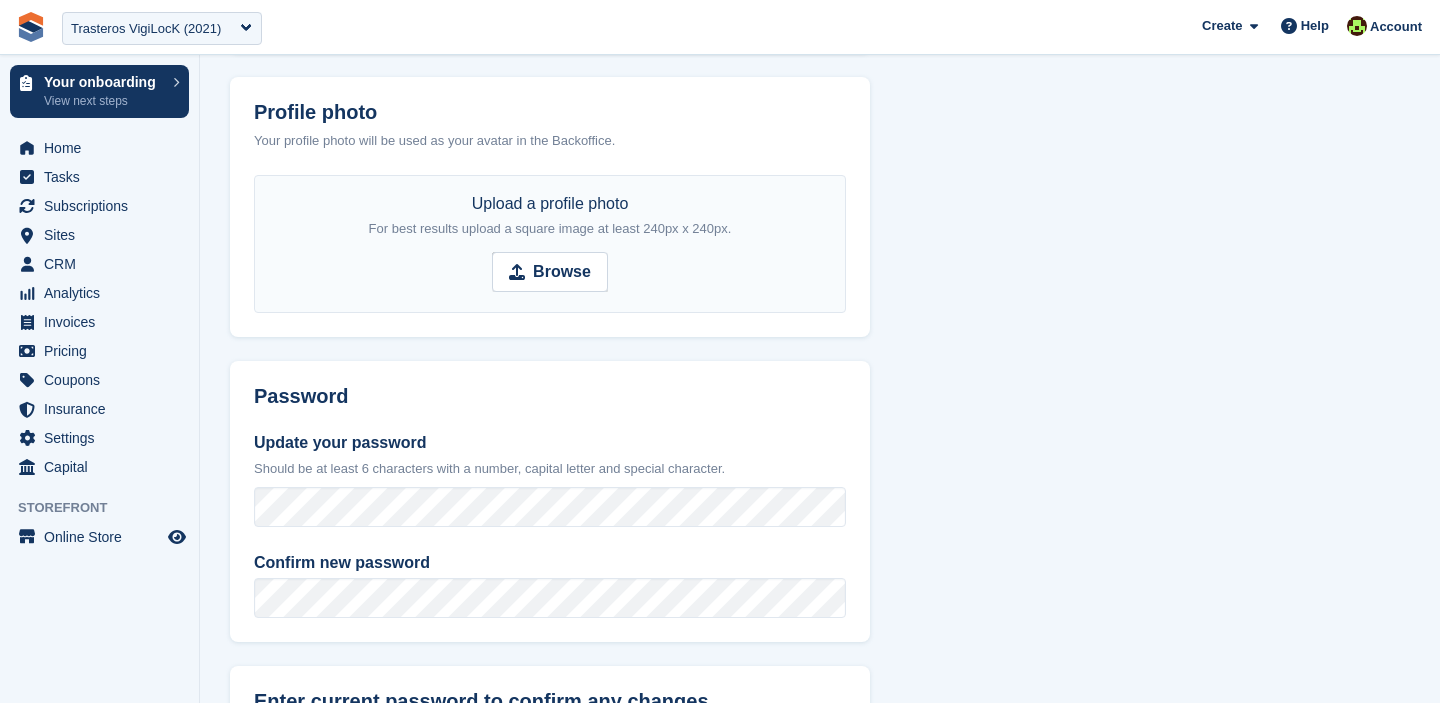scroll, scrollTop: 798, scrollLeft: 0, axis: vertical 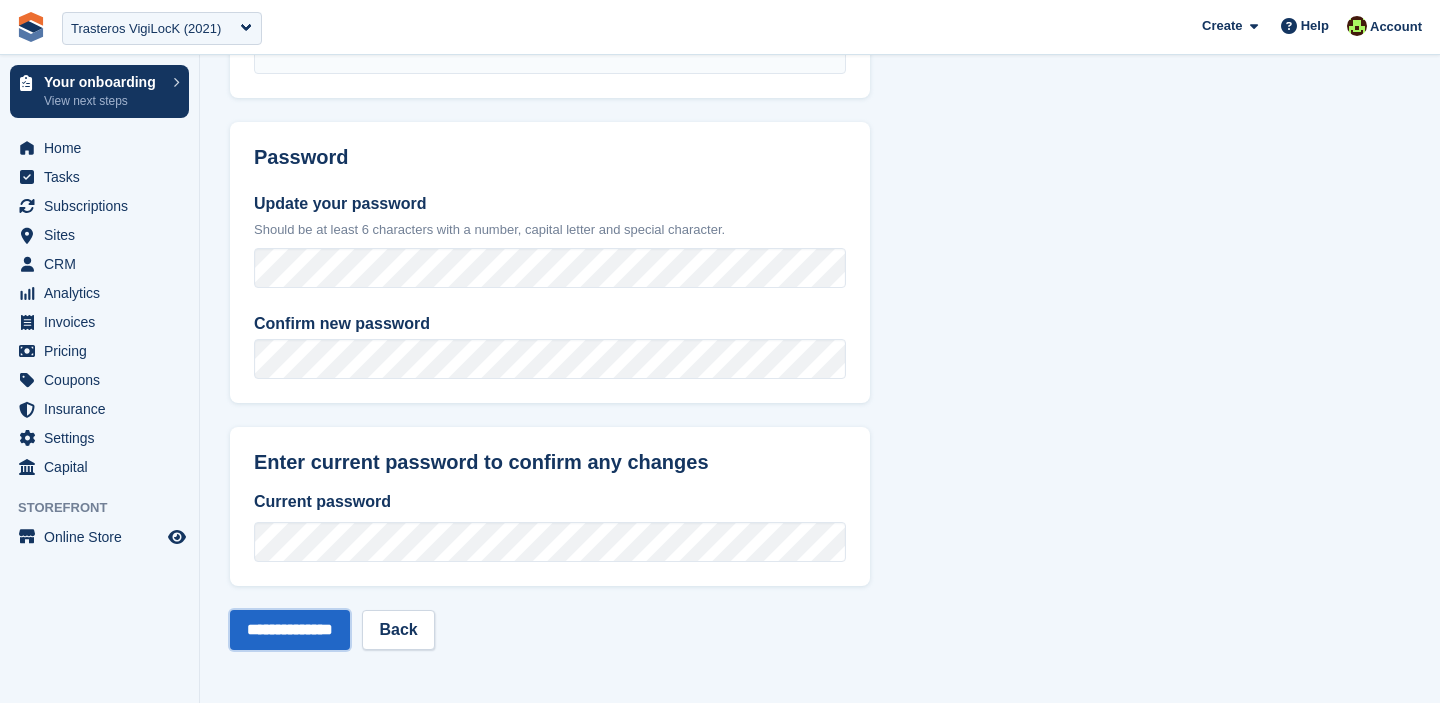 click on "**********" at bounding box center [290, 630] 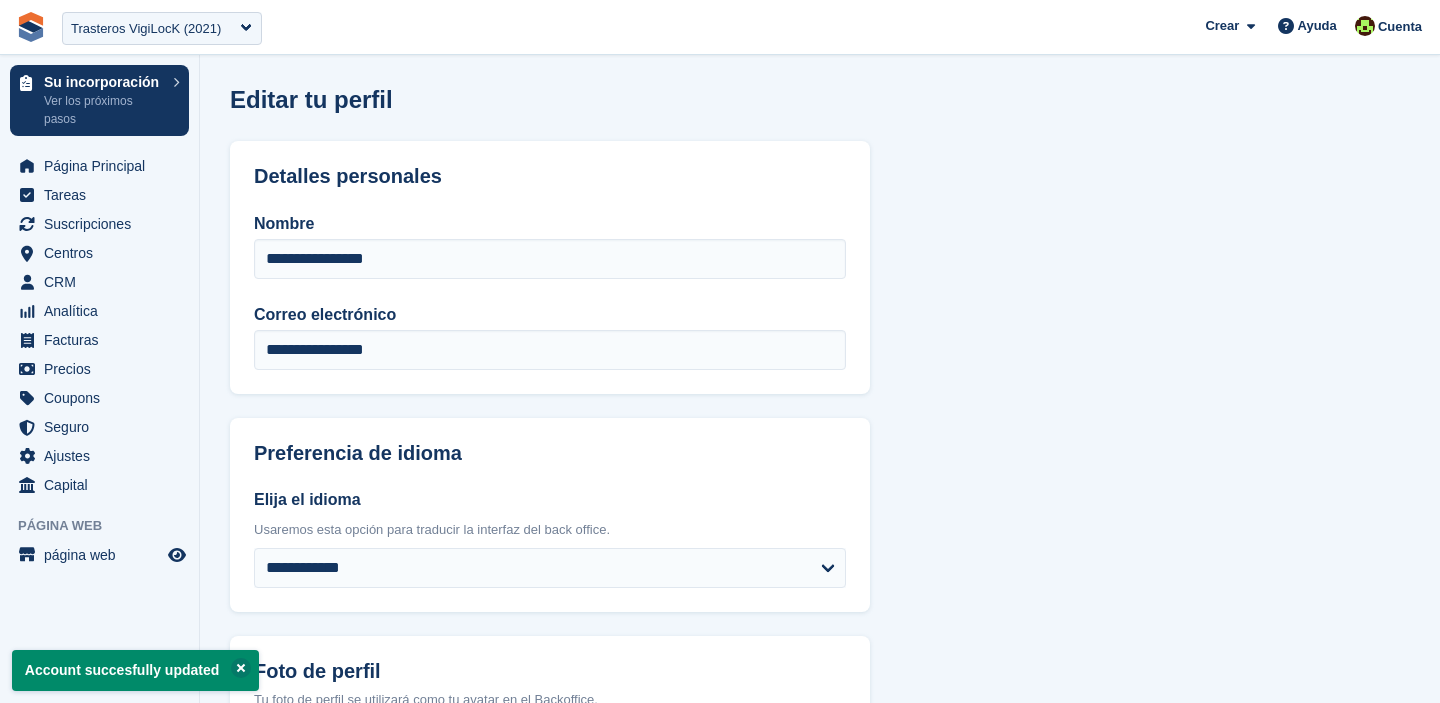 scroll, scrollTop: 0, scrollLeft: 0, axis: both 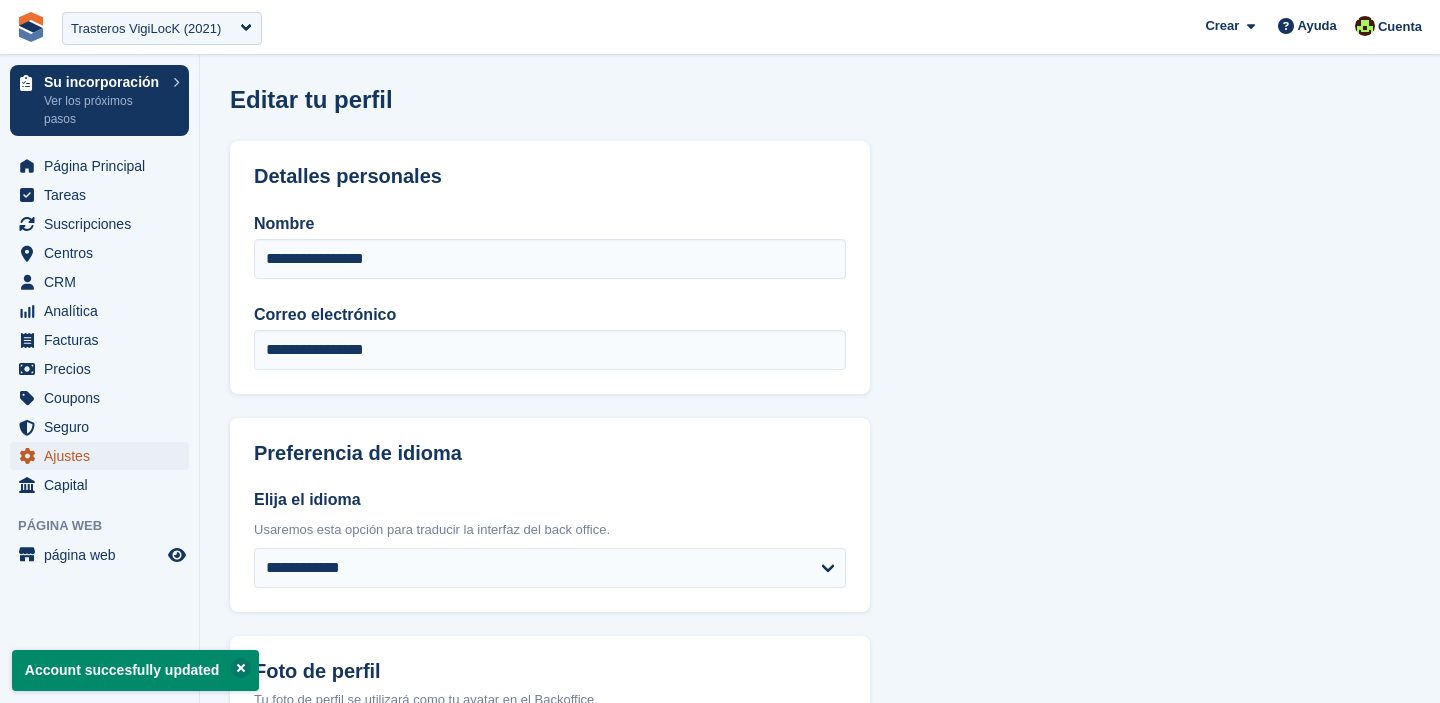 click on "Ajustes" at bounding box center [104, 456] 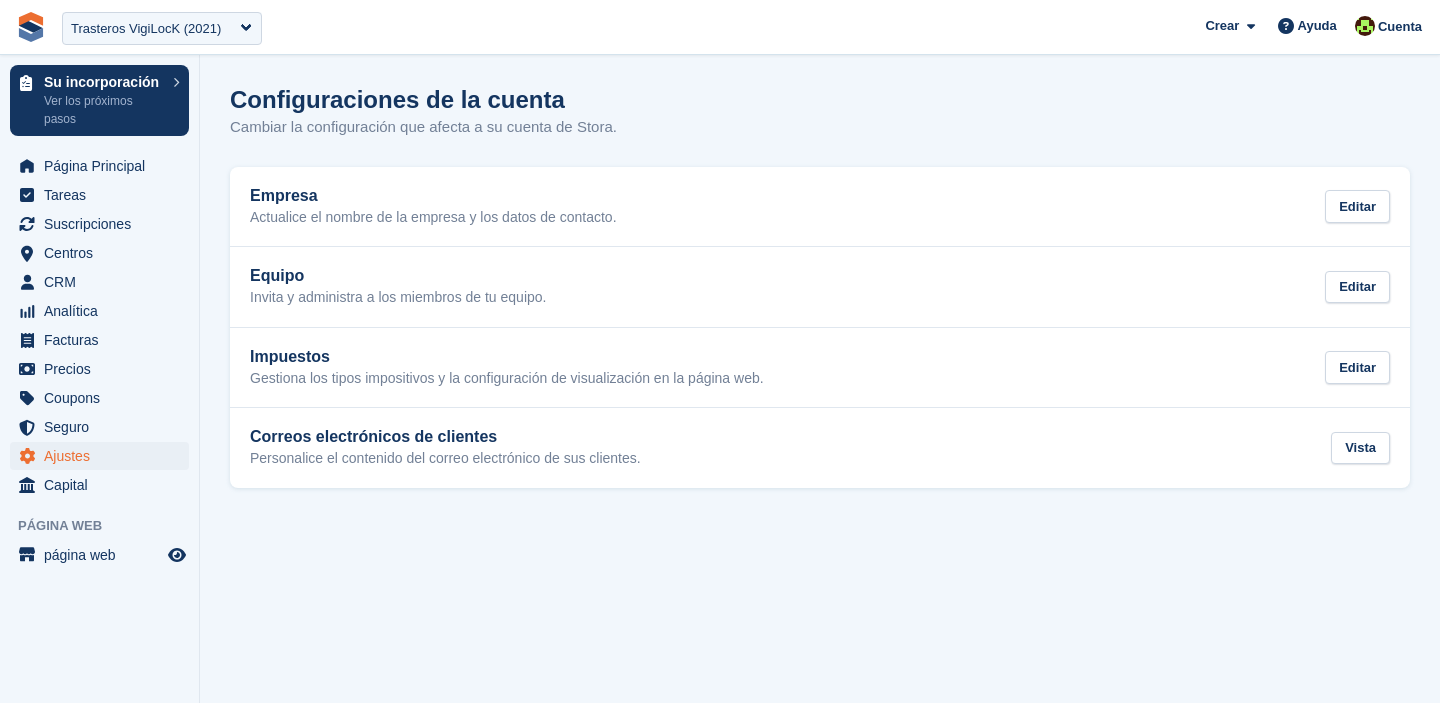 click on "Vista" at bounding box center [1360, 448] 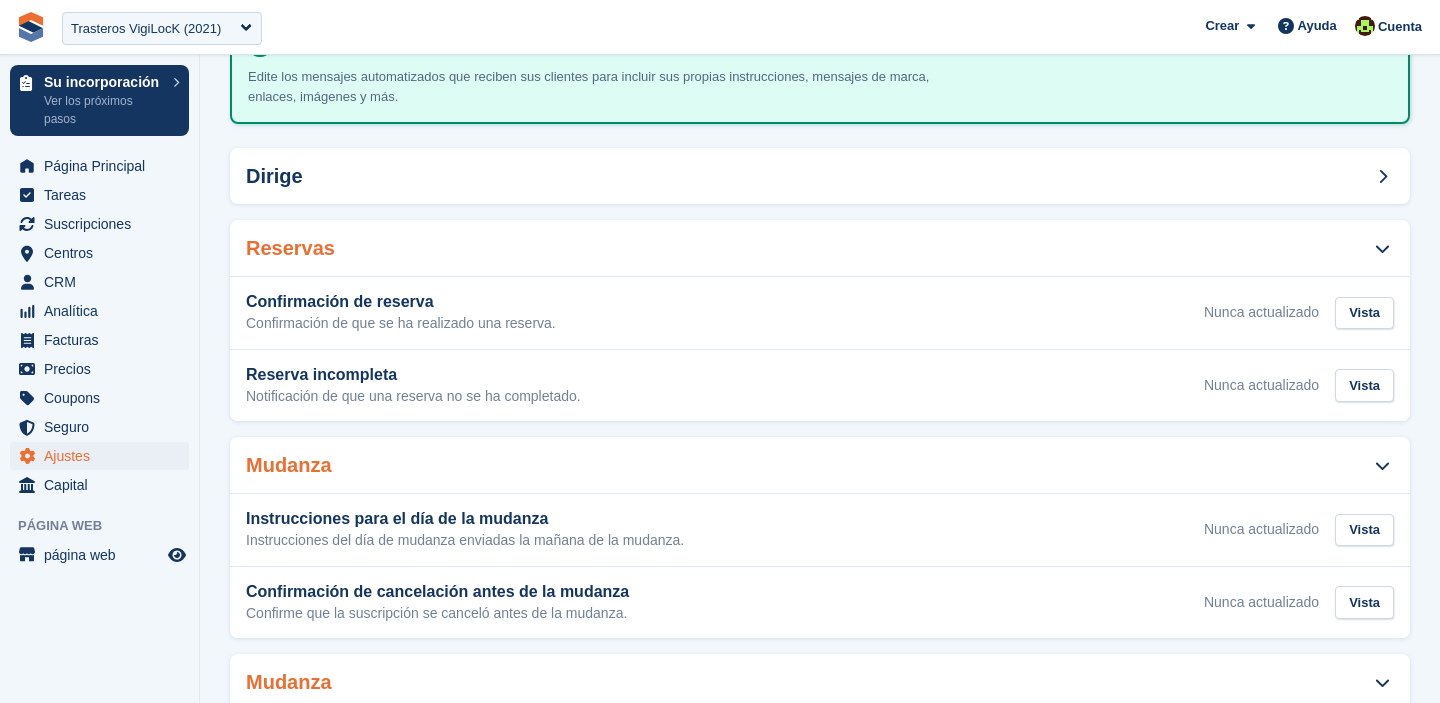 scroll, scrollTop: 101, scrollLeft: 0, axis: vertical 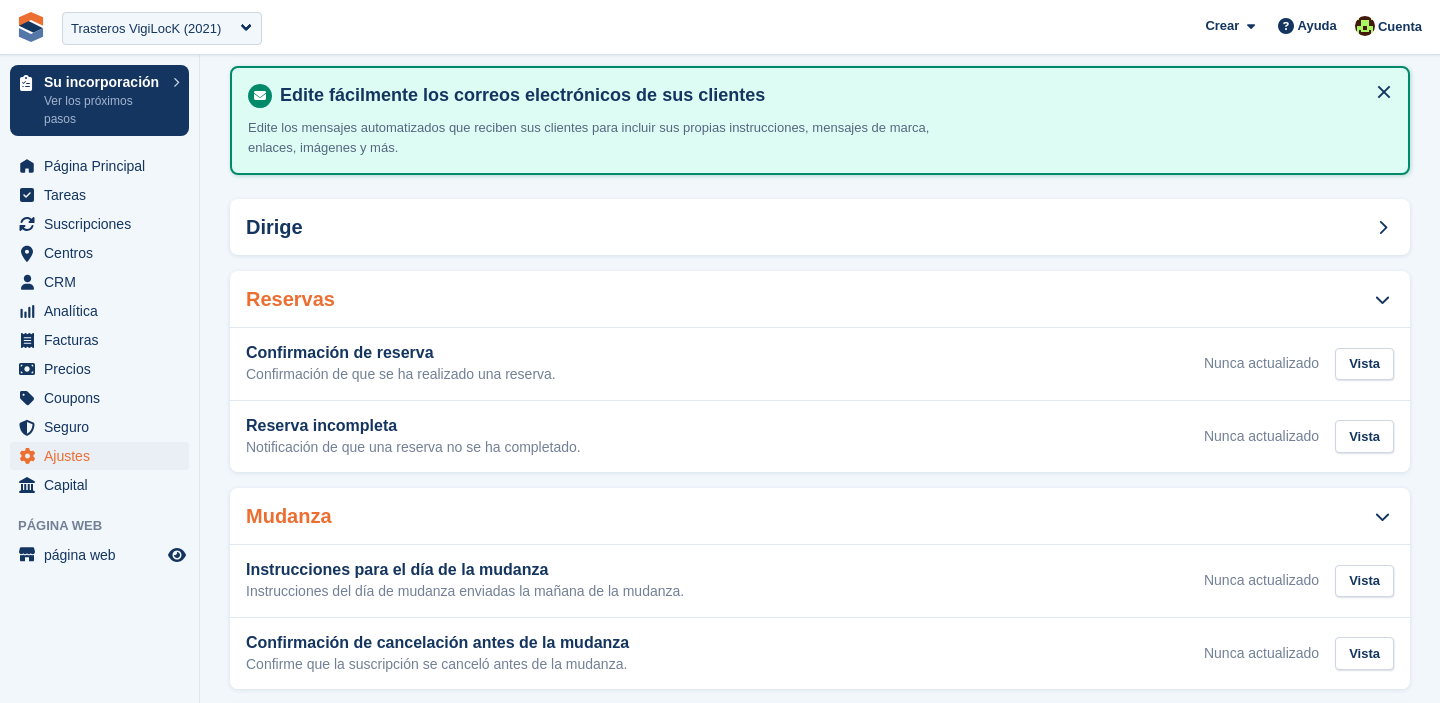click on "Vista" at bounding box center (1364, 364) 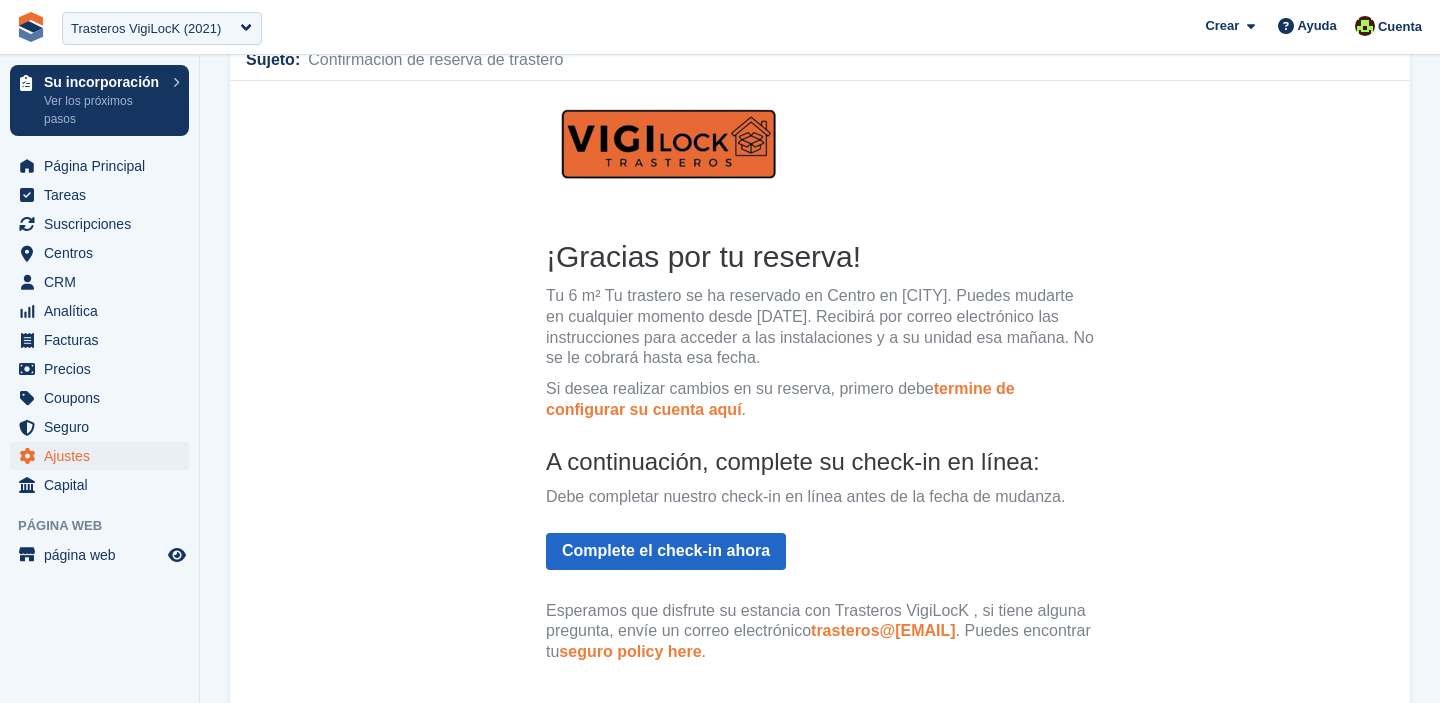 scroll, scrollTop: 214, scrollLeft: 0, axis: vertical 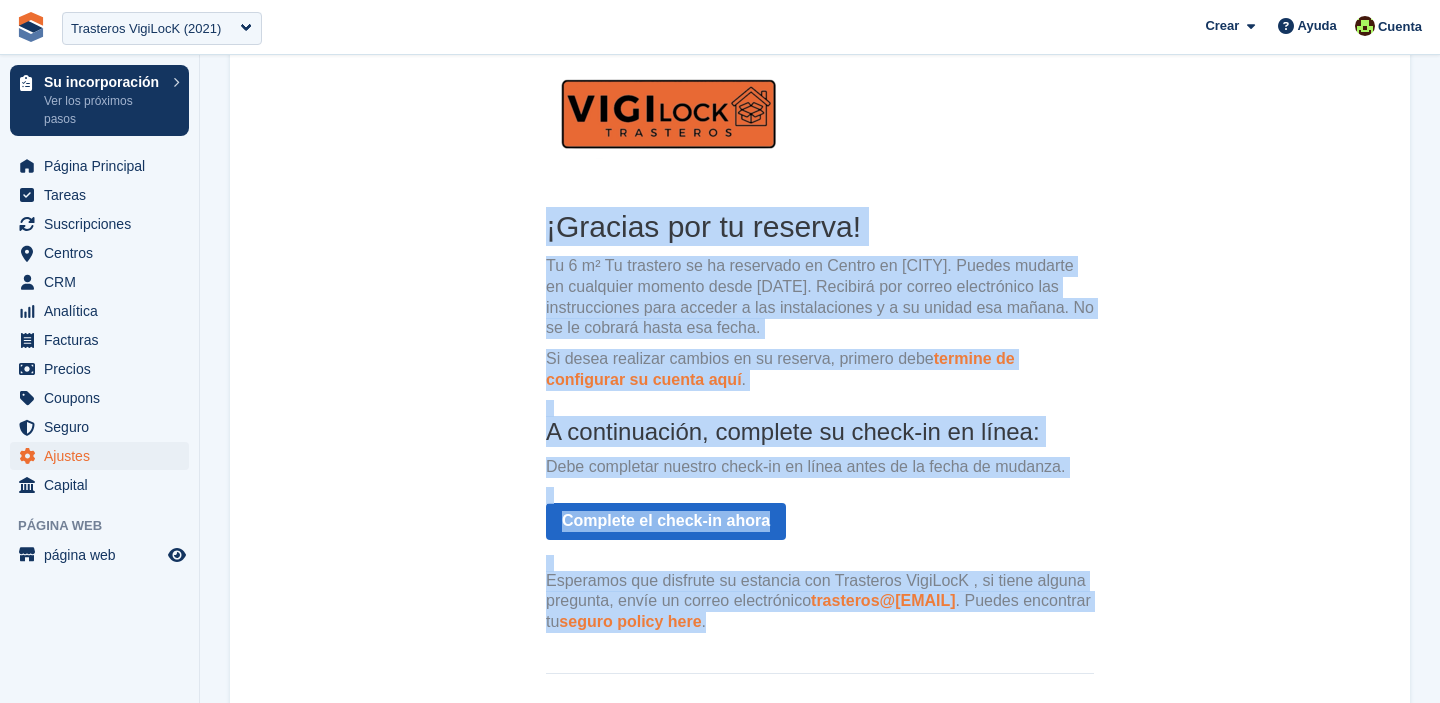 drag, startPoint x: 230, startPoint y: 50, endPoint x: 784, endPoint y: 615, distance: 791.2907 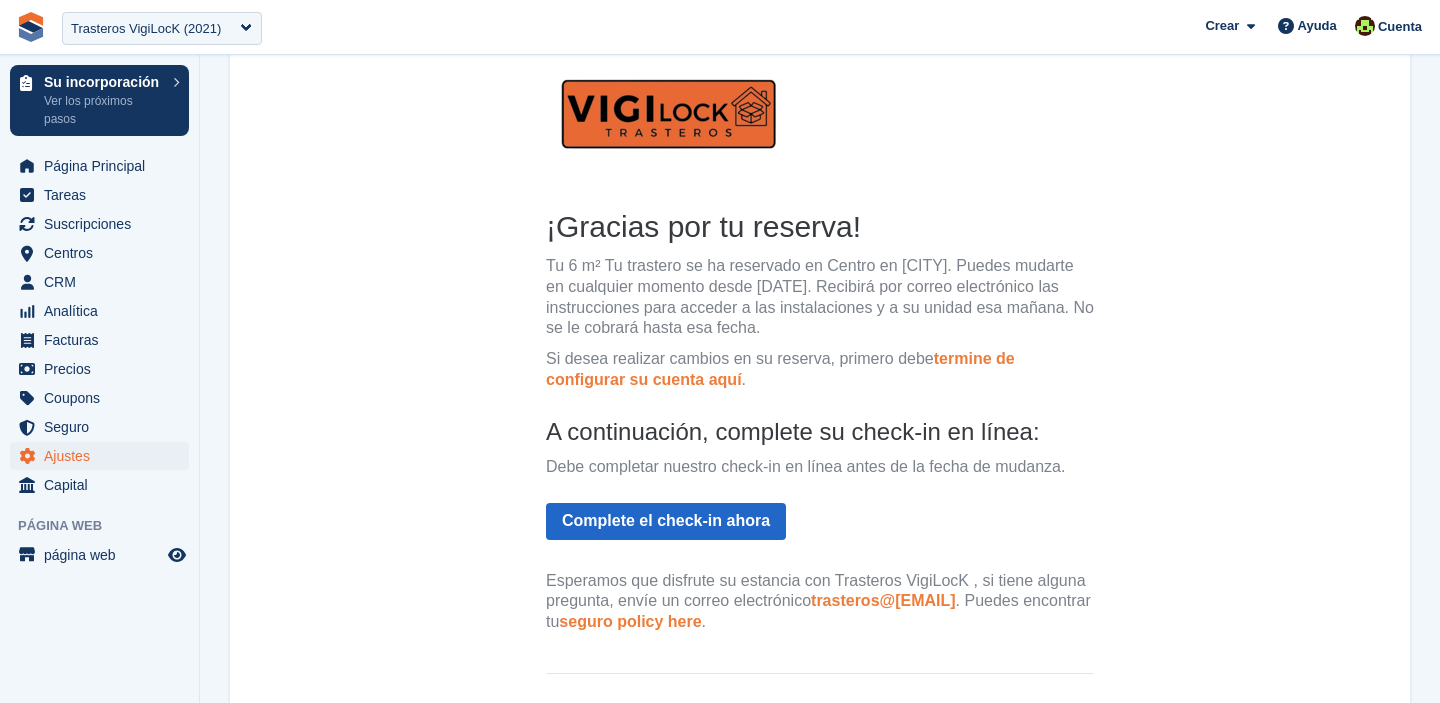 scroll, scrollTop: 0, scrollLeft: 0, axis: both 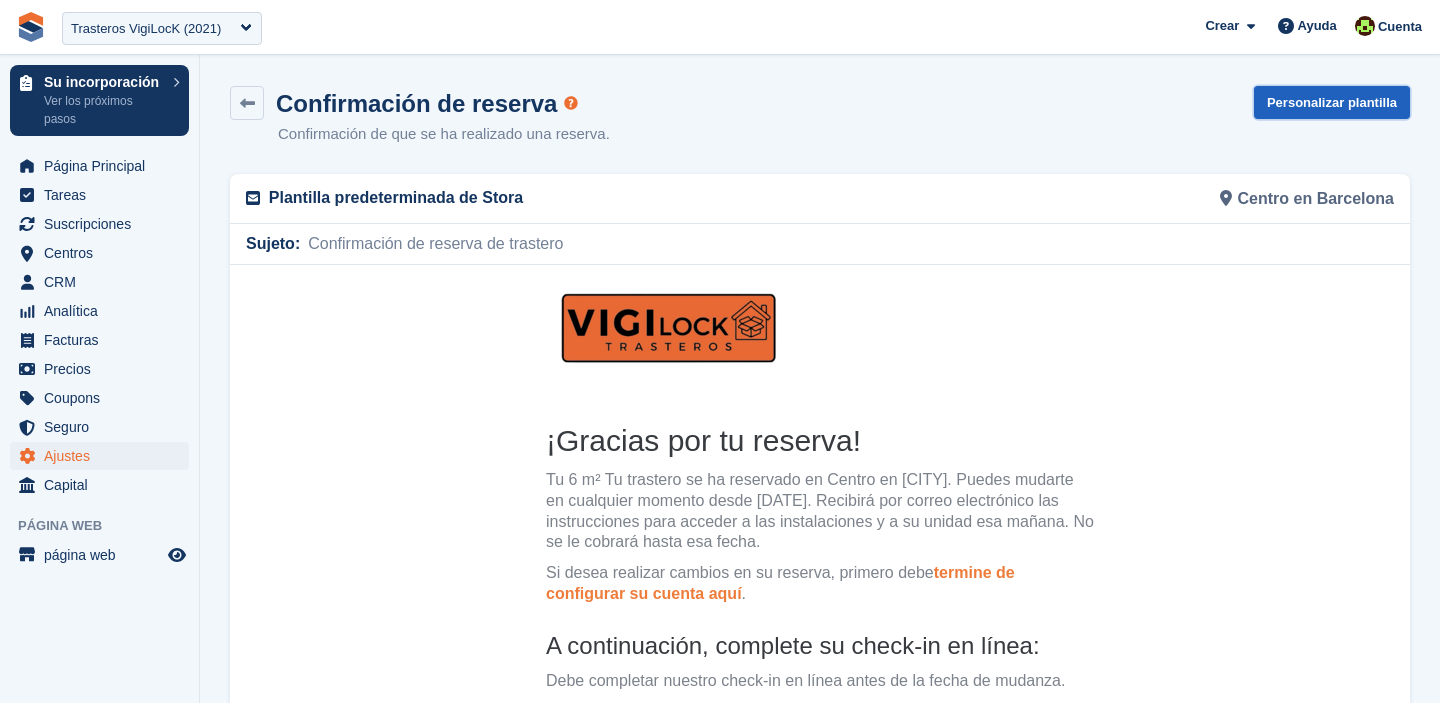 click on "Personalizar plantilla" at bounding box center [1332, 102] 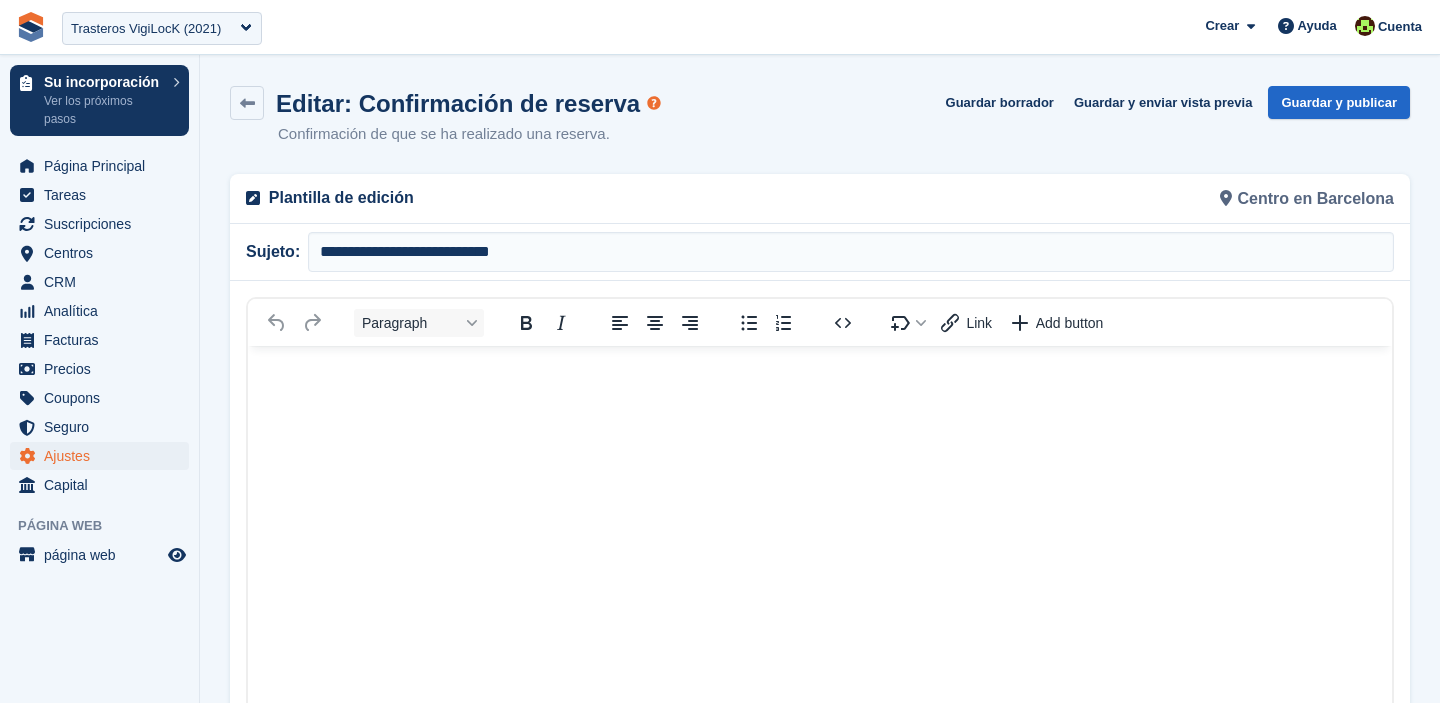 scroll, scrollTop: 0, scrollLeft: 0, axis: both 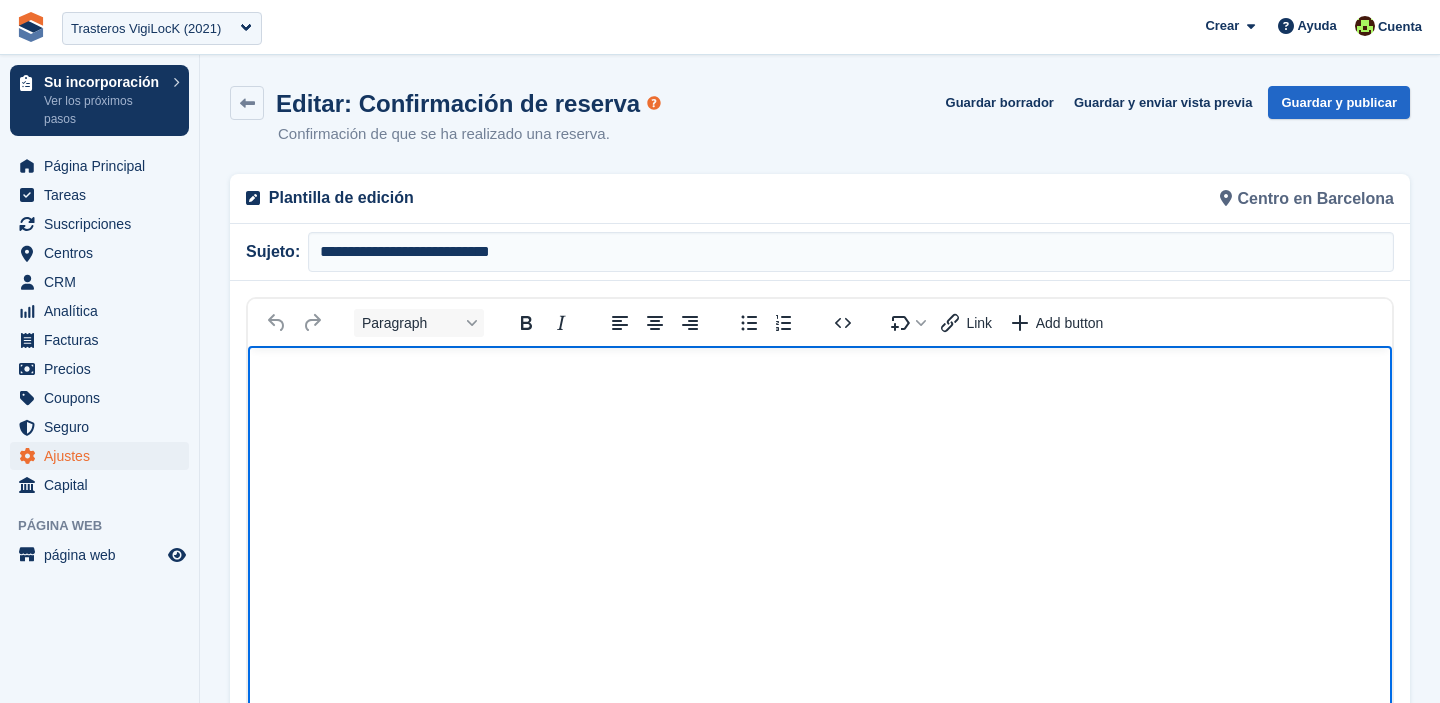 click at bounding box center [820, 707] 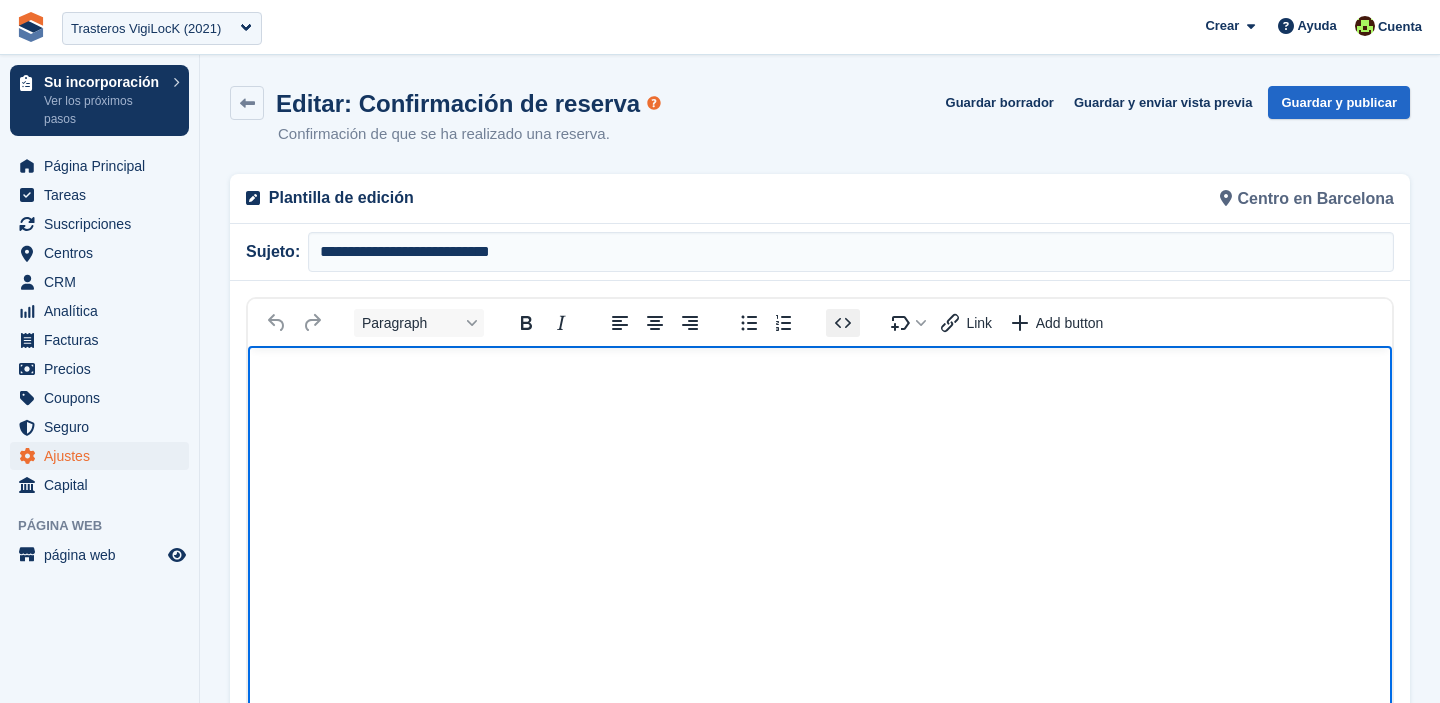 click 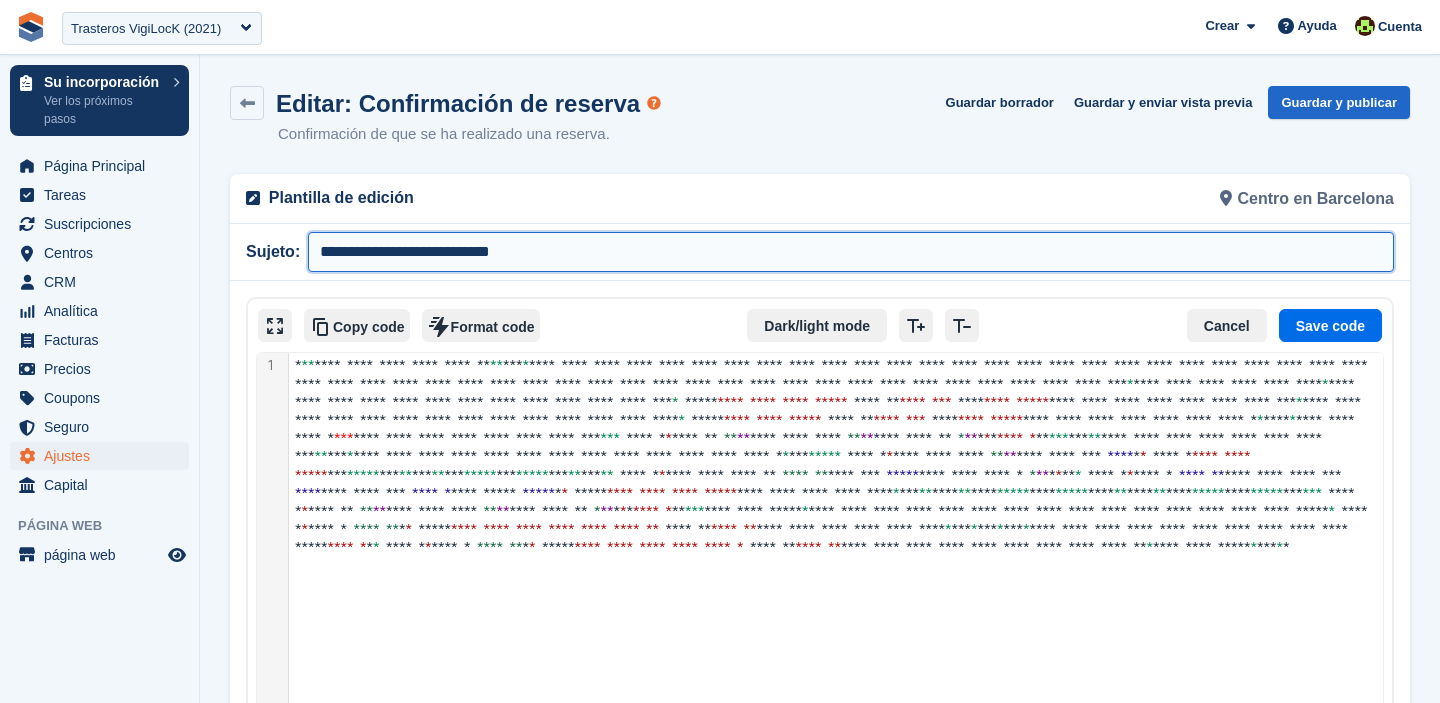 drag, startPoint x: 577, startPoint y: 260, endPoint x: 317, endPoint y: 229, distance: 261.84155 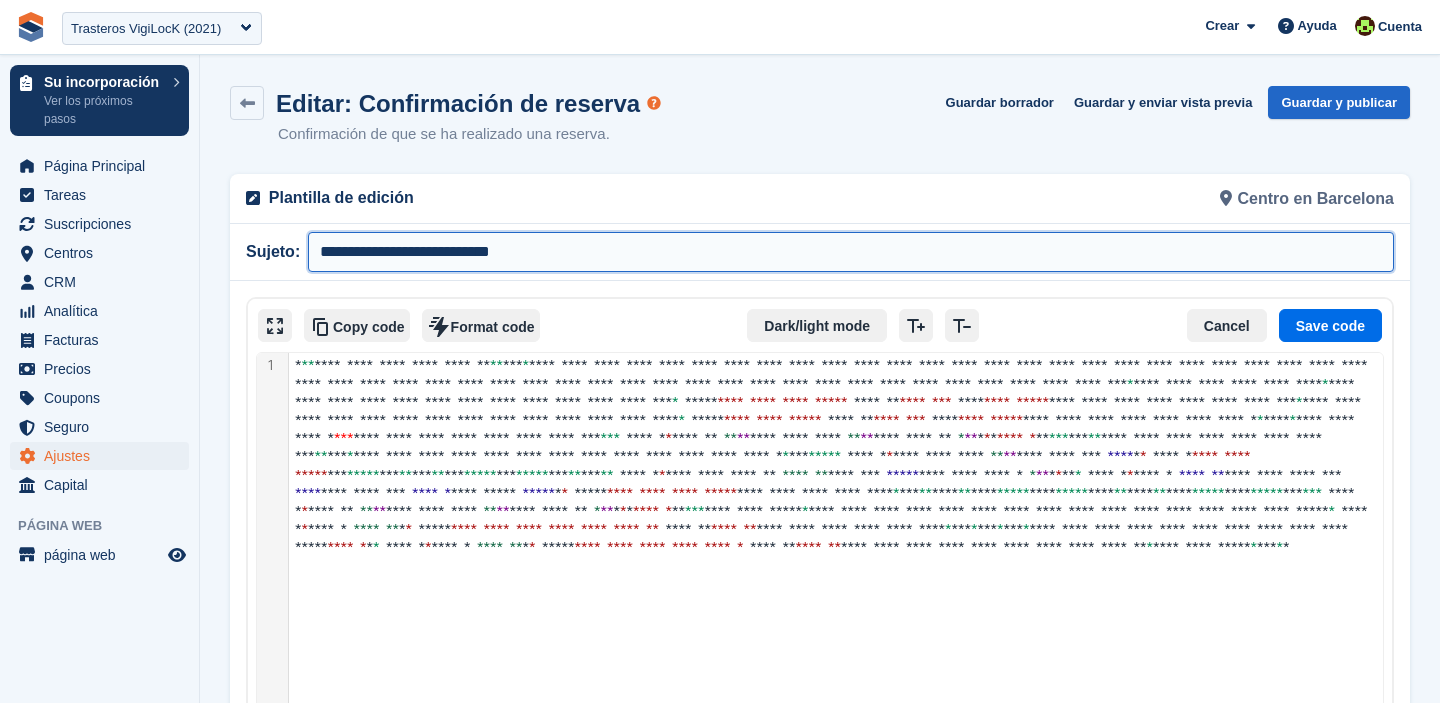 paste on "********" 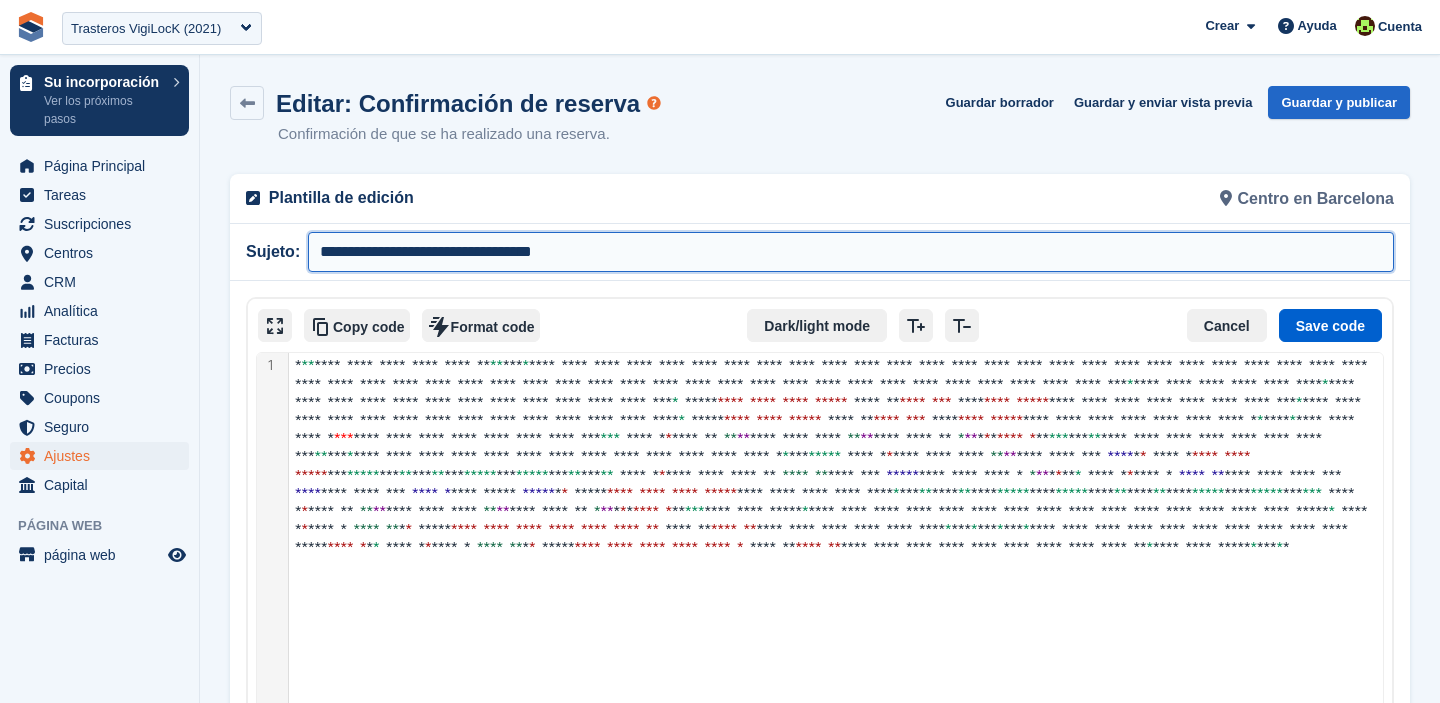 type on "**********" 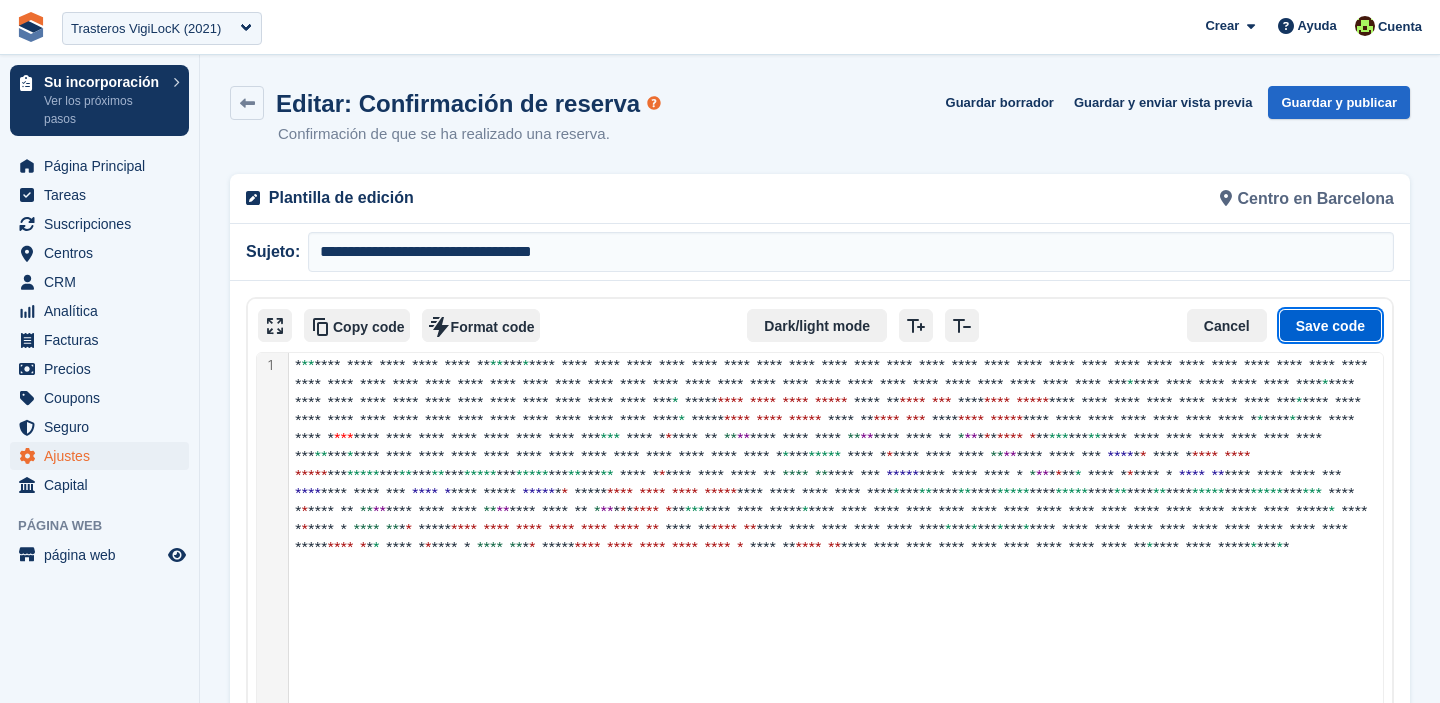 click on "Save code" at bounding box center [1330, 326] 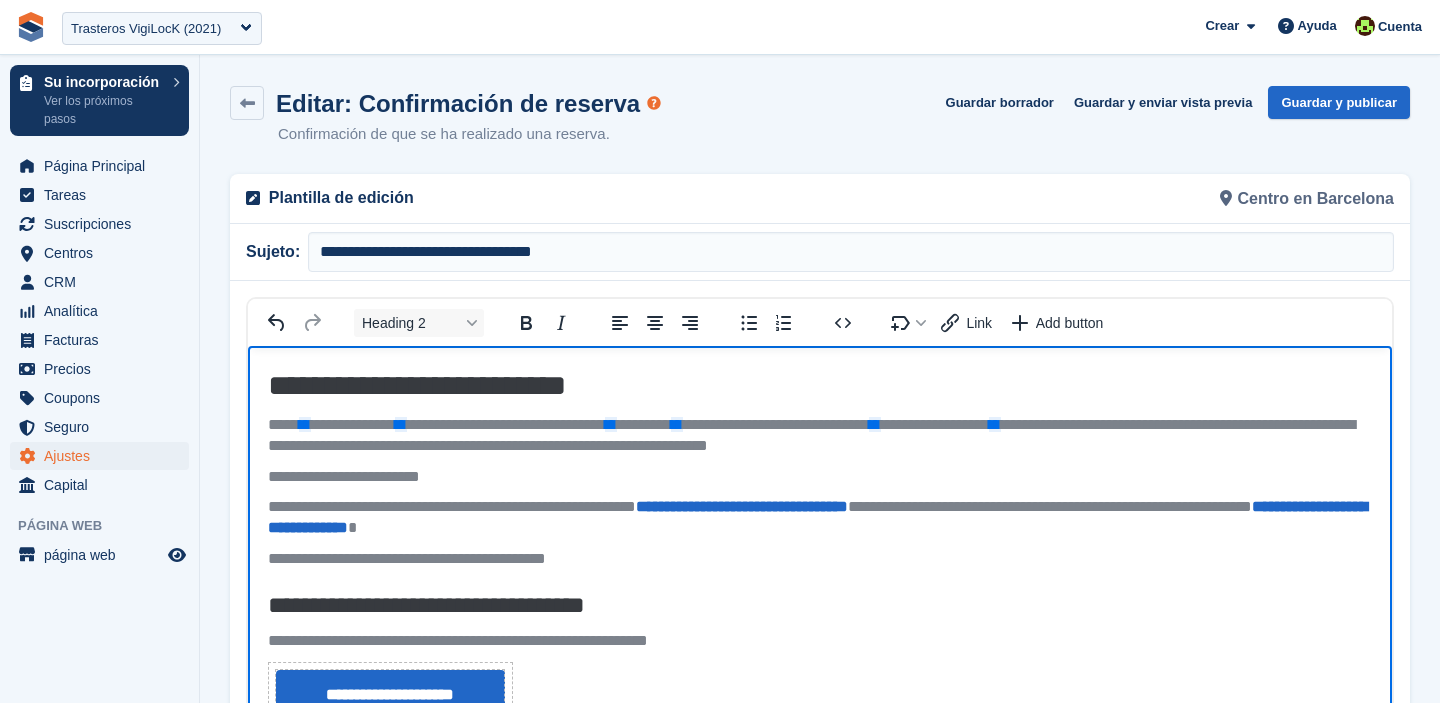 drag, startPoint x: 287, startPoint y: 391, endPoint x: 587, endPoint y: 387, distance: 300.02667 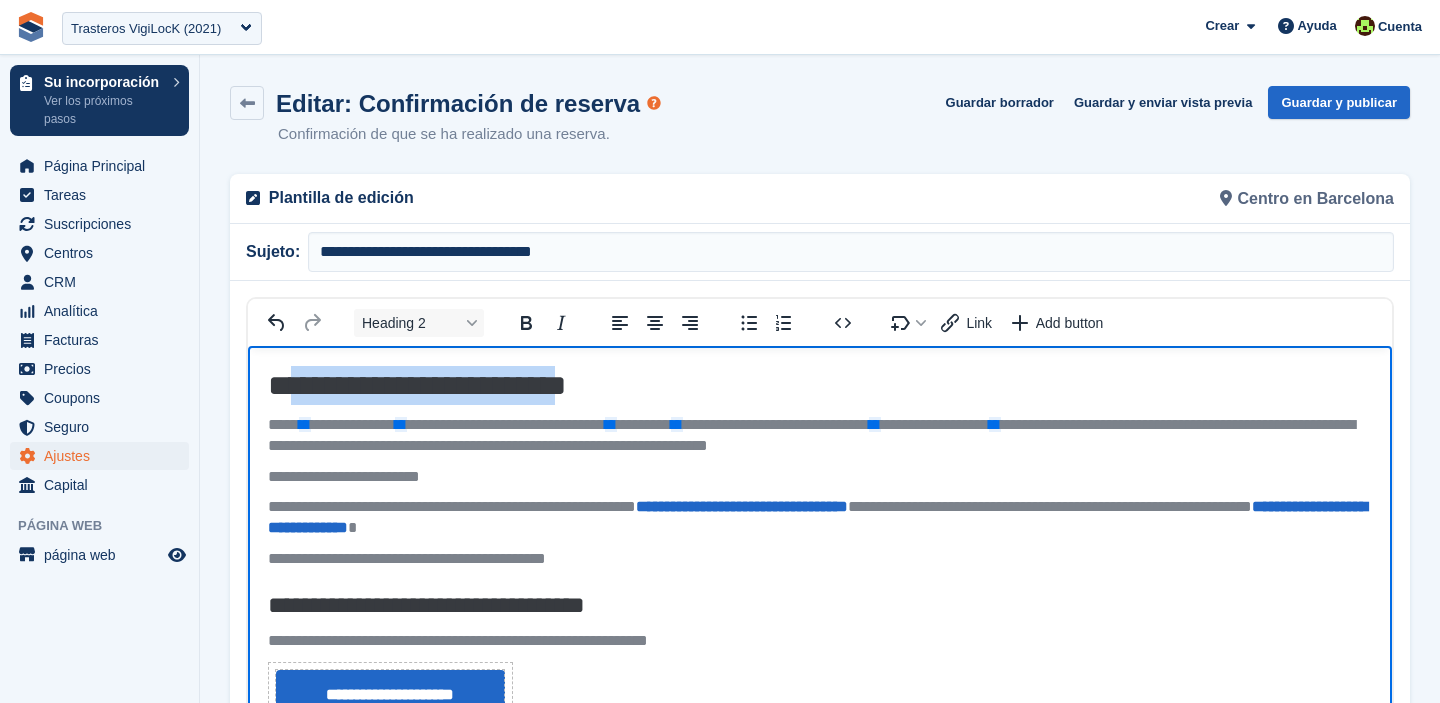drag, startPoint x: 284, startPoint y: 390, endPoint x: 597, endPoint y: 388, distance: 313.00638 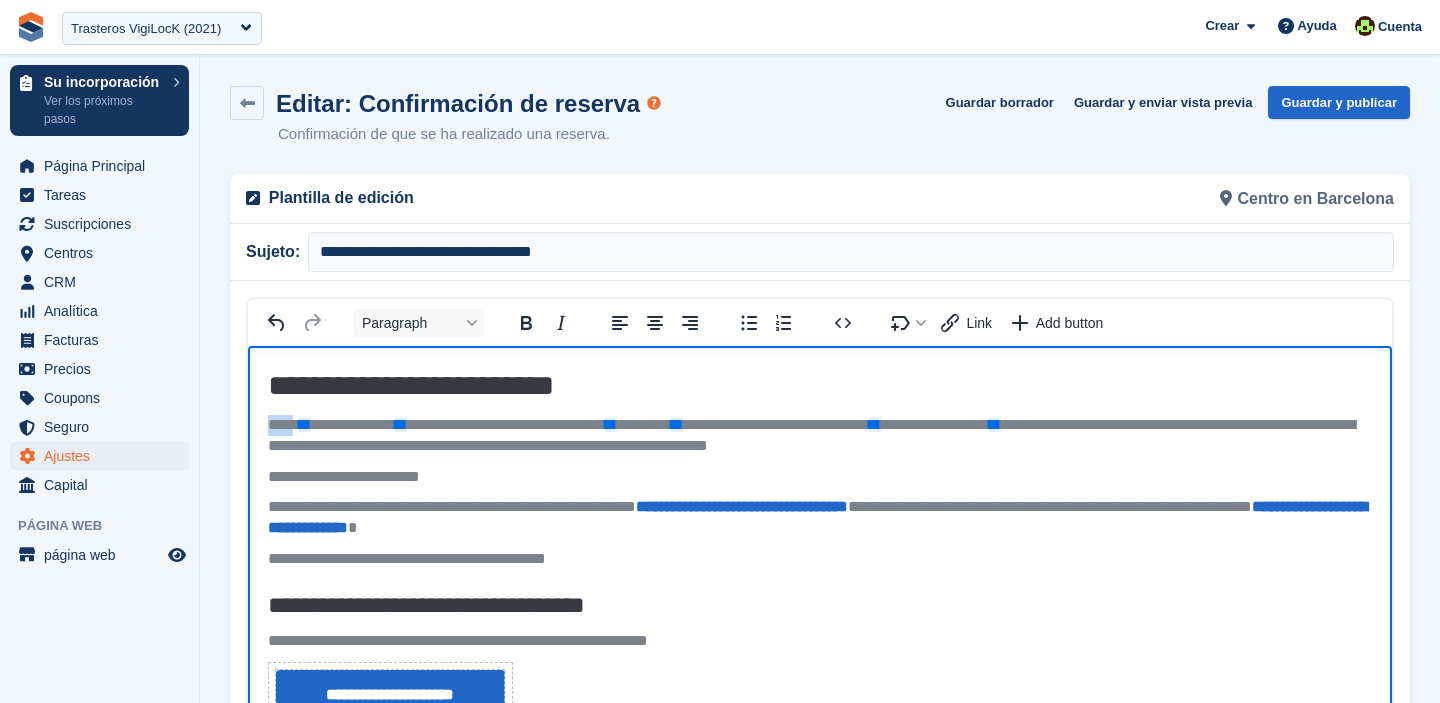 drag, startPoint x: 302, startPoint y: 427, endPoint x: 270, endPoint y: 427, distance: 32 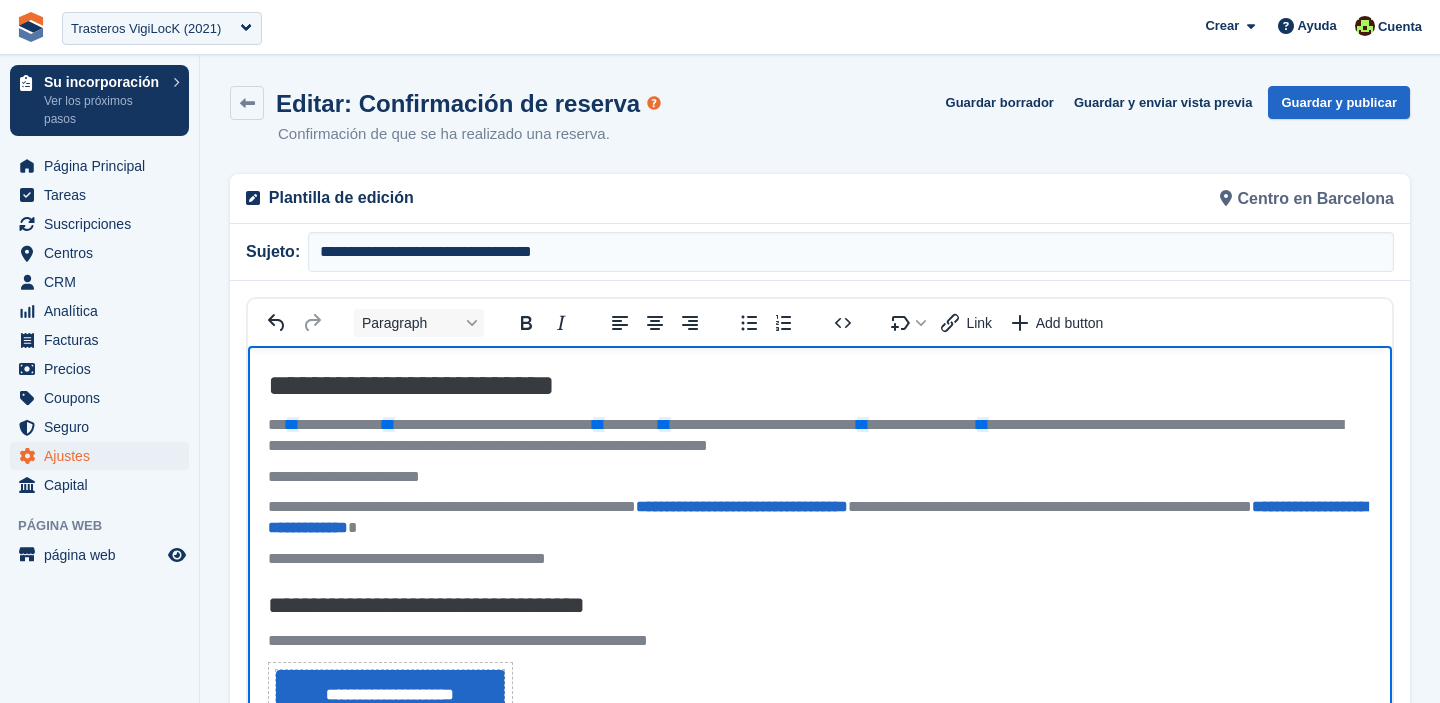 drag, startPoint x: 429, startPoint y: 428, endPoint x: 441, endPoint y: 428, distance: 12 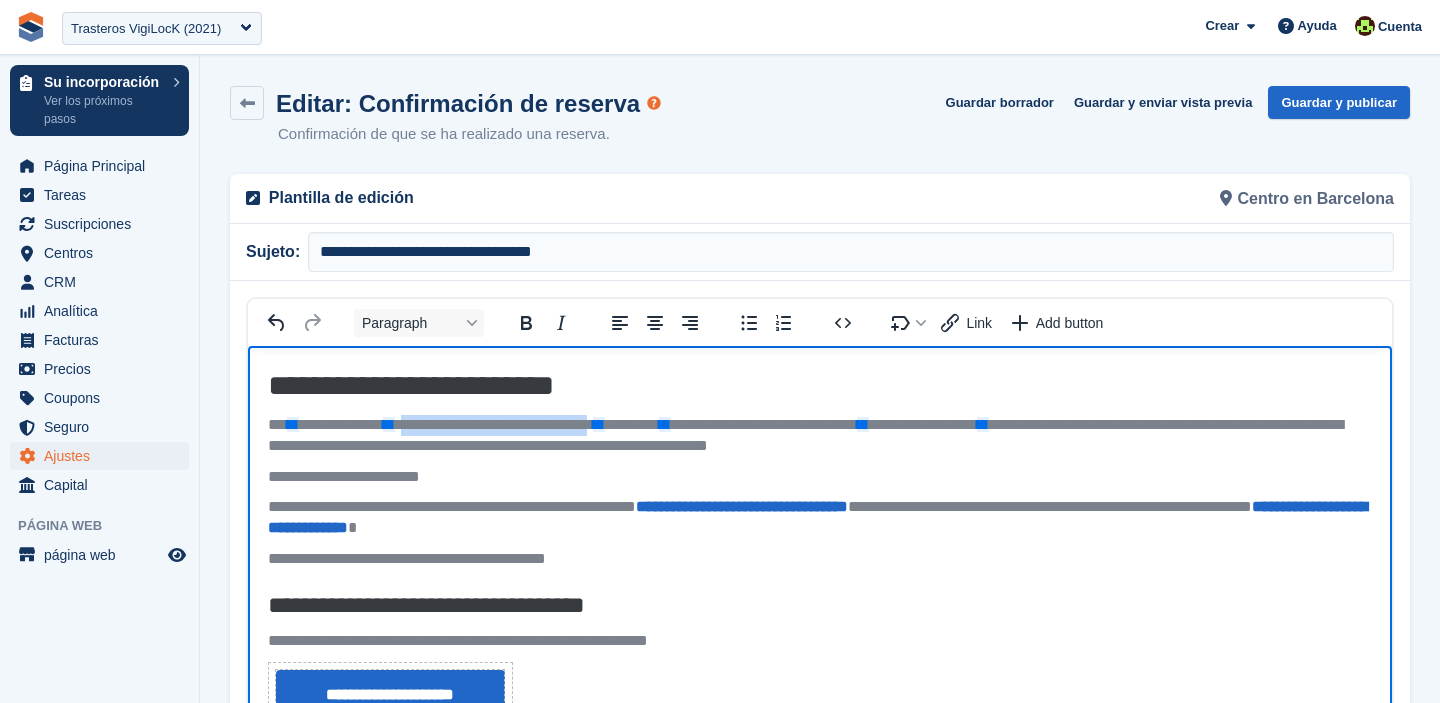 drag, startPoint x: 429, startPoint y: 425, endPoint x: 649, endPoint y: 423, distance: 220.0091 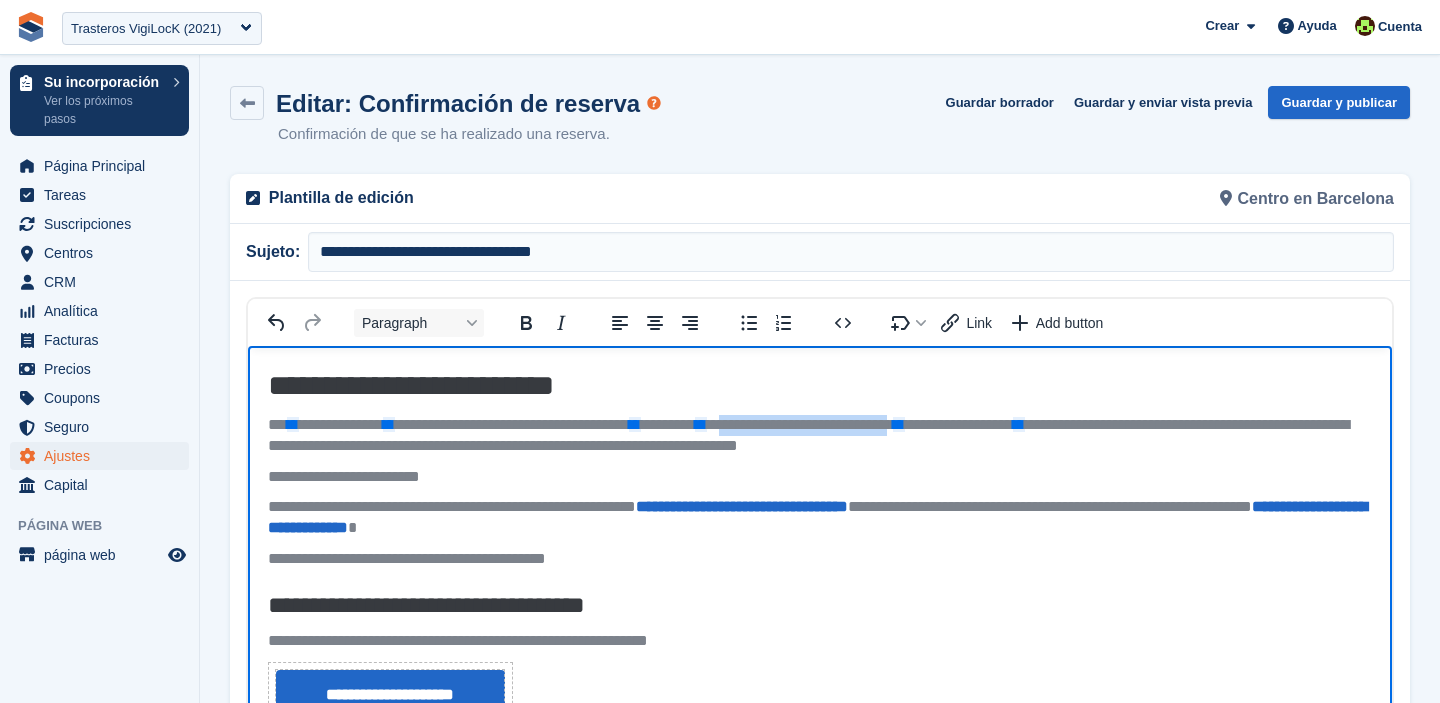 drag, startPoint x: 802, startPoint y: 428, endPoint x: 1009, endPoint y: 424, distance: 207.03865 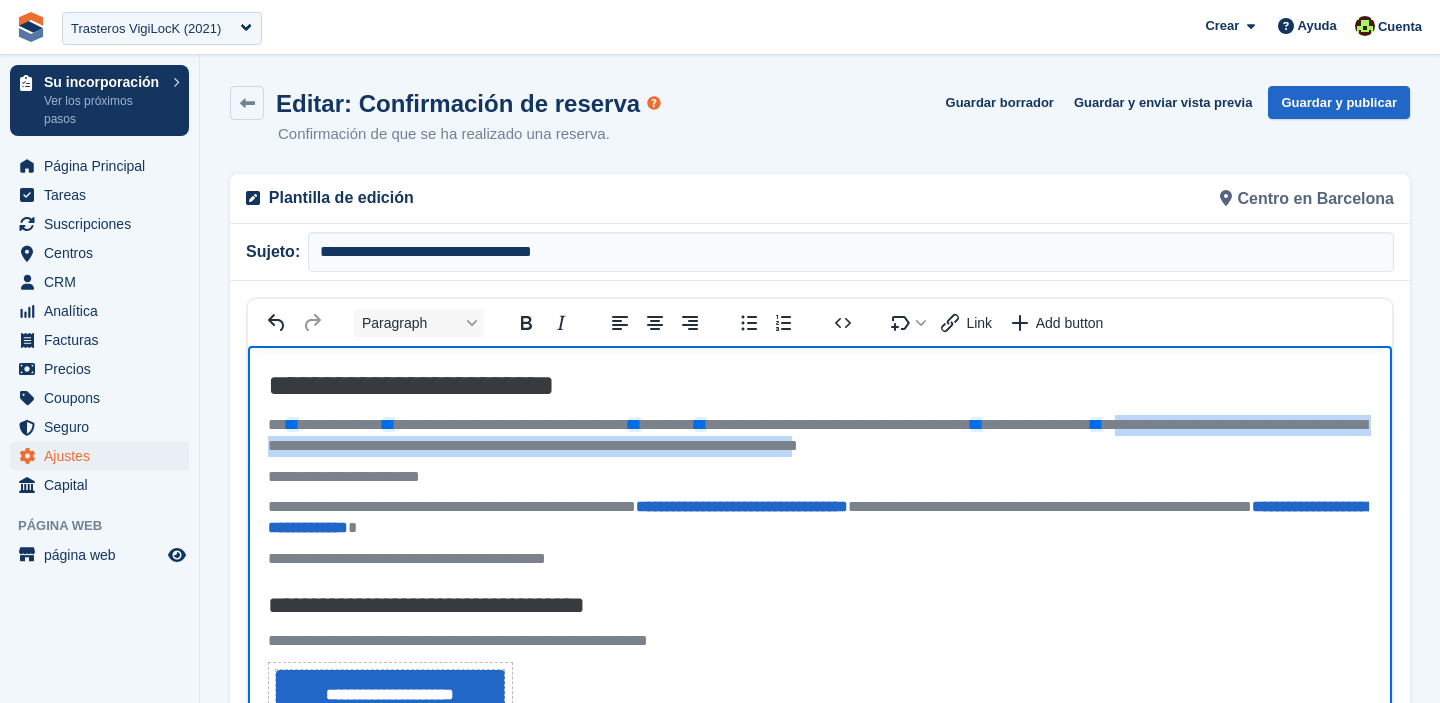 drag, startPoint x: 268, startPoint y: 451, endPoint x: 1158, endPoint y: 451, distance: 890 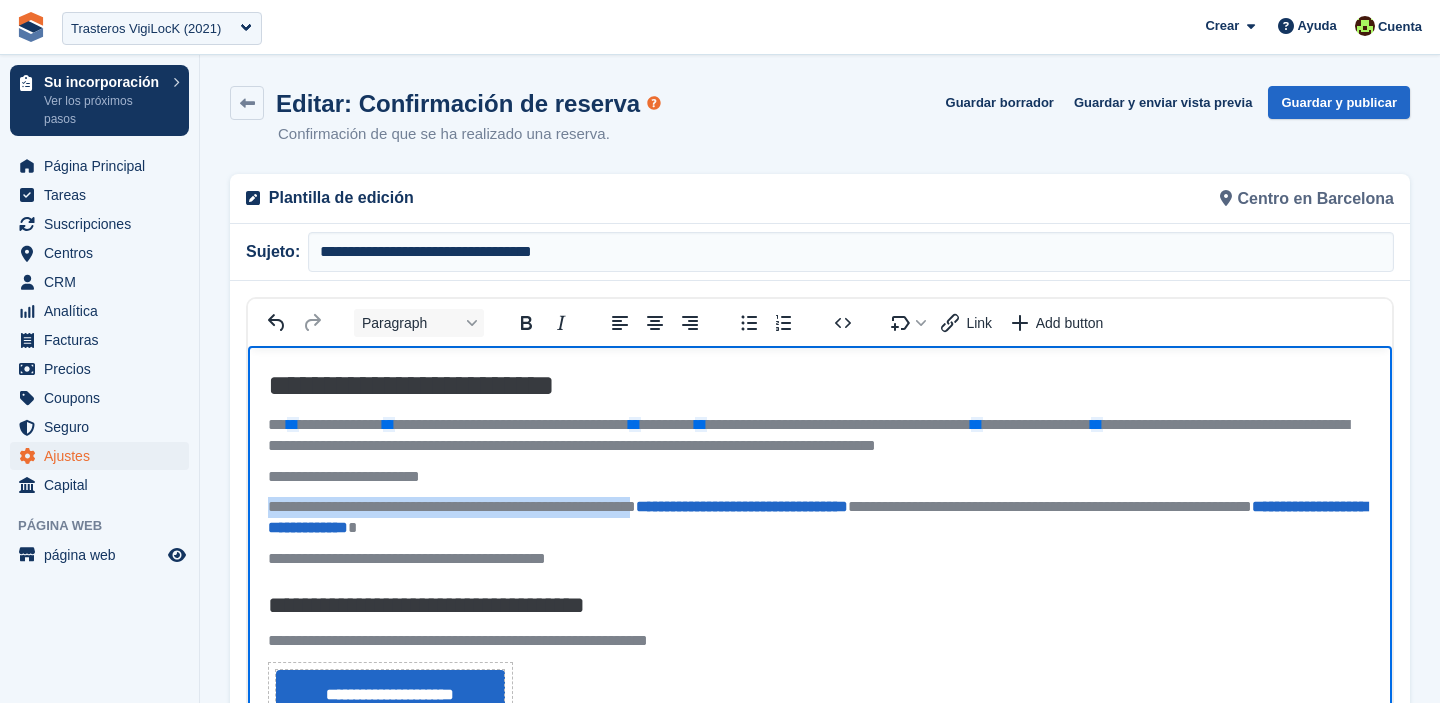 drag, startPoint x: 267, startPoint y: 511, endPoint x: 688, endPoint y: 511, distance: 421 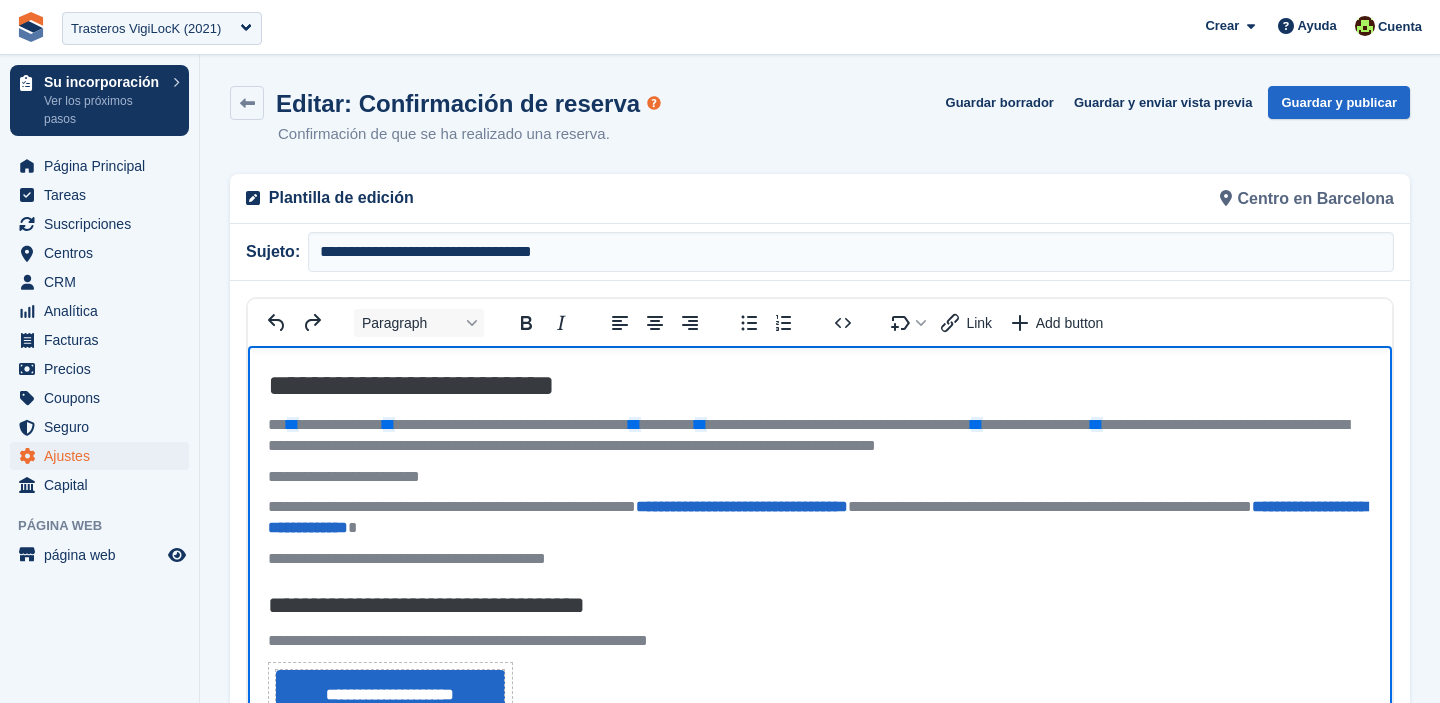 click on "**********" at bounding box center [820, 517] 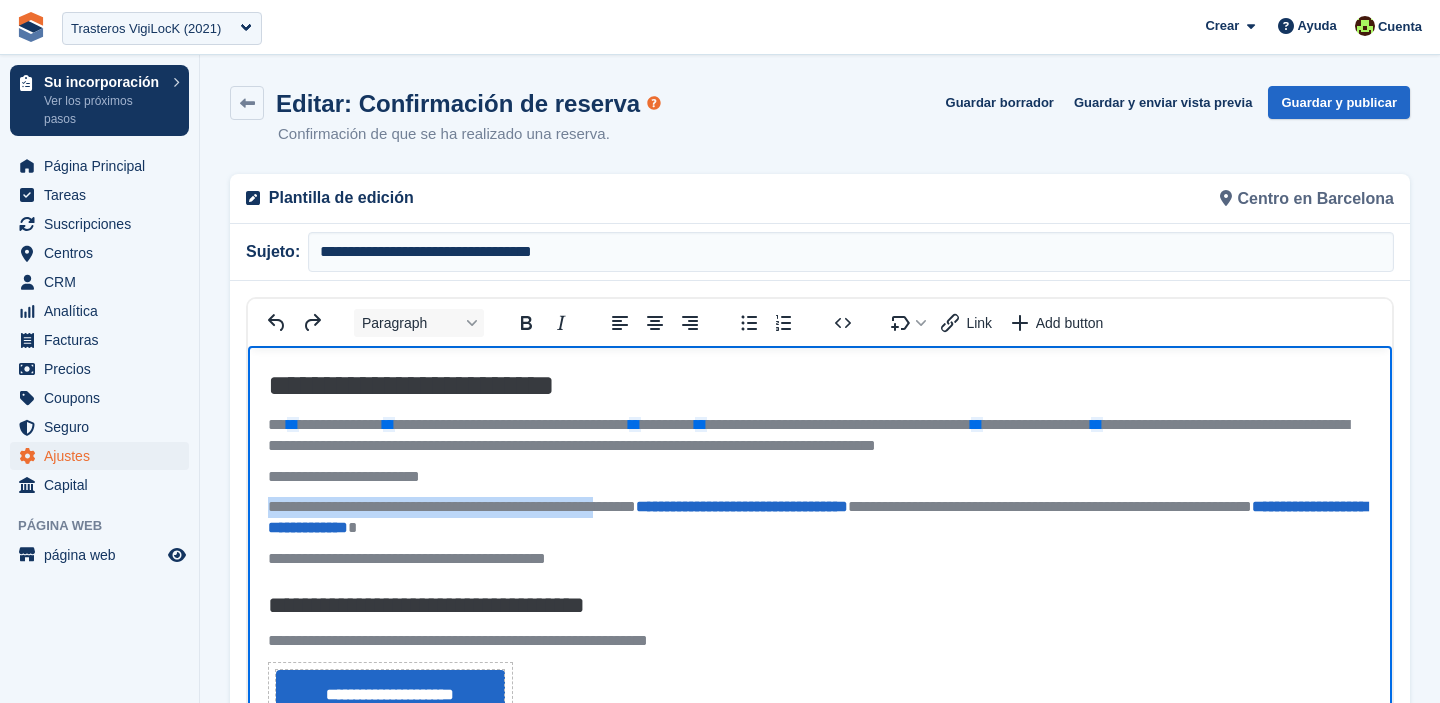 drag, startPoint x: 659, startPoint y: 508, endPoint x: 233, endPoint y: 498, distance: 426.11734 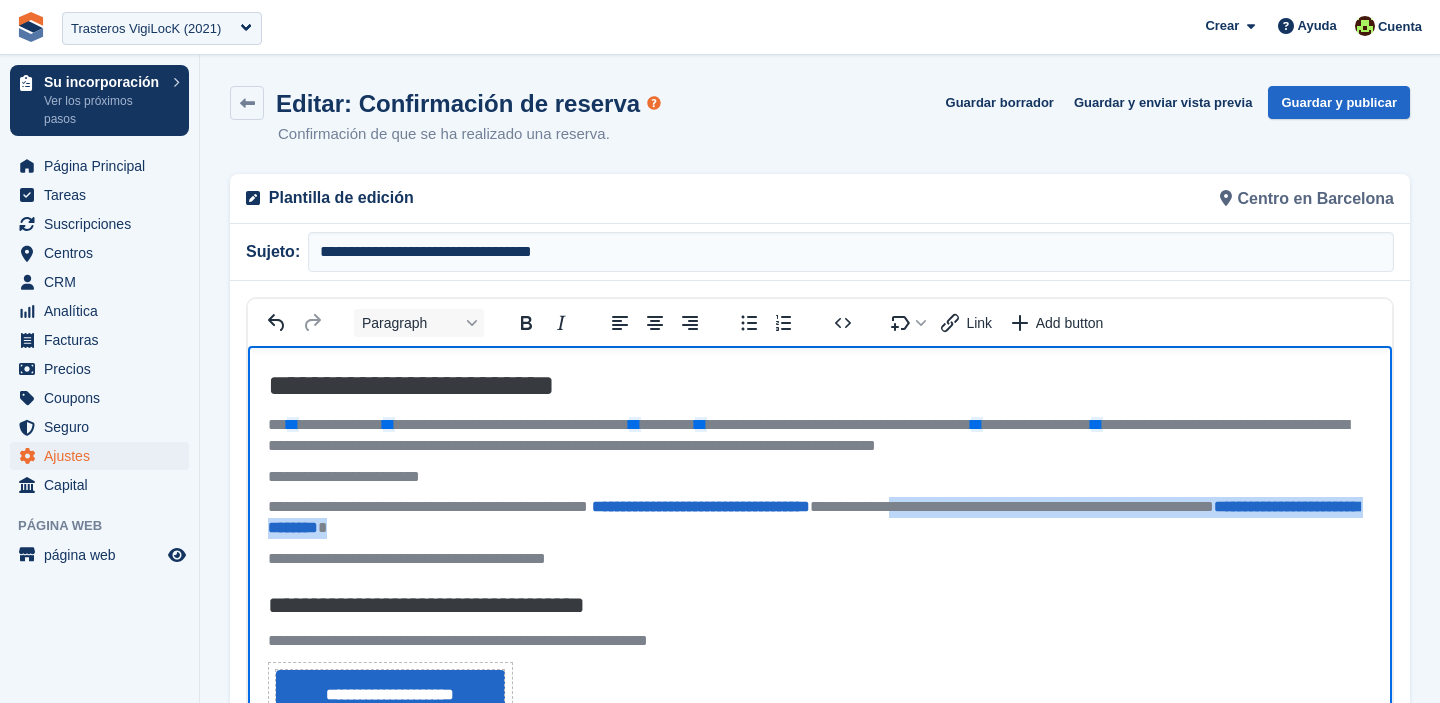drag, startPoint x: 605, startPoint y: 532, endPoint x: 1032, endPoint y: 505, distance: 427.85278 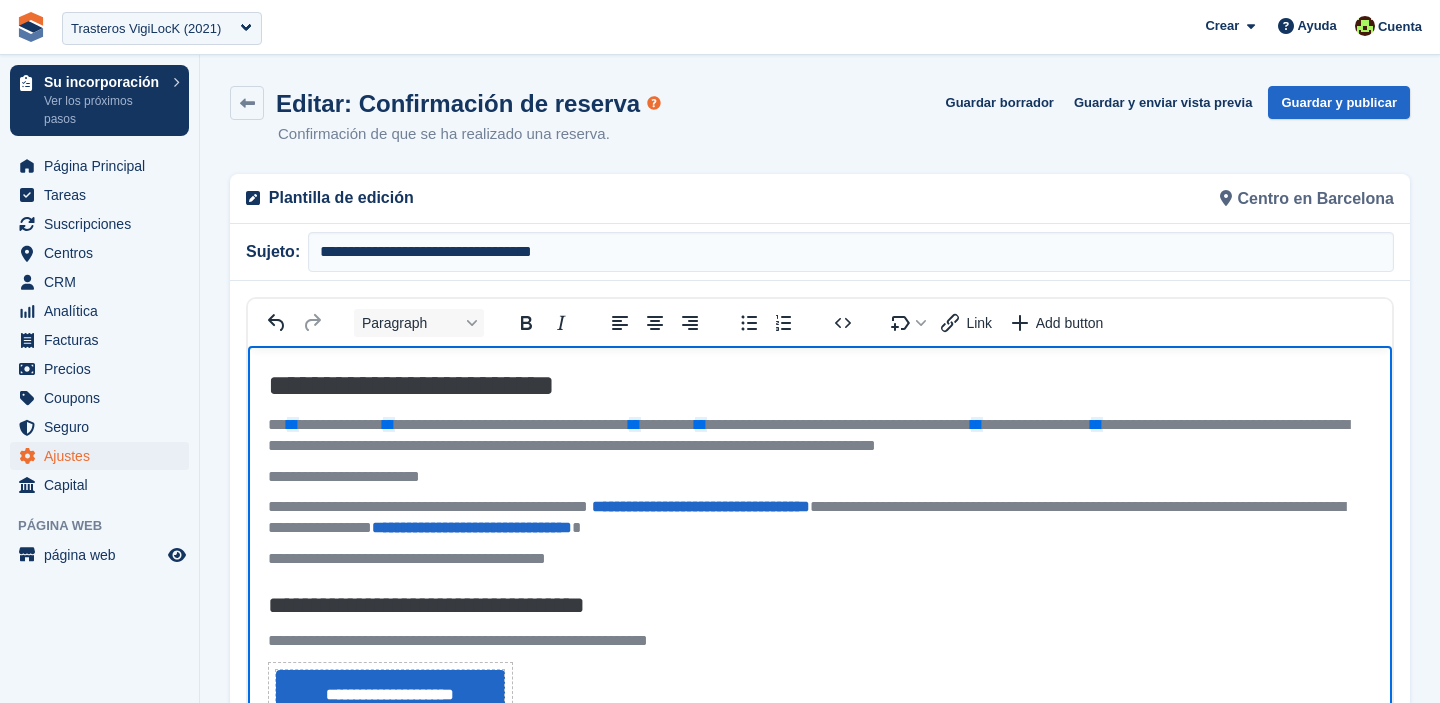 click on "**********" at bounding box center [820, 517] 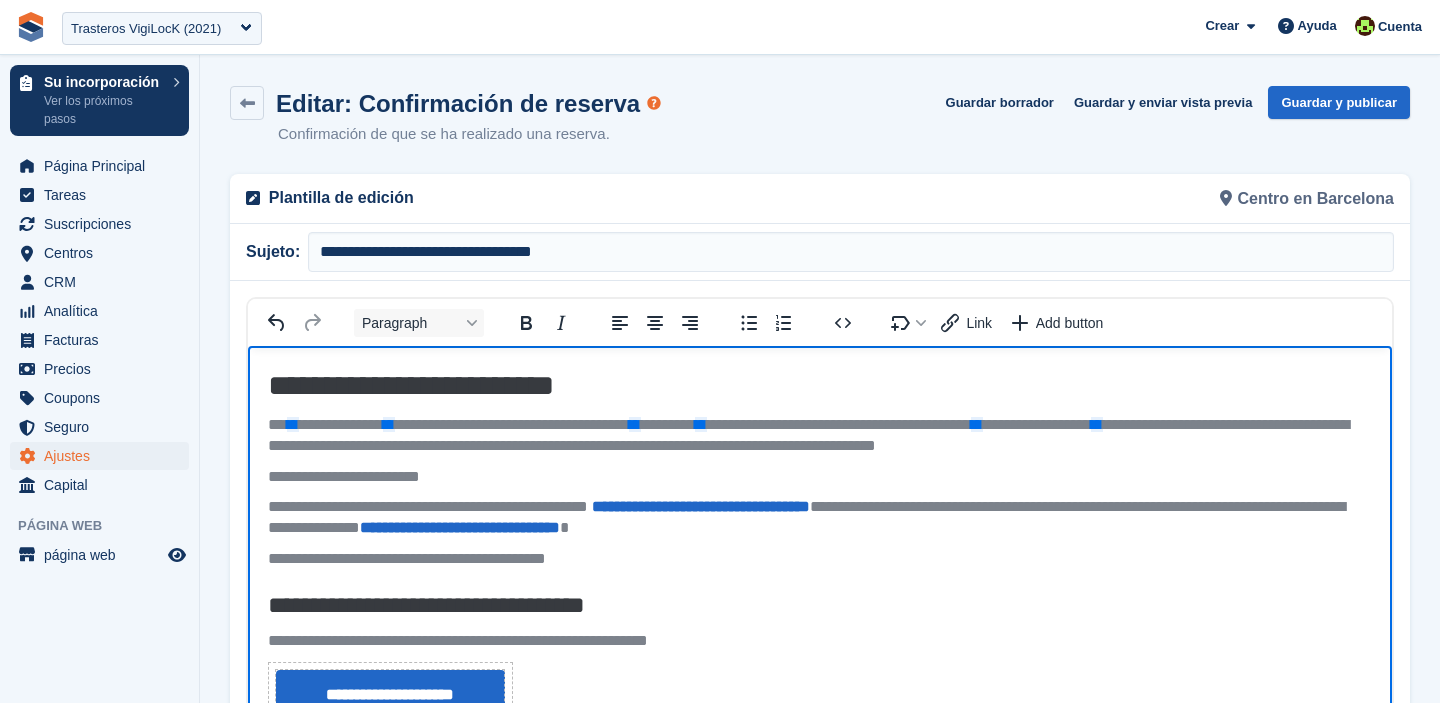 click on "**********" at bounding box center [820, 517] 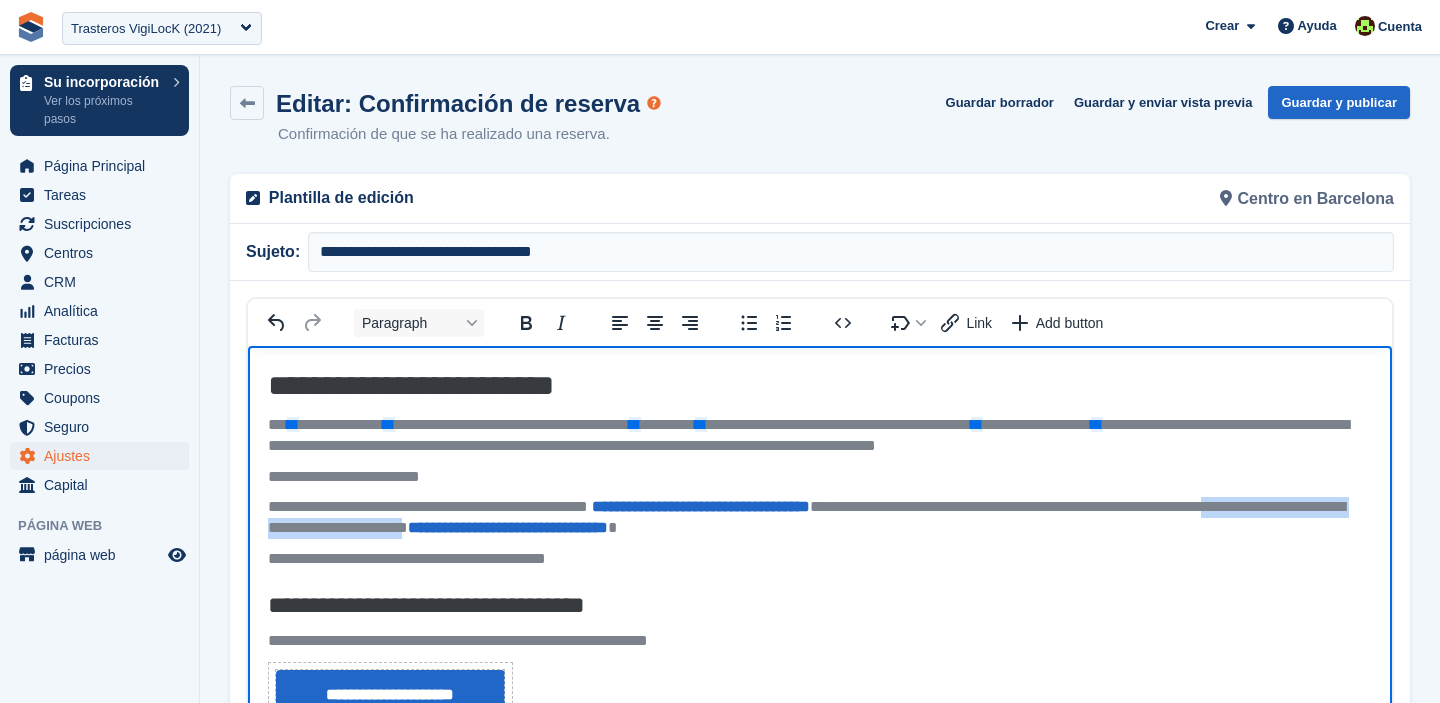 drag, startPoint x: 691, startPoint y: 537, endPoint x: 352, endPoint y: 534, distance: 339.01328 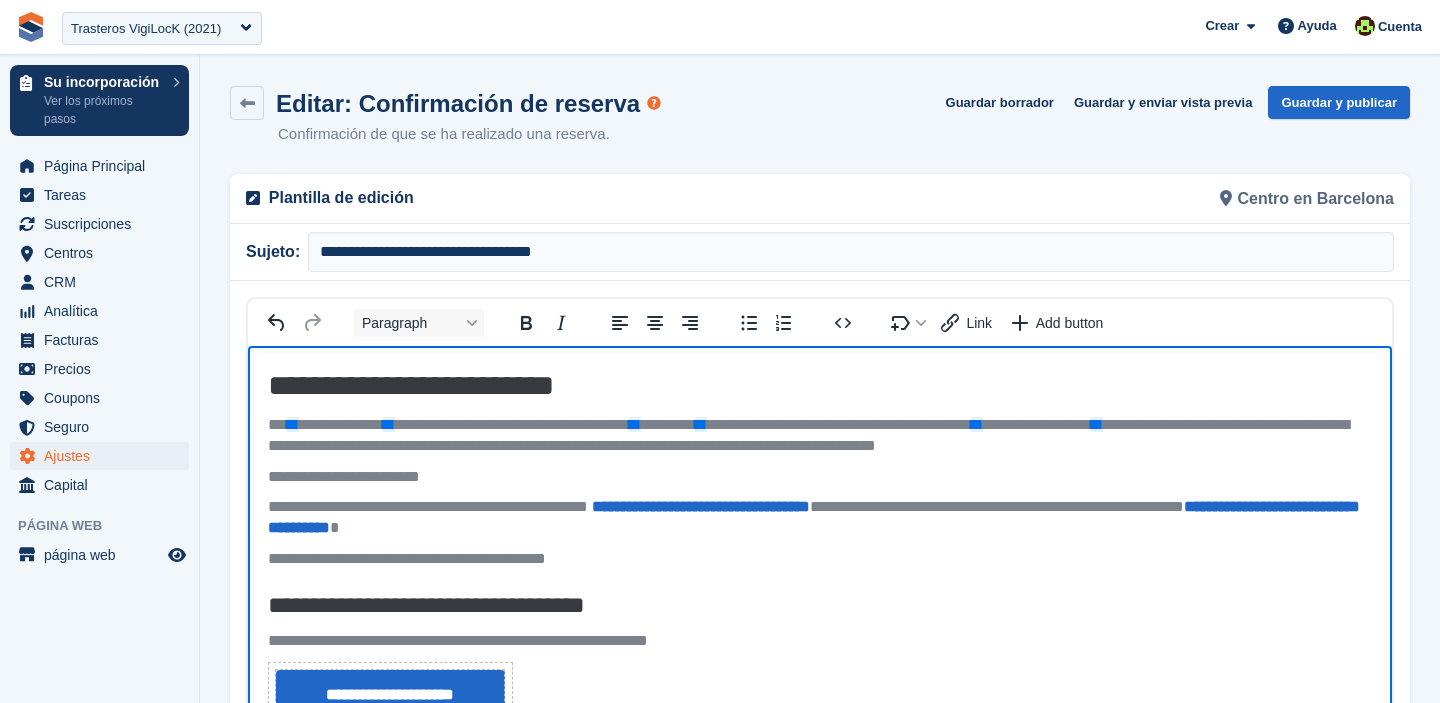 click on "**********" at bounding box center [820, 517] 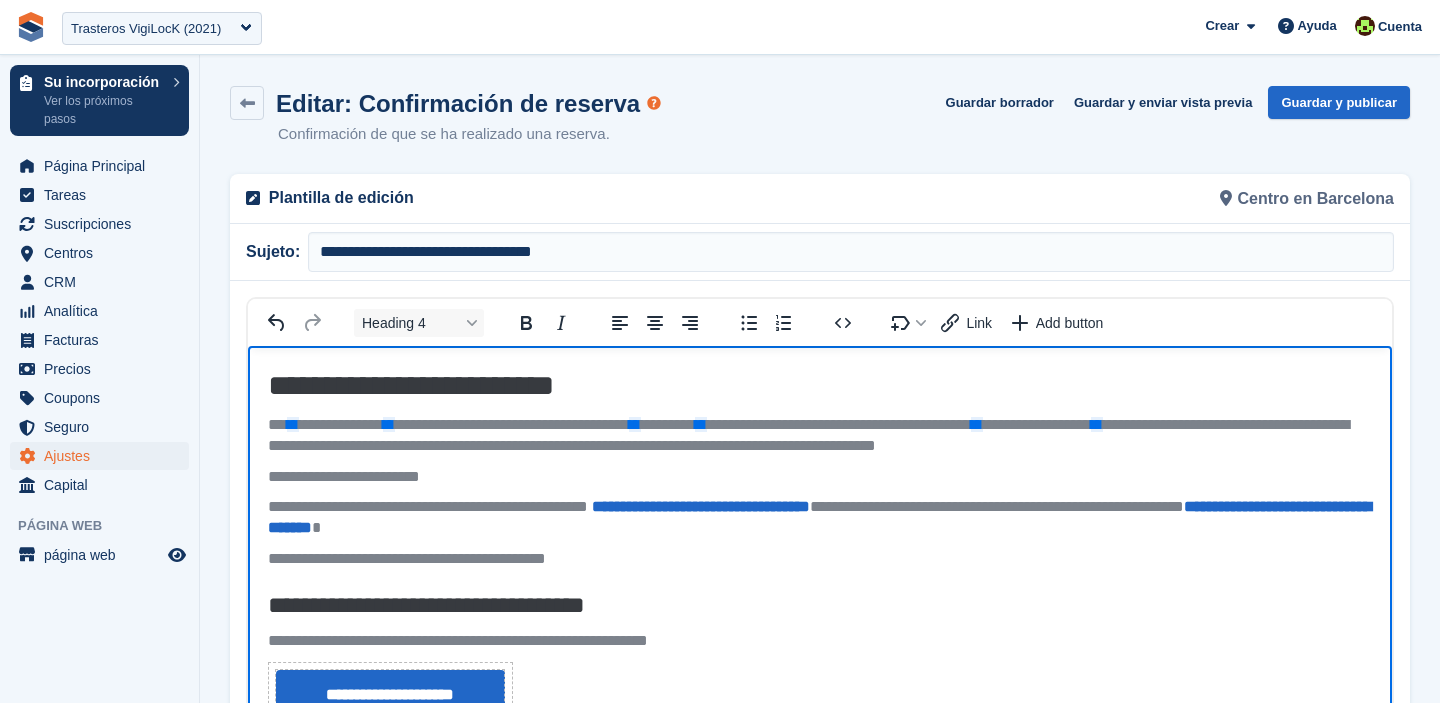 click on "**********" at bounding box center [820, 604] 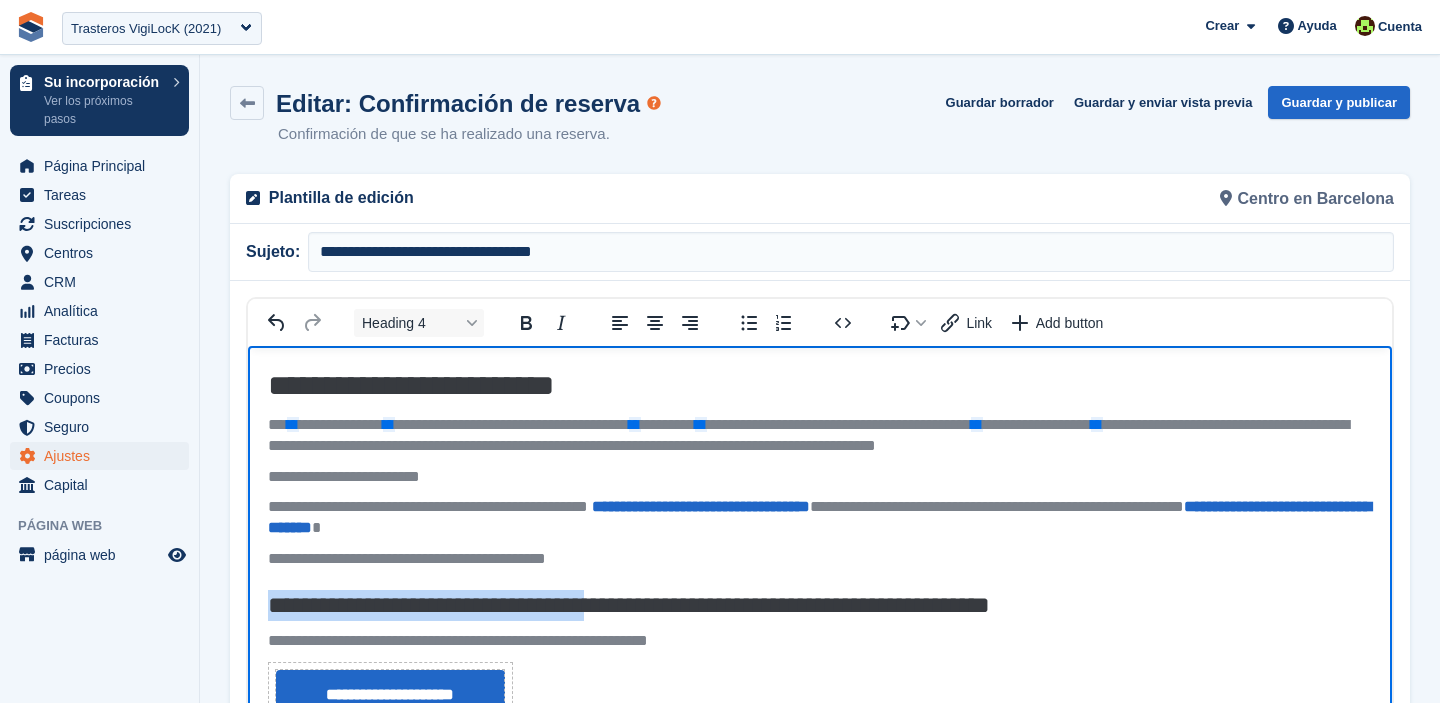 drag, startPoint x: 650, startPoint y: 607, endPoint x: 266, endPoint y: 607, distance: 384 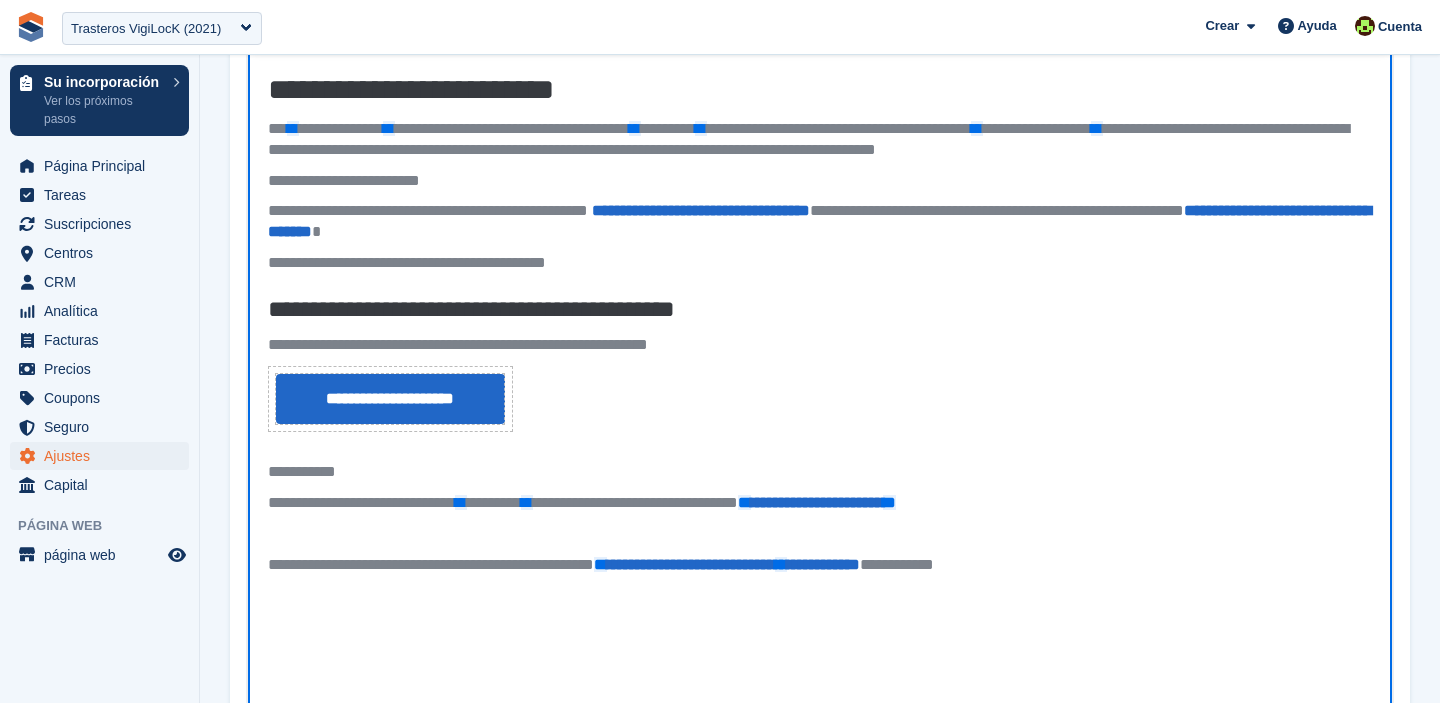 scroll, scrollTop: 345, scrollLeft: 0, axis: vertical 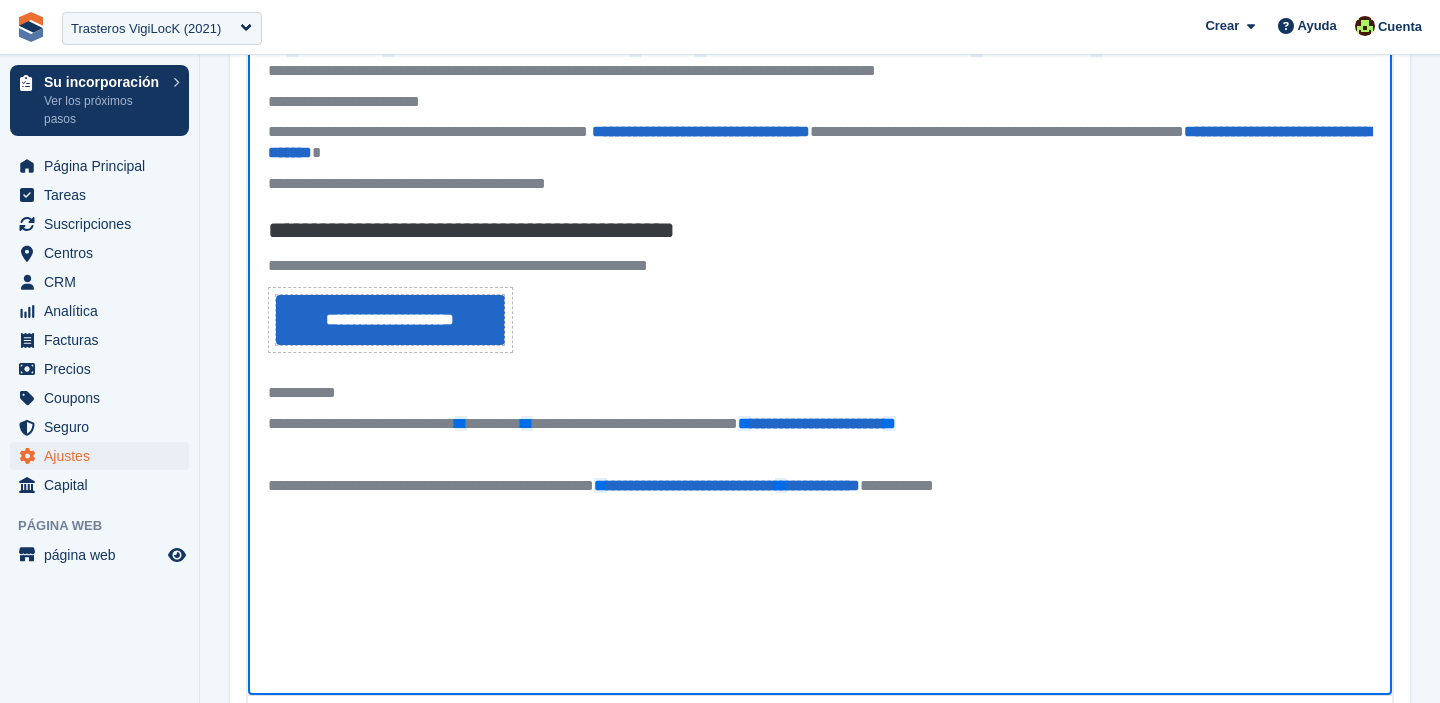 click on "**********" at bounding box center (820, 264) 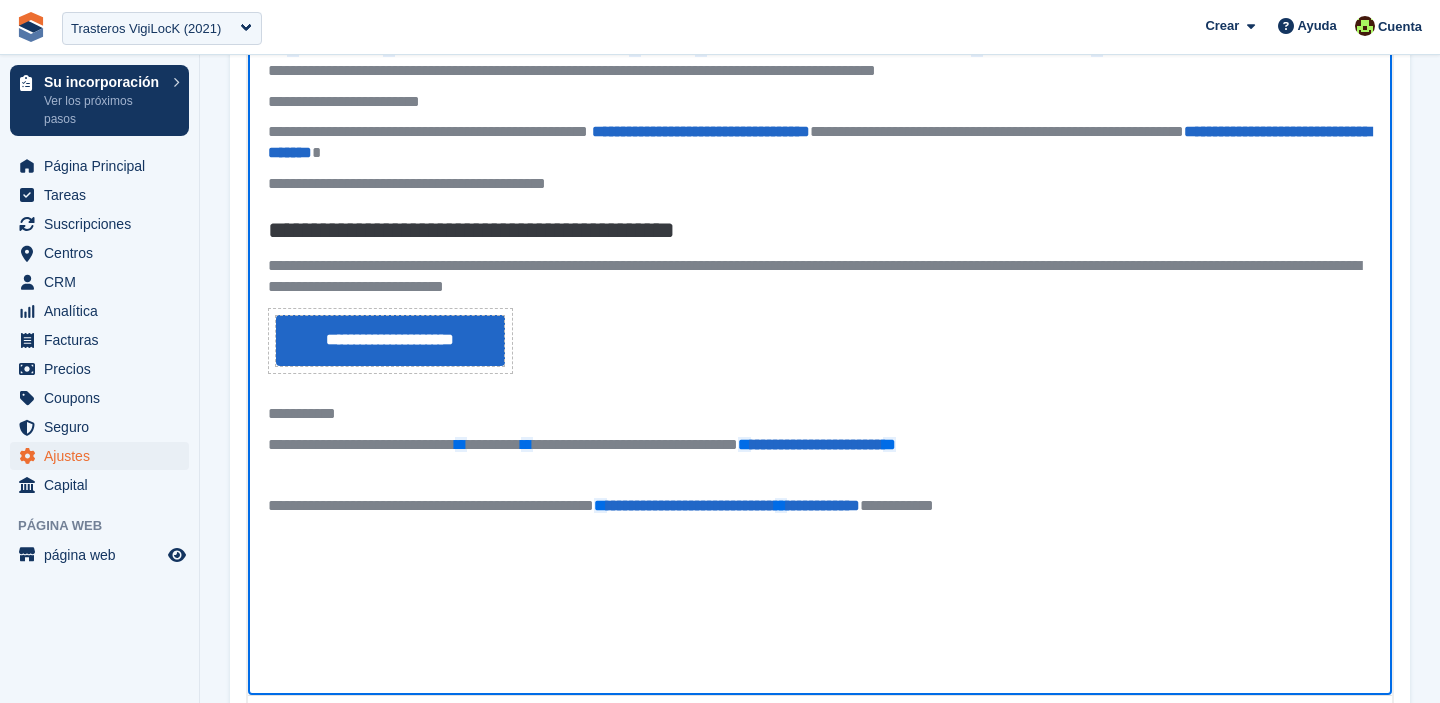 click on "**********" at bounding box center [677, 265] 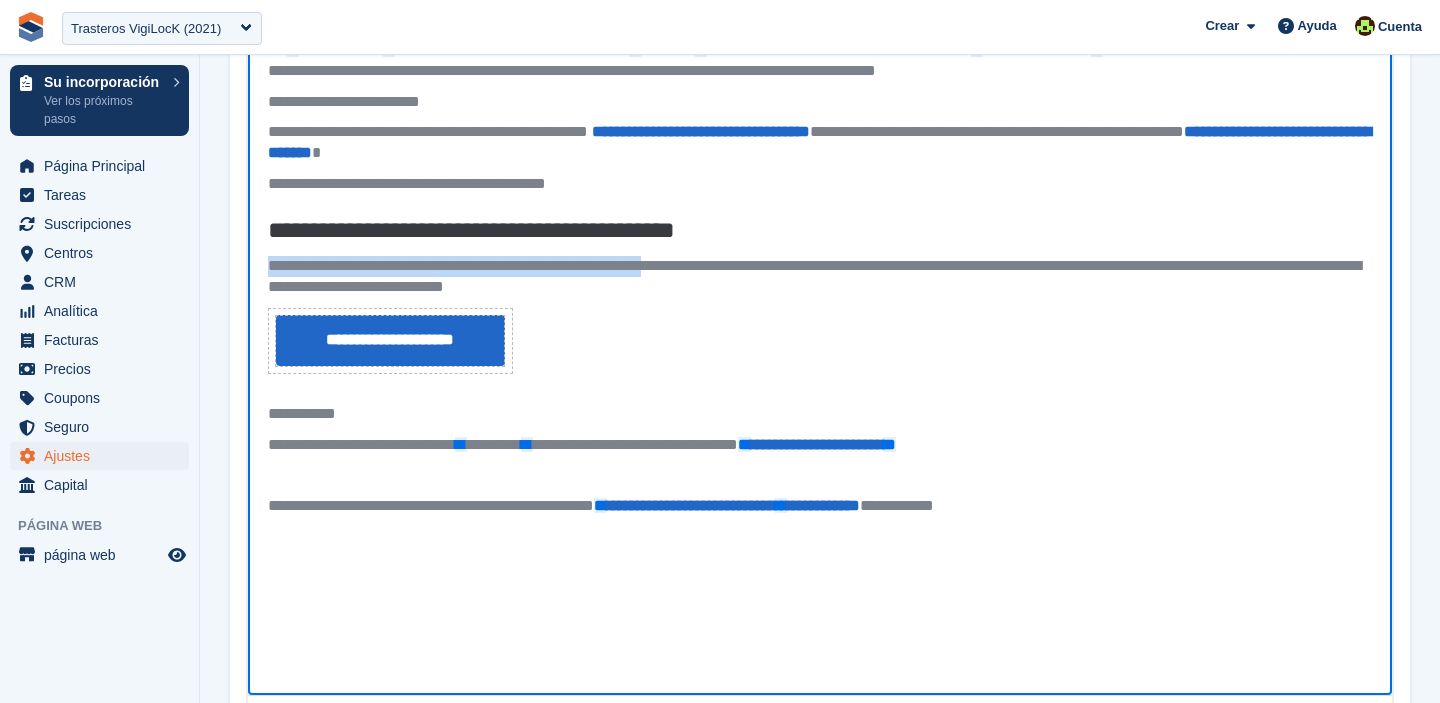 drag, startPoint x: 723, startPoint y: 266, endPoint x: 271, endPoint y: 275, distance: 452.0896 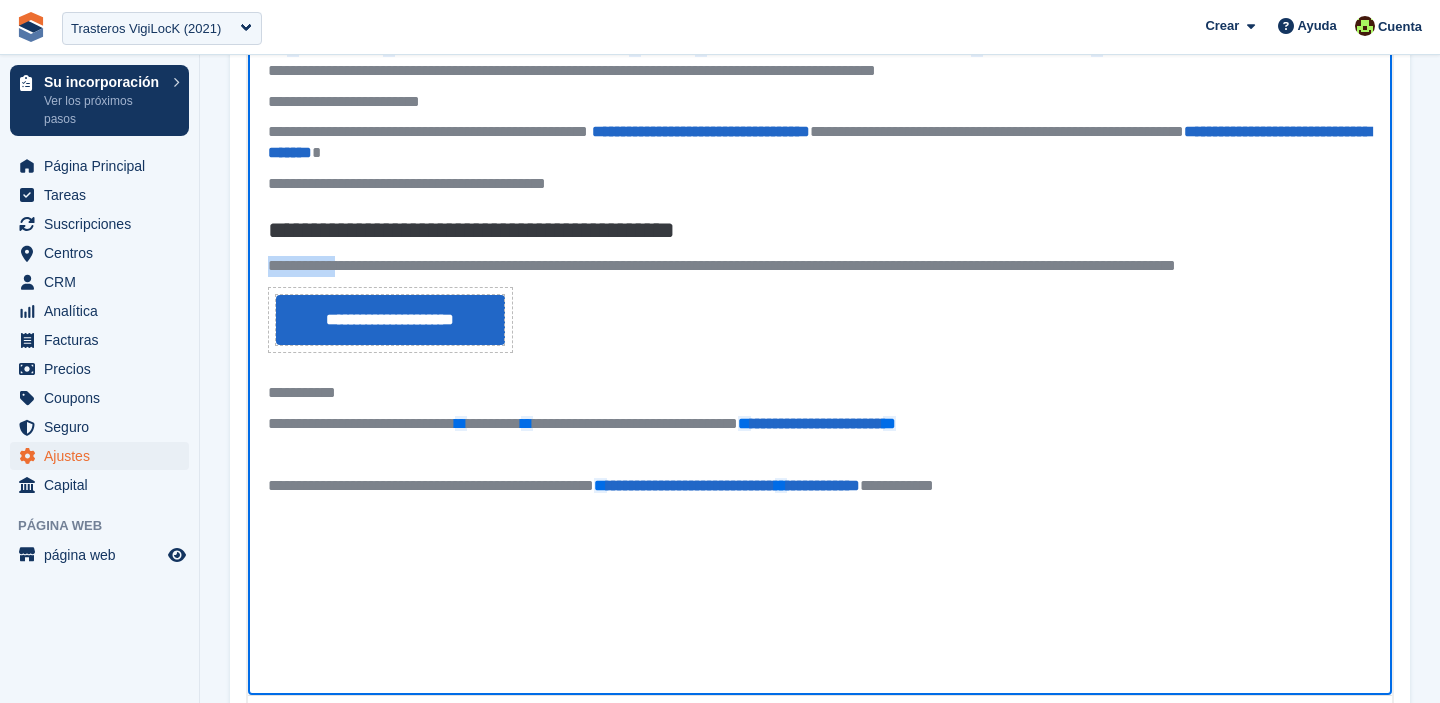 drag, startPoint x: 378, startPoint y: 268, endPoint x: 266, endPoint y: 269, distance: 112.00446 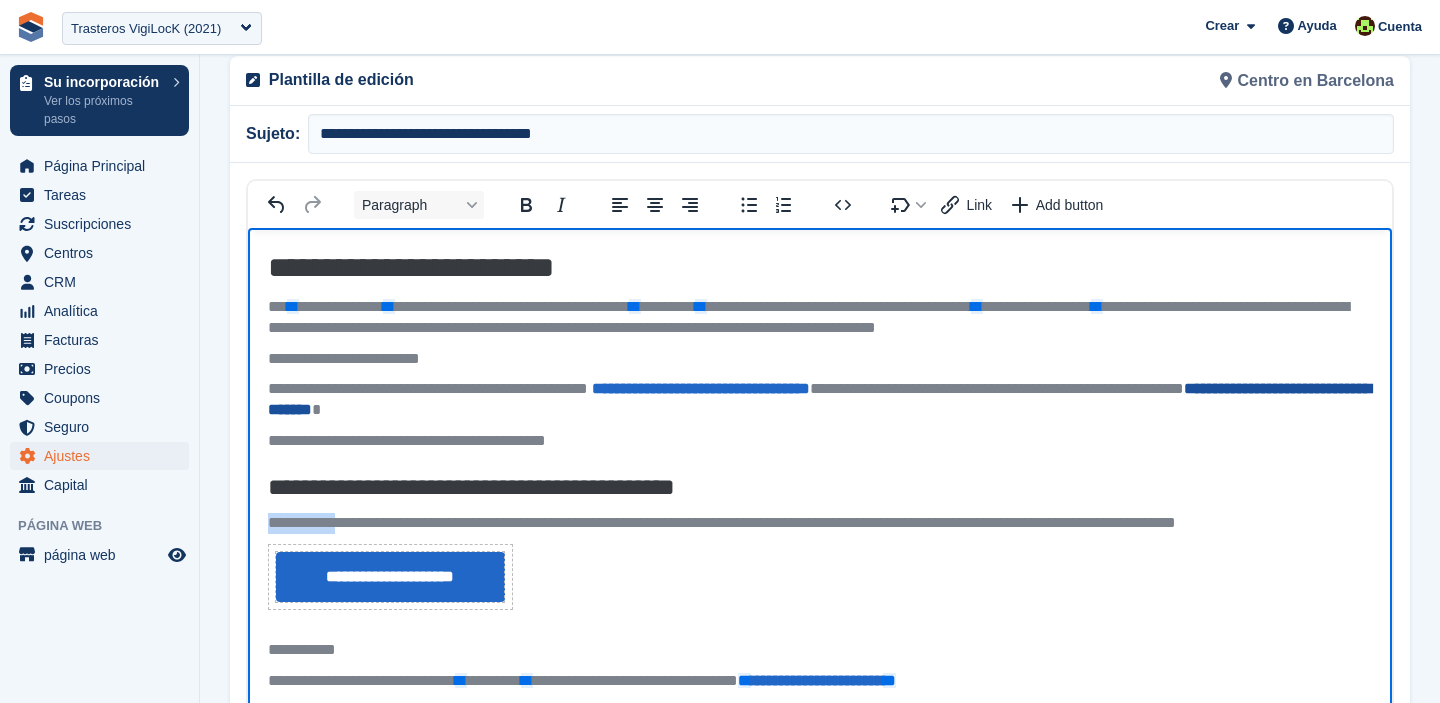 scroll, scrollTop: 46, scrollLeft: 0, axis: vertical 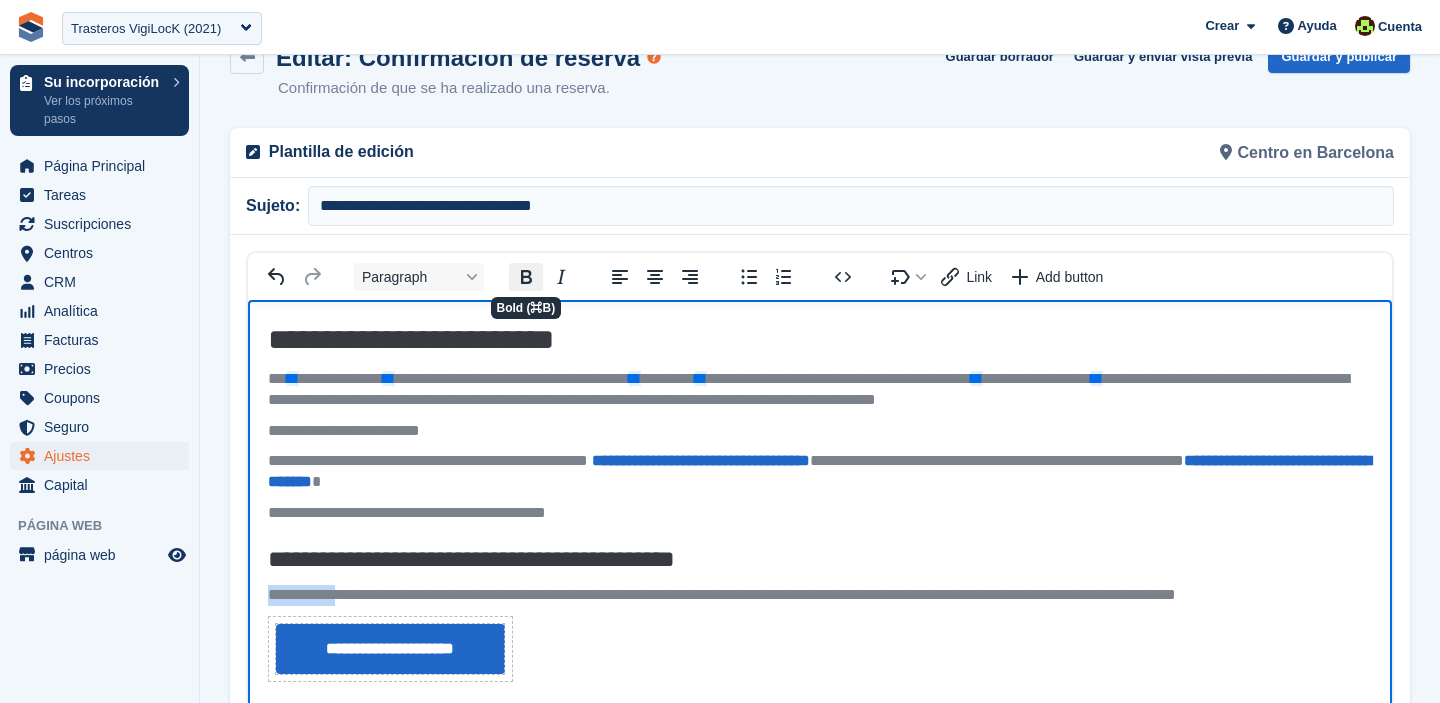 click 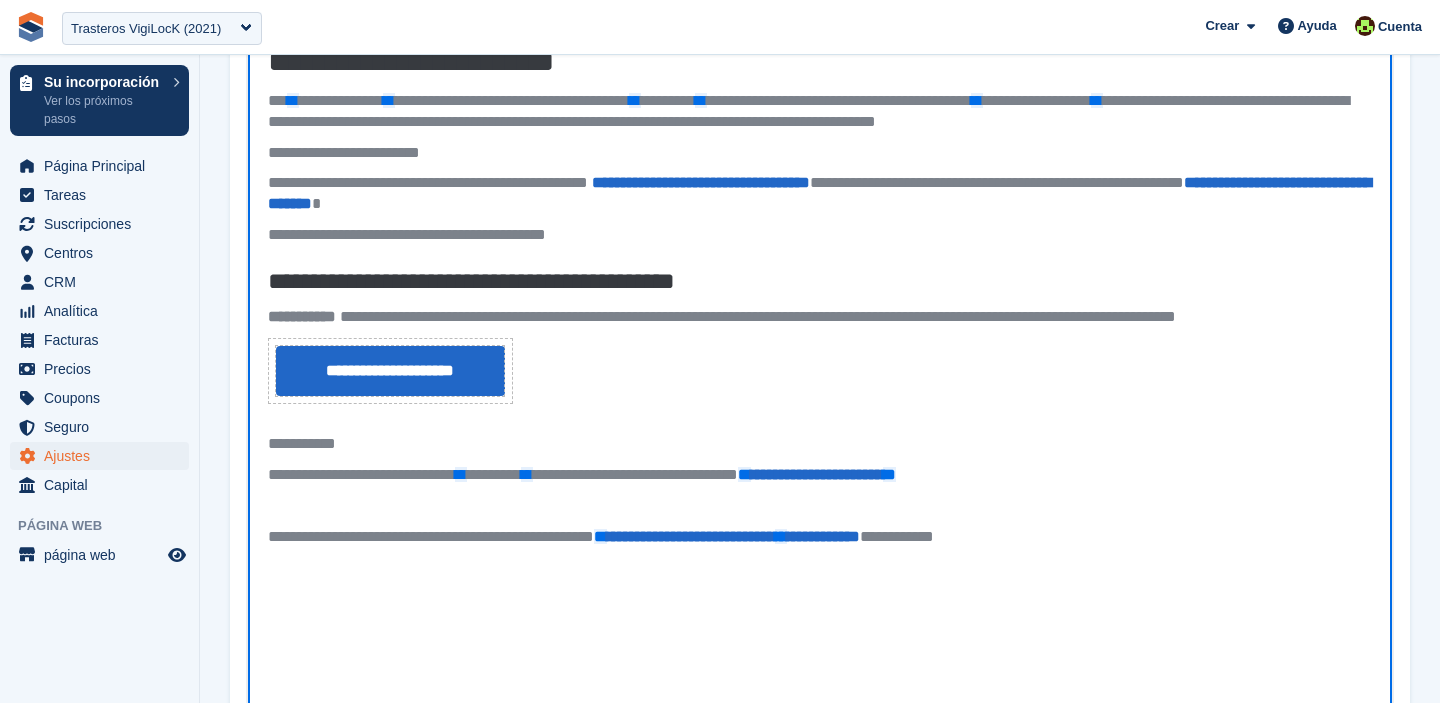scroll, scrollTop: 329, scrollLeft: 0, axis: vertical 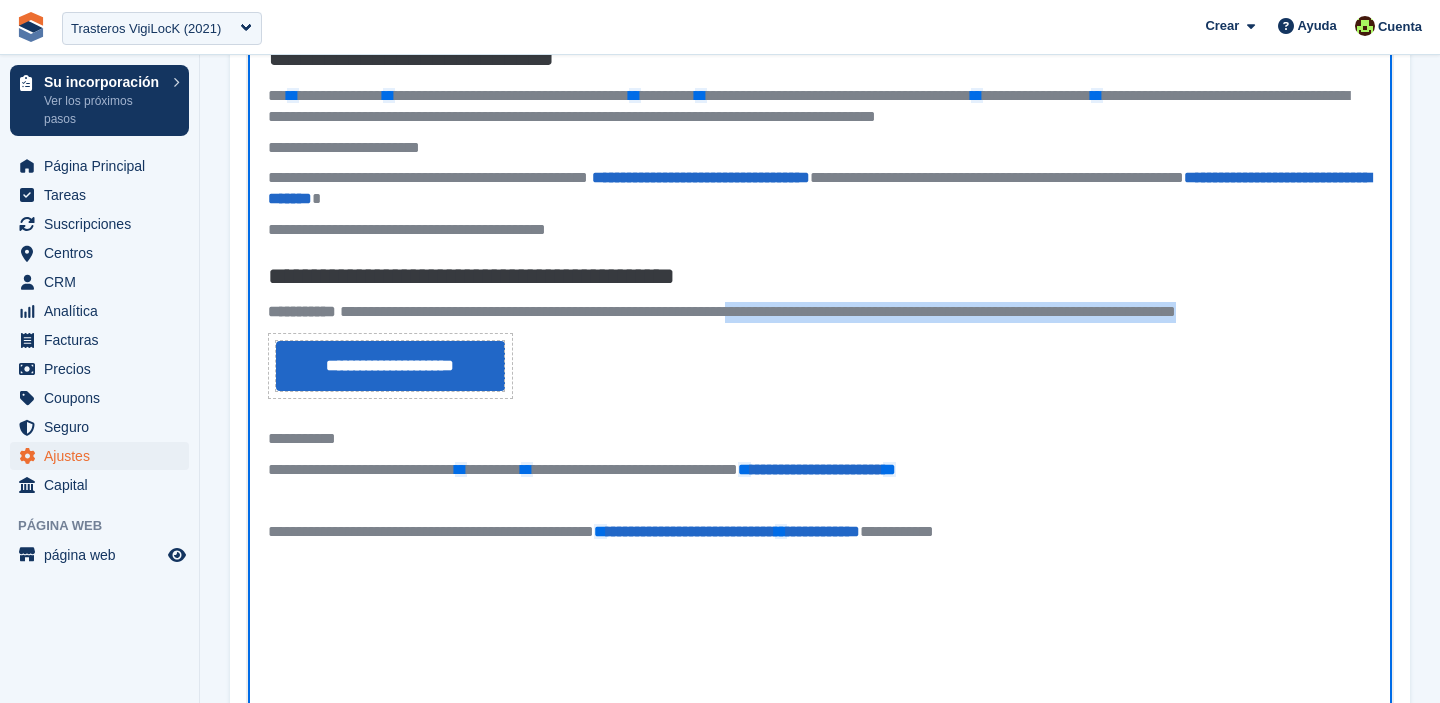 drag, startPoint x: 833, startPoint y: 313, endPoint x: 1324, endPoint y: 316, distance: 491.00916 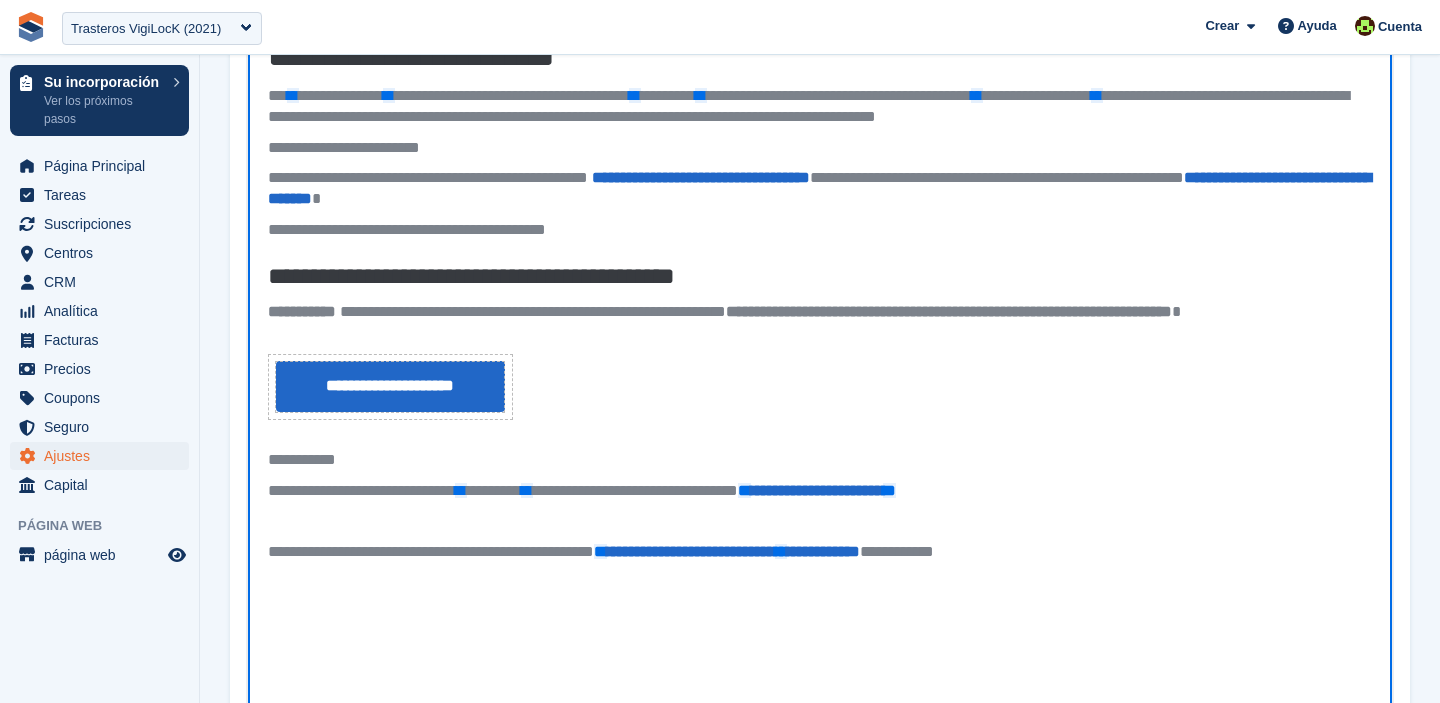 click on "**********" at bounding box center [820, 319] 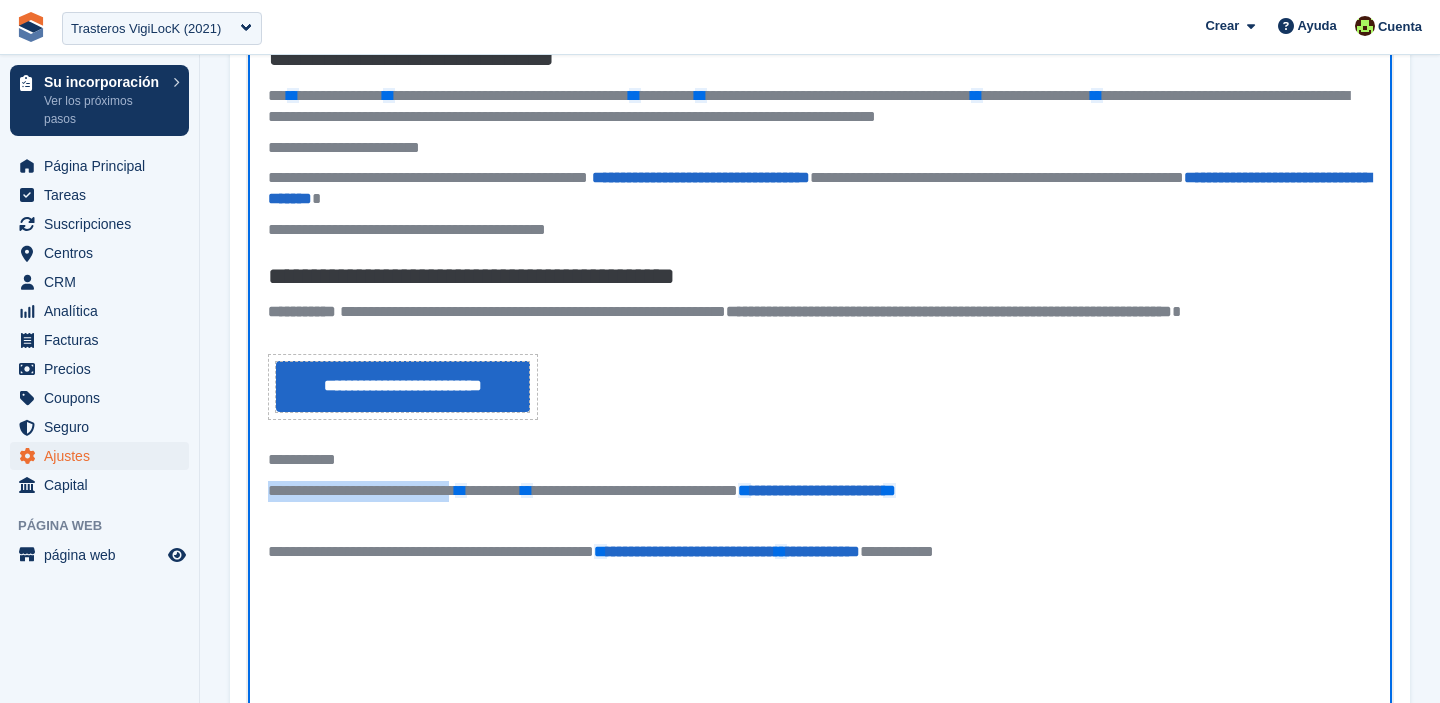 drag, startPoint x: 271, startPoint y: 494, endPoint x: 487, endPoint y: 500, distance: 216.08331 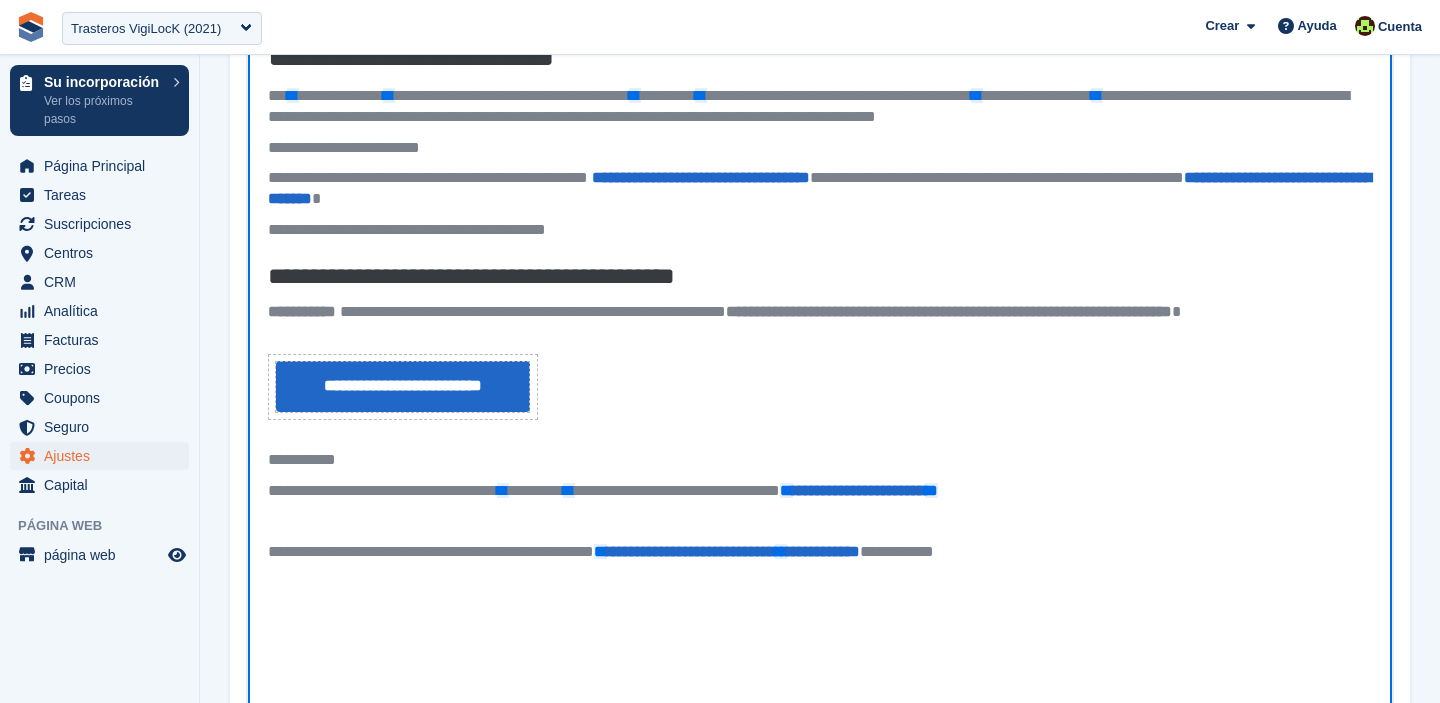 click on "**********" at bounding box center (512, 94) 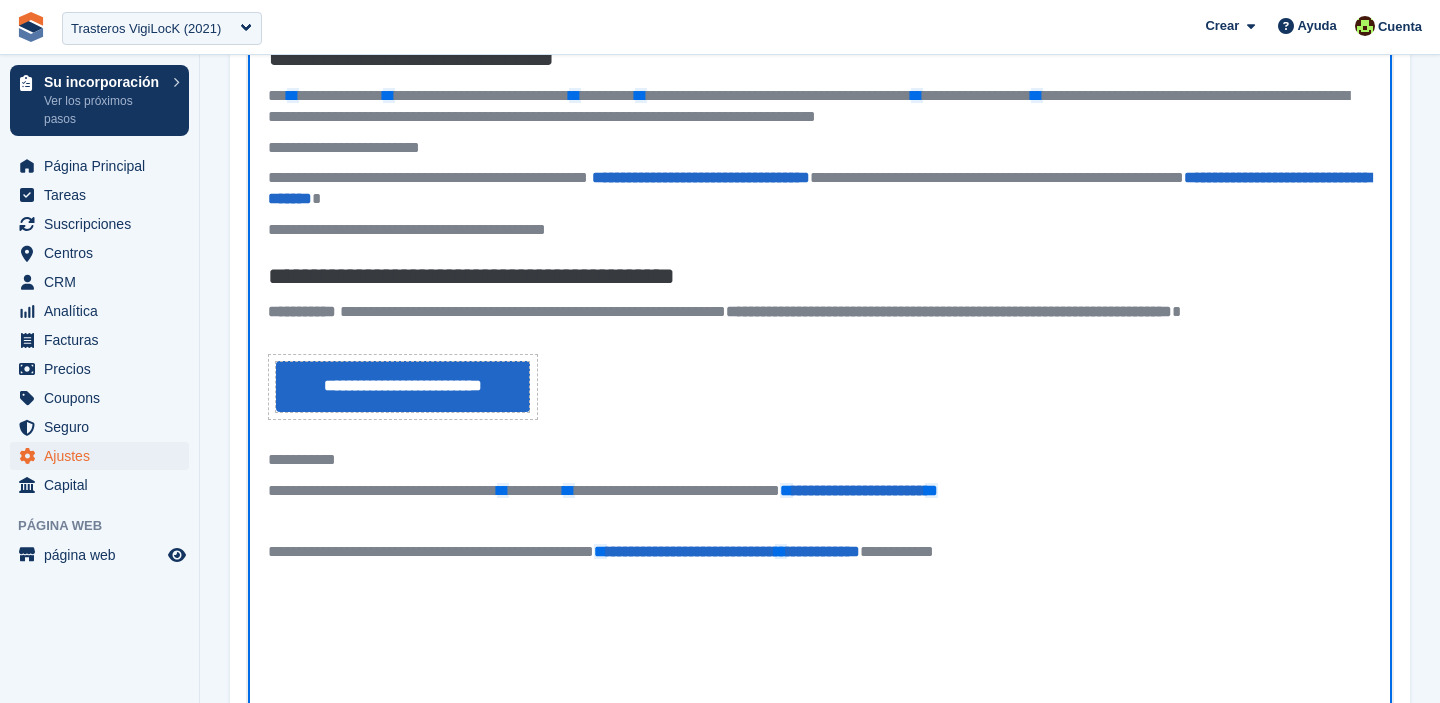 click on "**********" at bounding box center [382, 489] 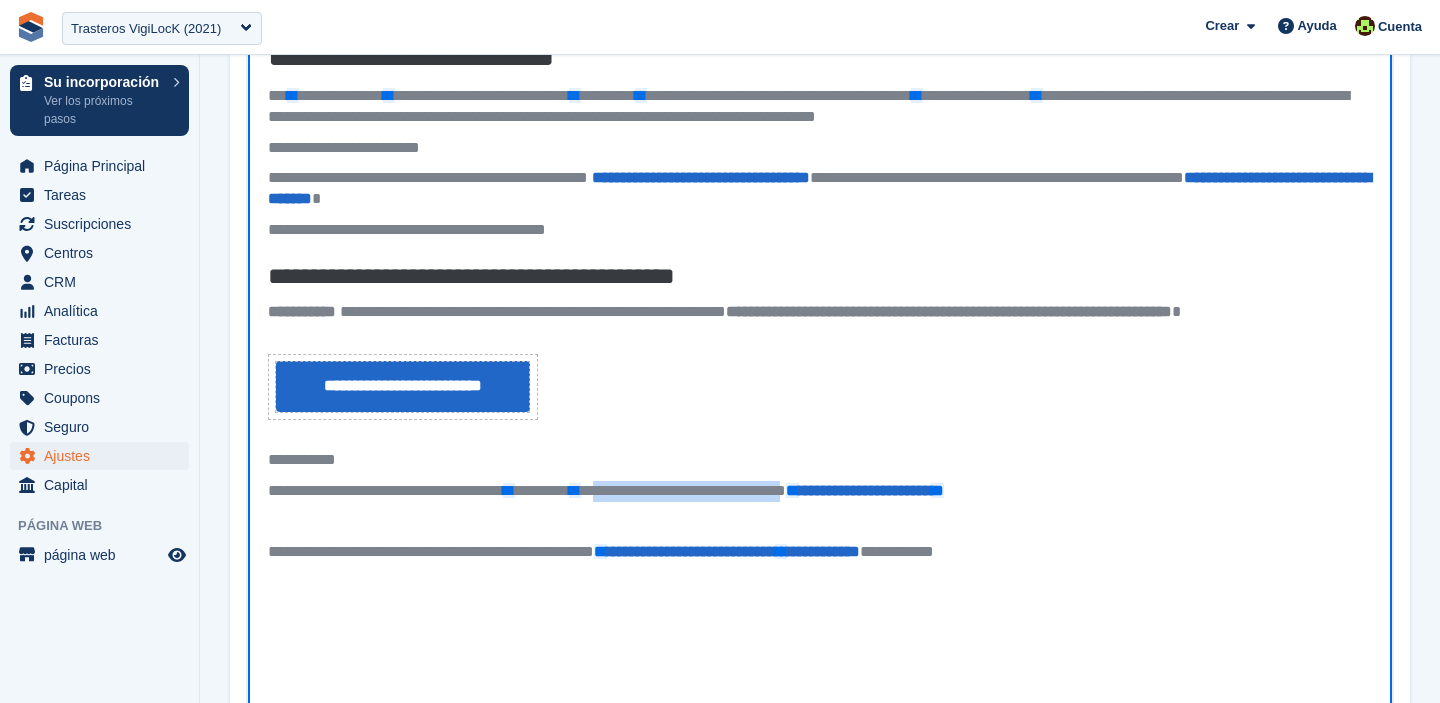 drag, startPoint x: 657, startPoint y: 494, endPoint x: 882, endPoint y: 494, distance: 225 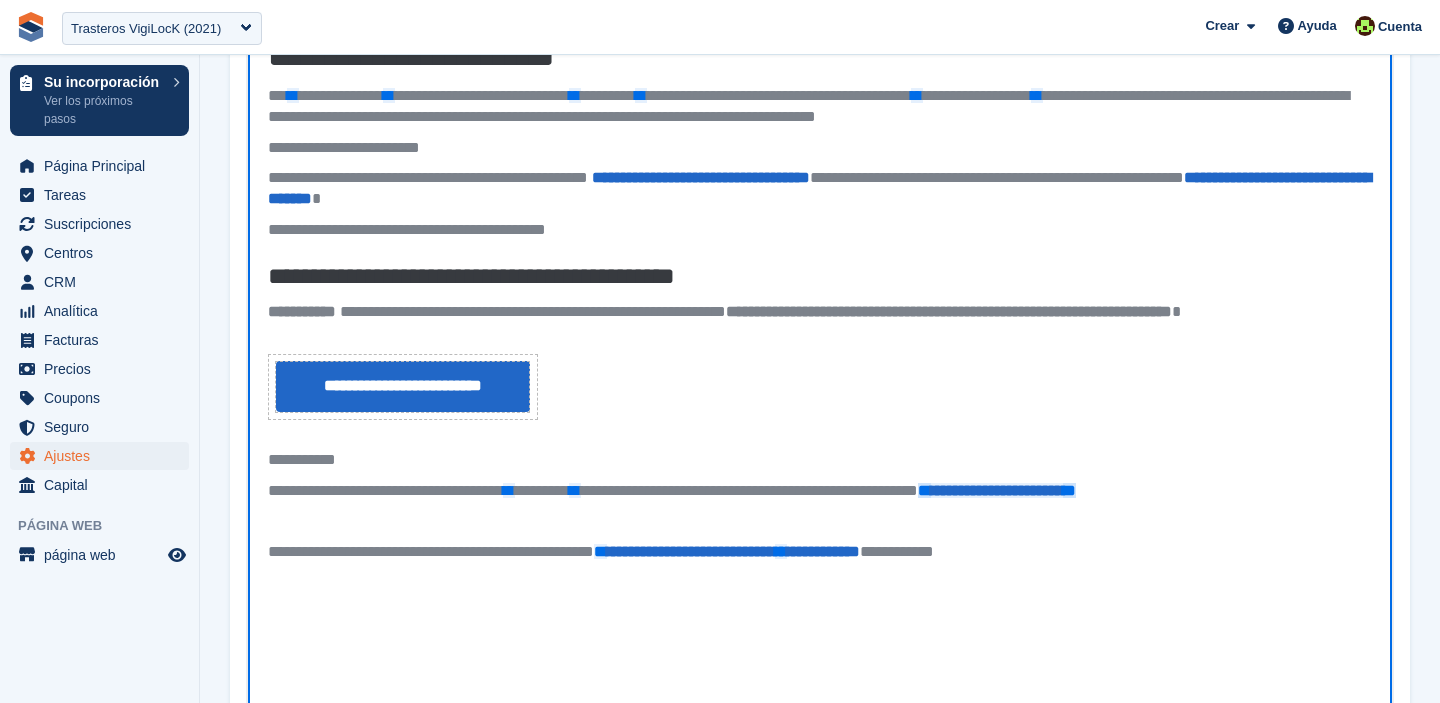 click on "**********" at bounding box center (997, 489) 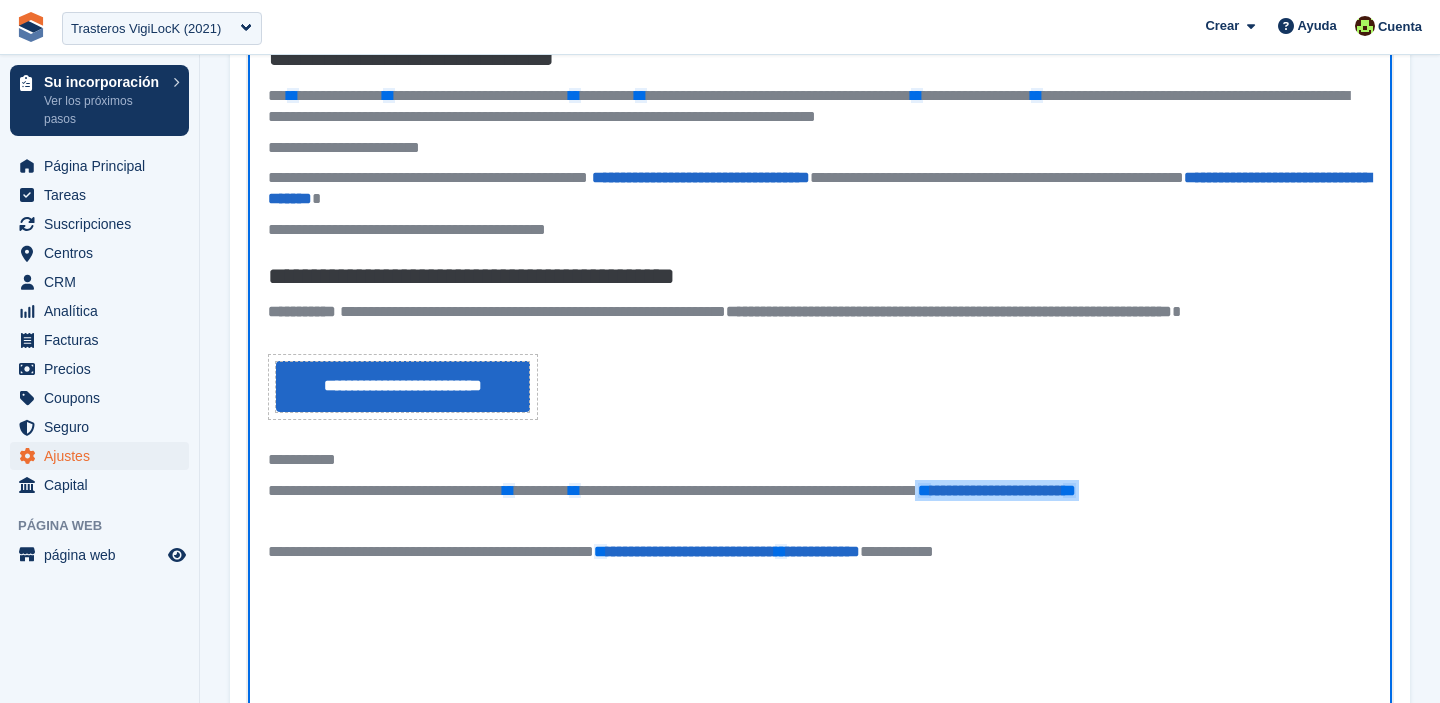 click on "**********" at bounding box center (820, 490) 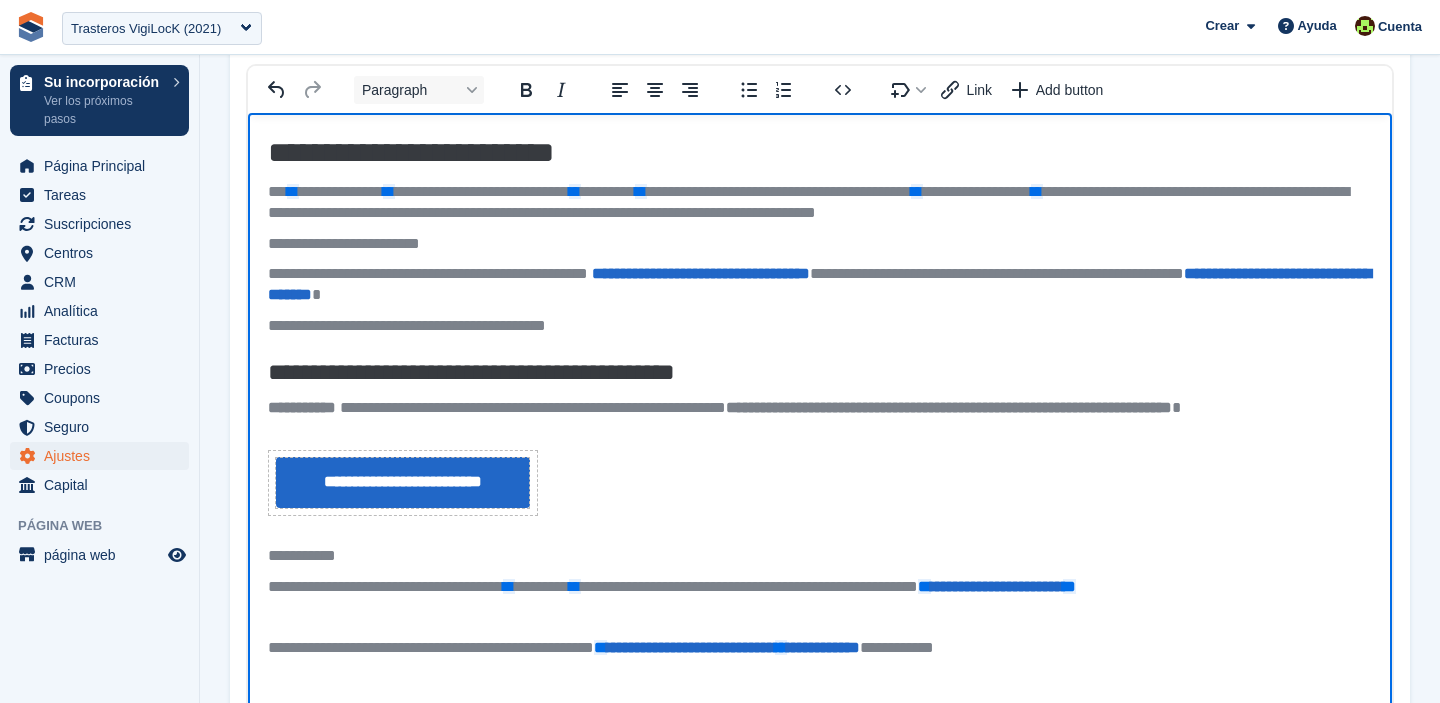 scroll, scrollTop: 217, scrollLeft: 0, axis: vertical 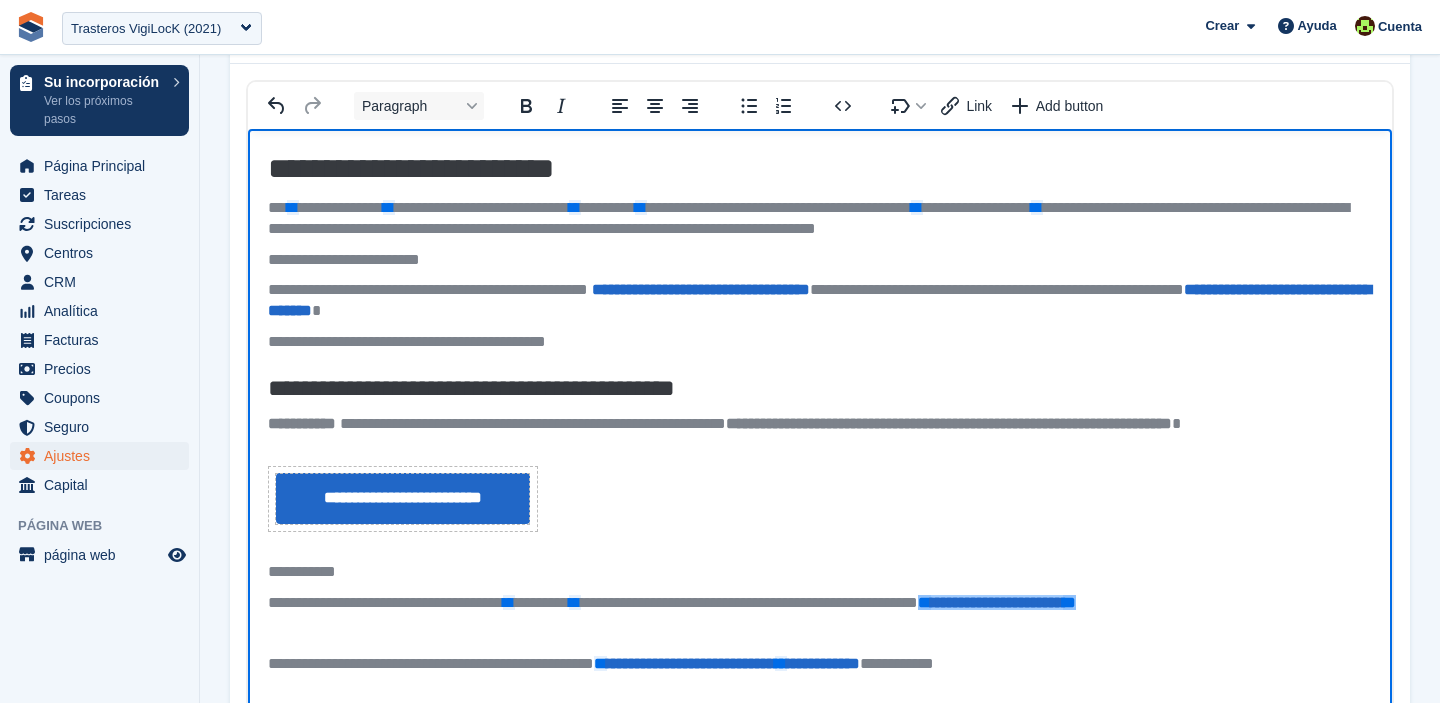 drag, startPoint x: 1251, startPoint y: 602, endPoint x: 1035, endPoint y: 602, distance: 216 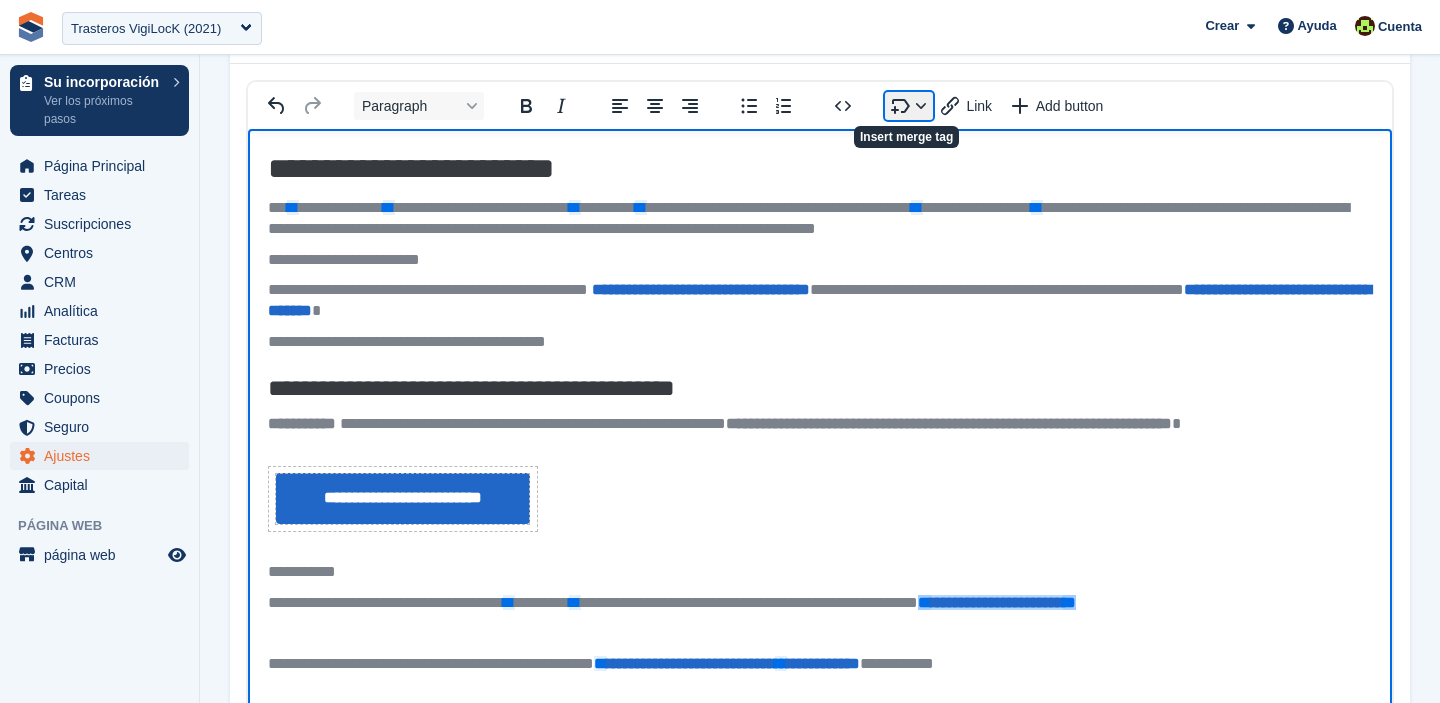 click at bounding box center (909, 106) 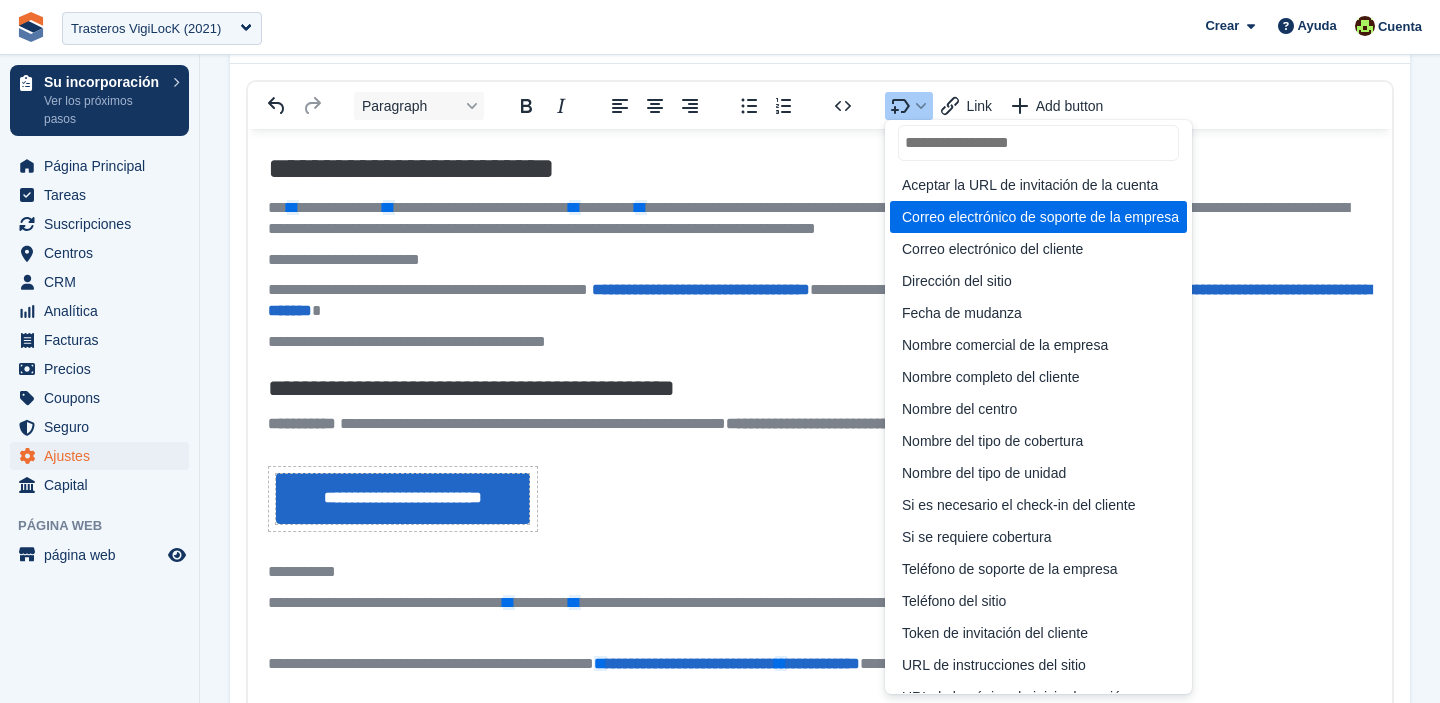 click on "Correo electrónico de soporte de la empresa" at bounding box center (1040, 217) 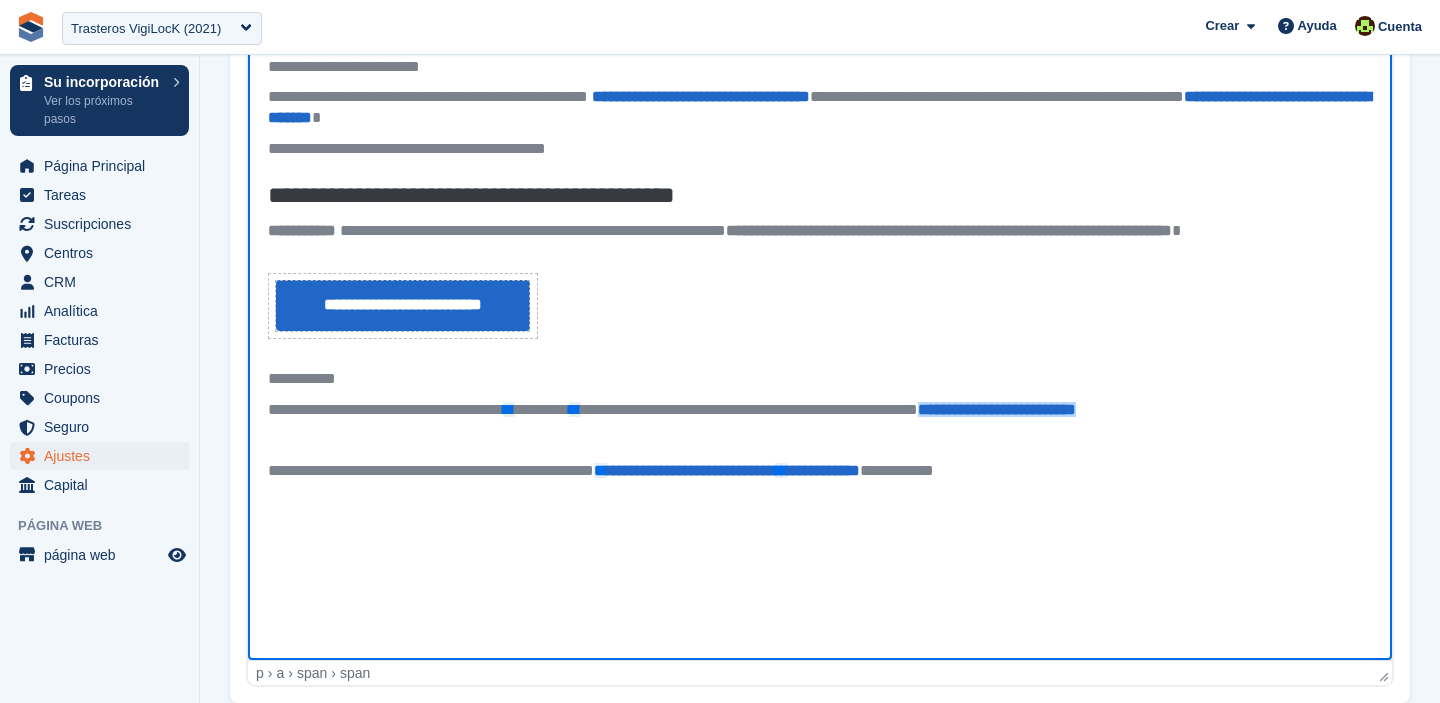 scroll, scrollTop: 412, scrollLeft: 0, axis: vertical 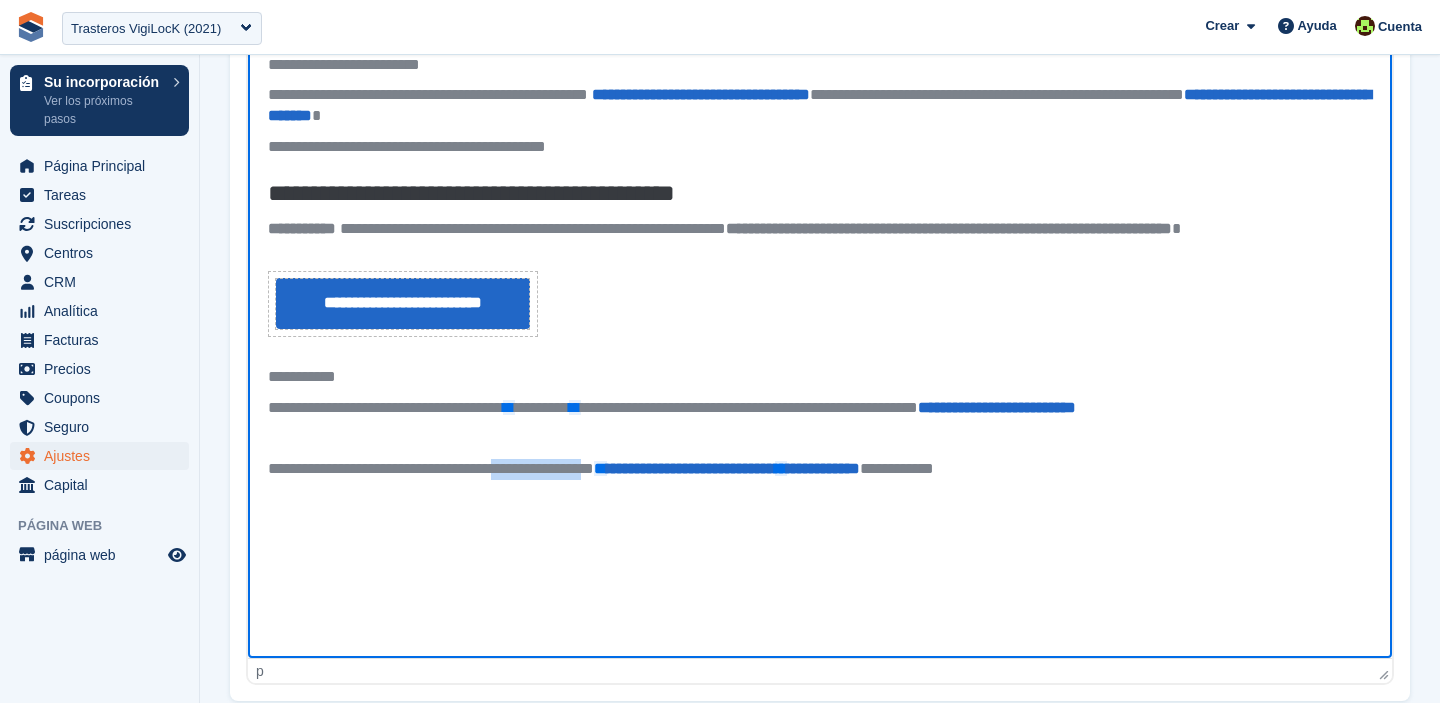 drag, startPoint x: 541, startPoint y: 472, endPoint x: 654, endPoint y: 468, distance: 113.07078 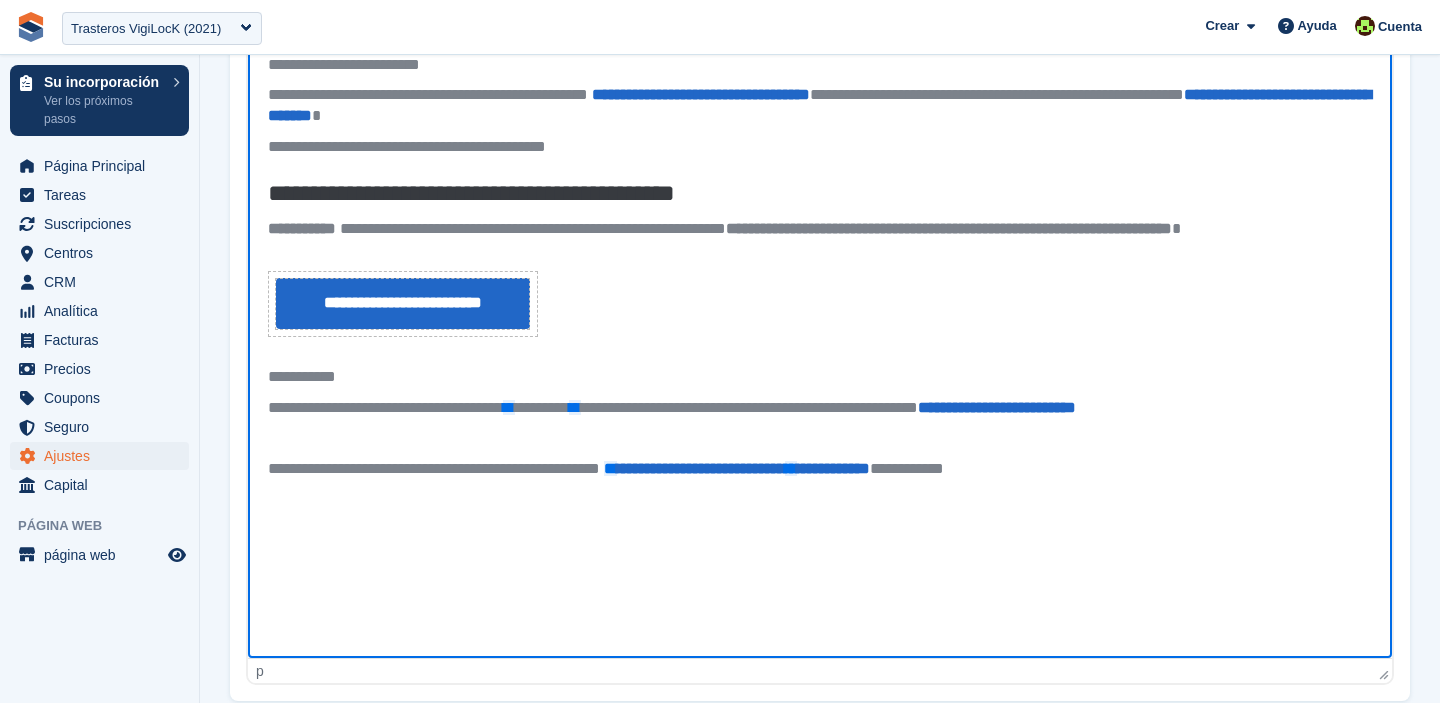 click on "**********" at bounding box center (542, 468) 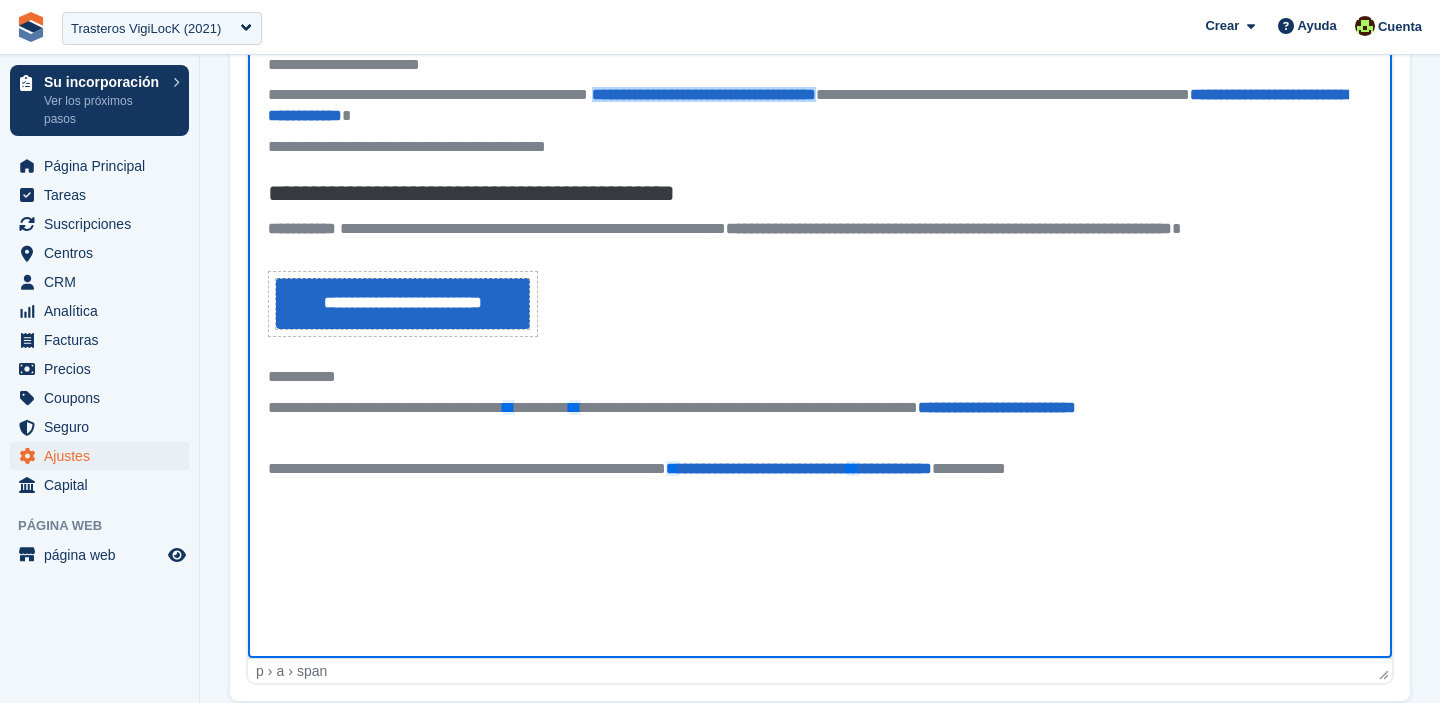 click on "**********" at bounding box center [820, 106] 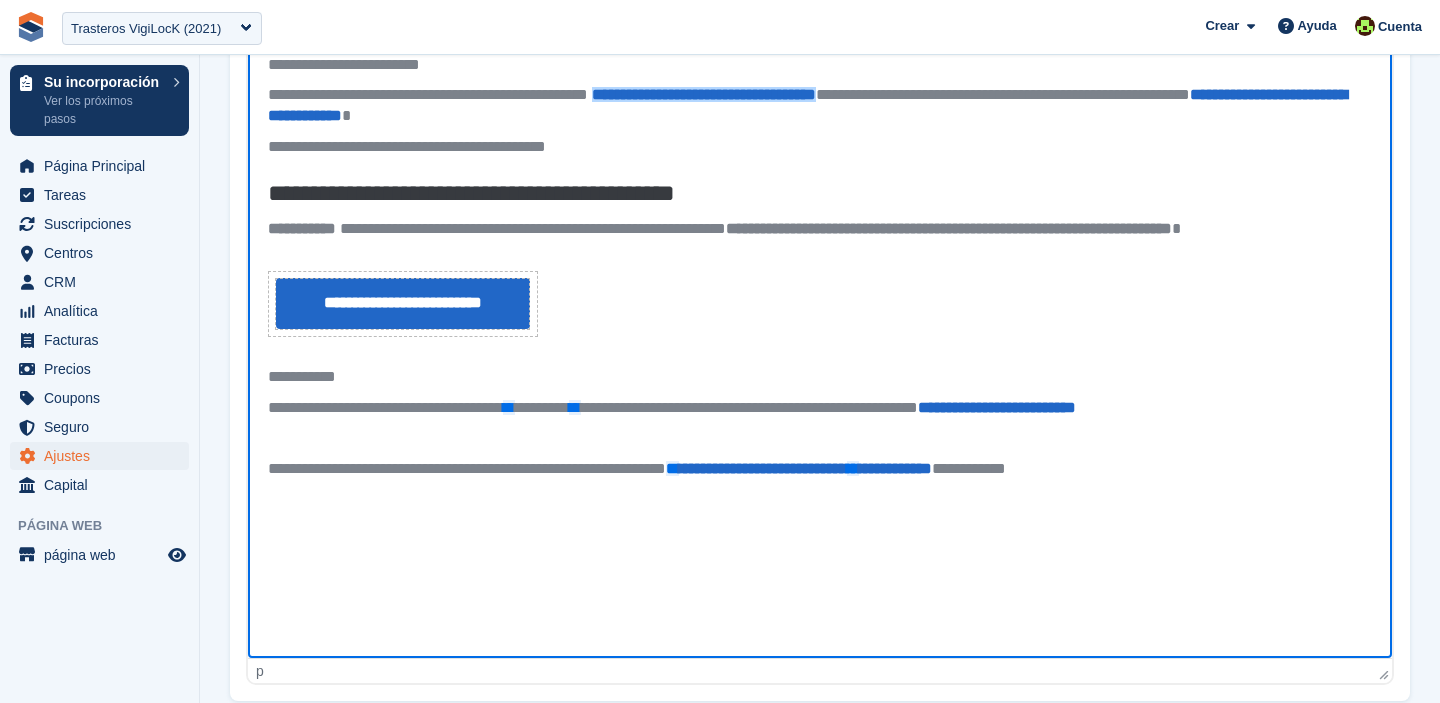 click on "**********" at bounding box center (820, 106) 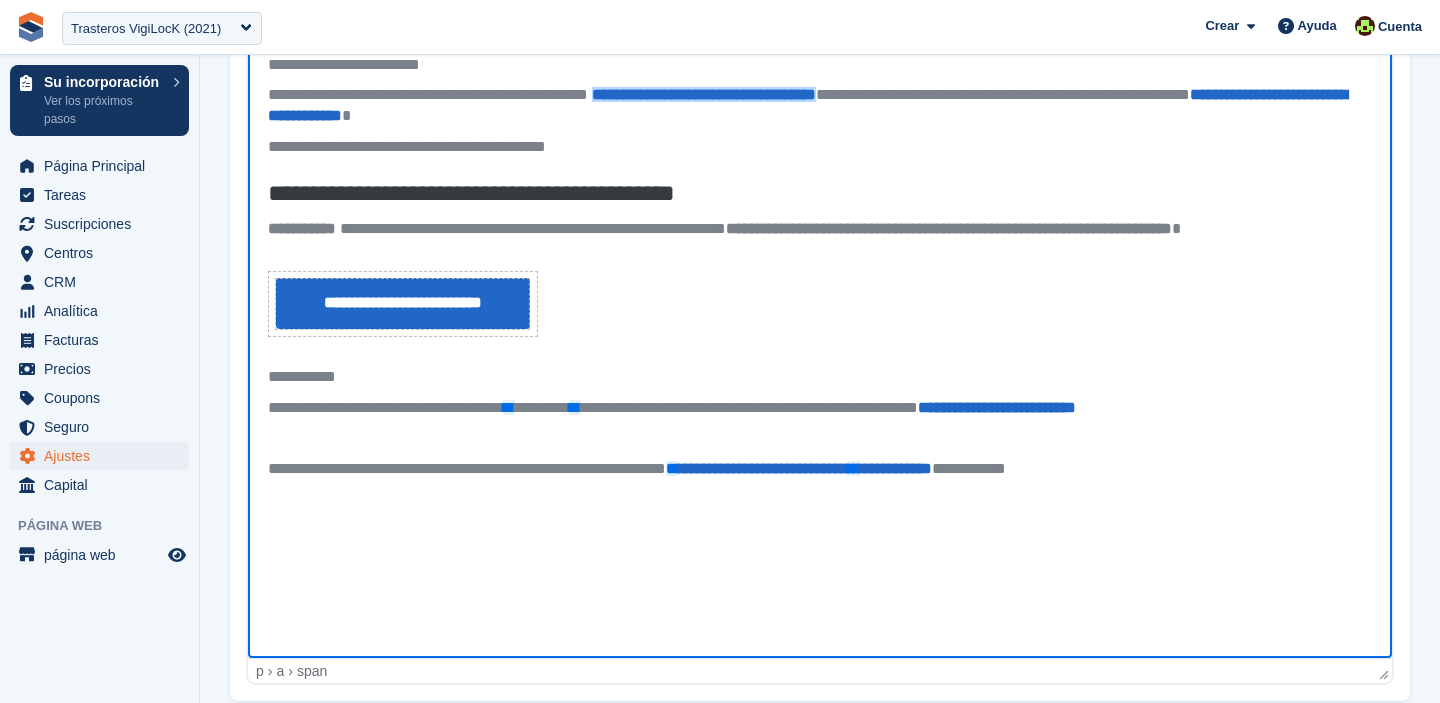 click on "**********" at bounding box center [820, 106] 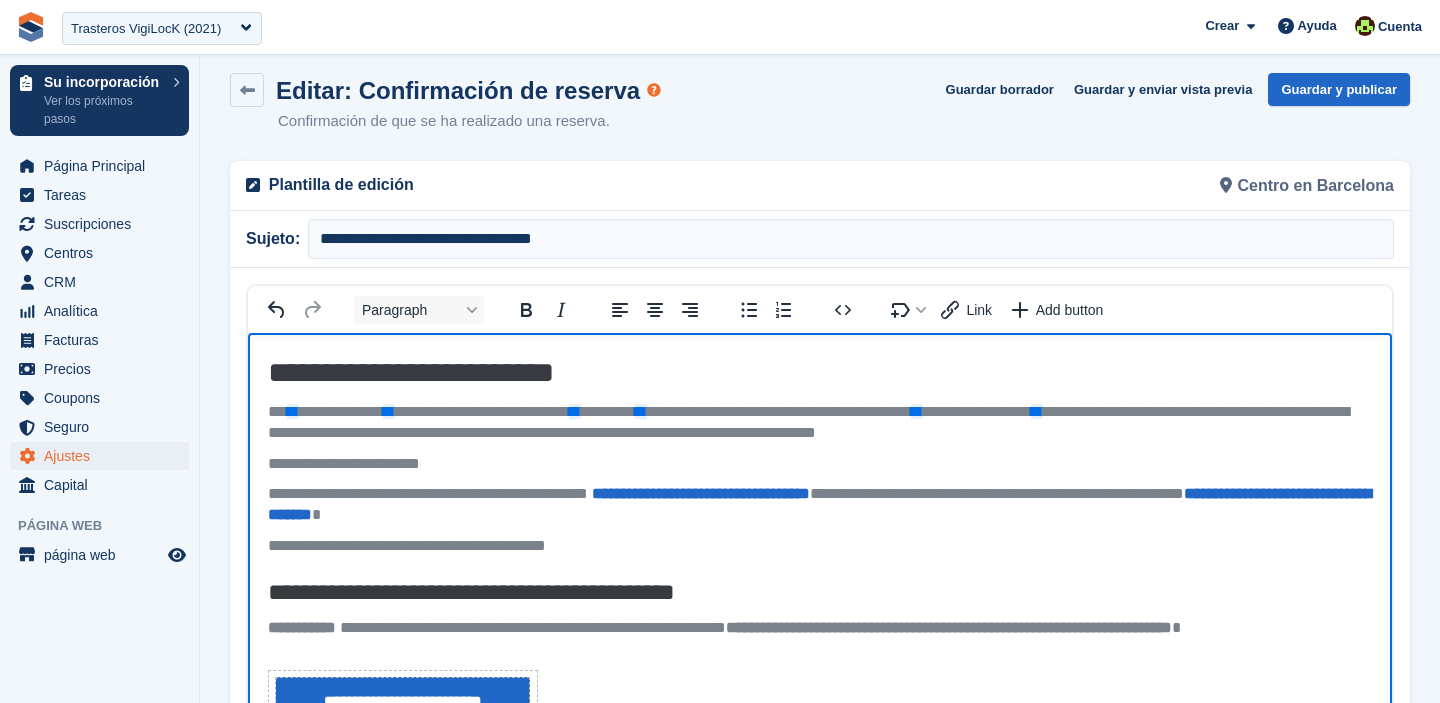 scroll, scrollTop: 0, scrollLeft: 0, axis: both 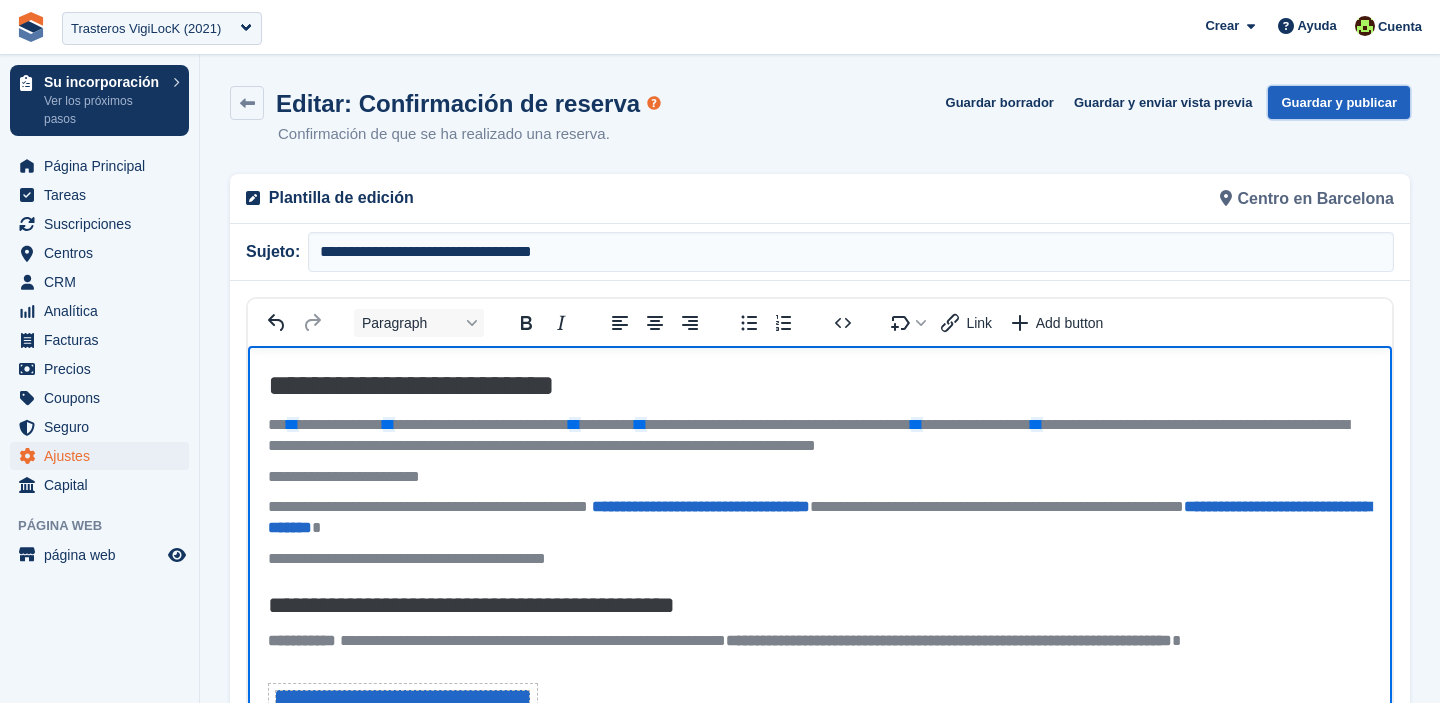 click on "Guardar y publicar" at bounding box center [1339, 102] 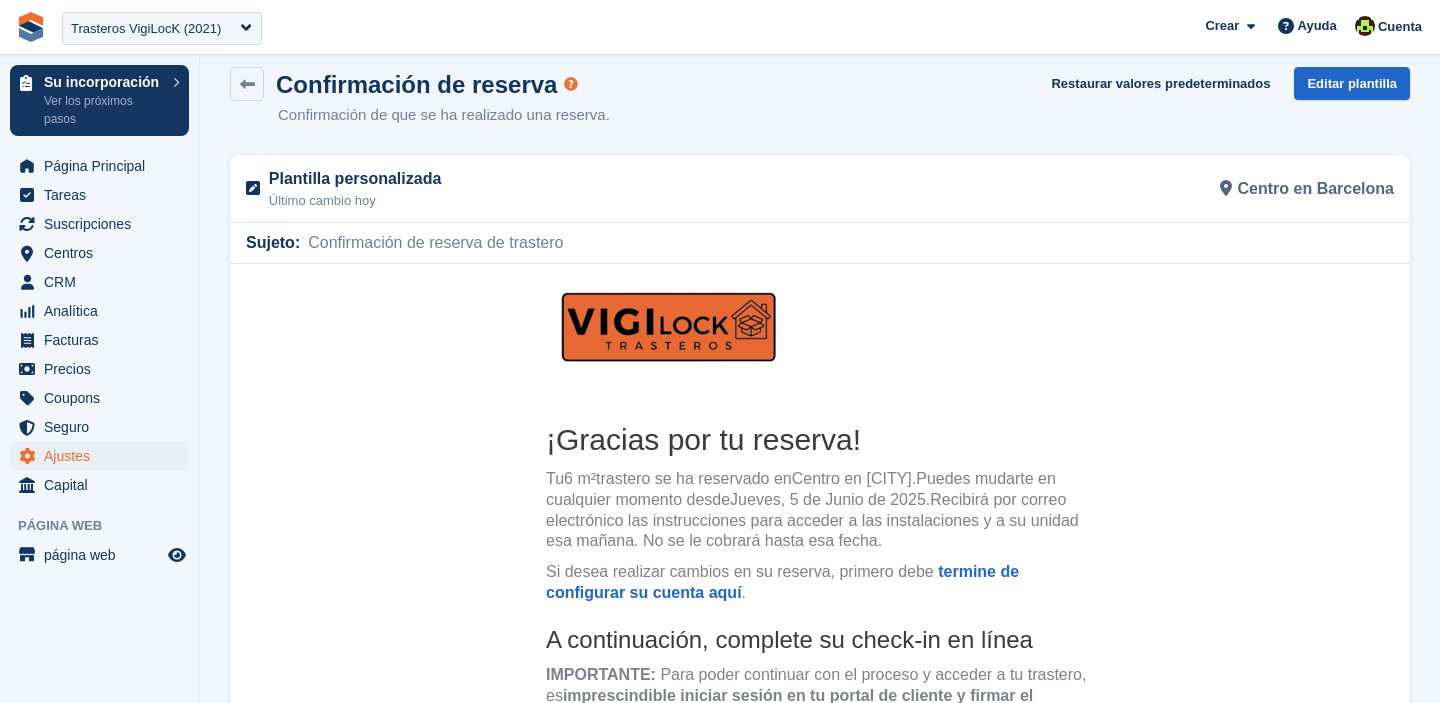 scroll, scrollTop: 0, scrollLeft: 0, axis: both 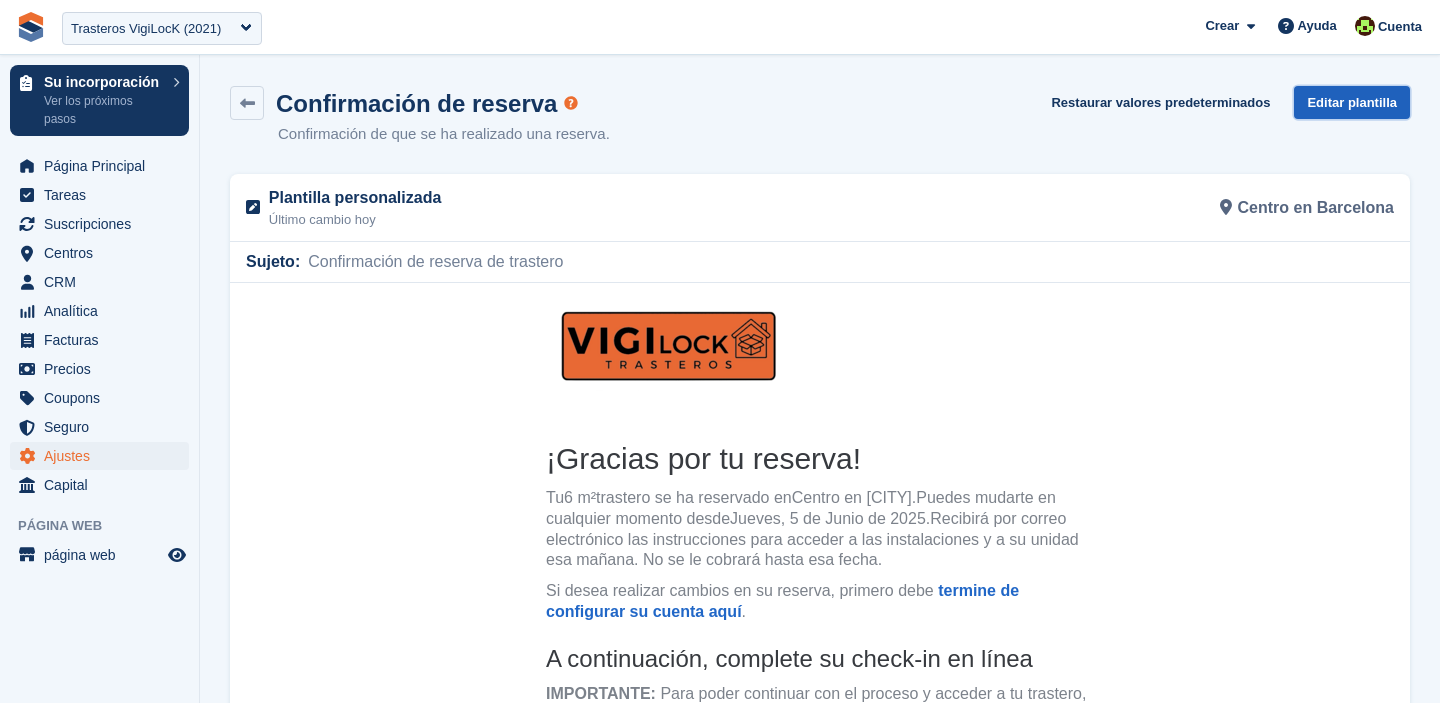 click on "Editar plantilla" at bounding box center (1352, 102) 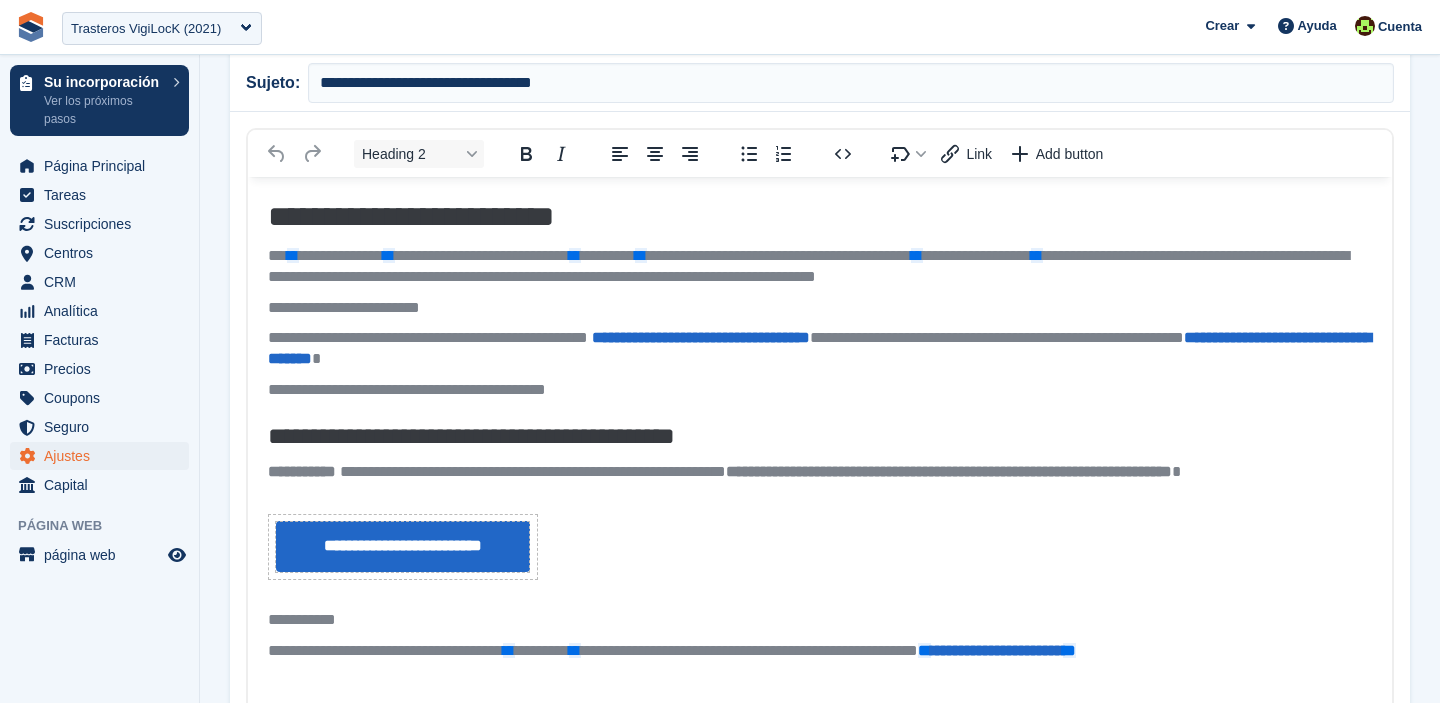 scroll, scrollTop: 238, scrollLeft: 0, axis: vertical 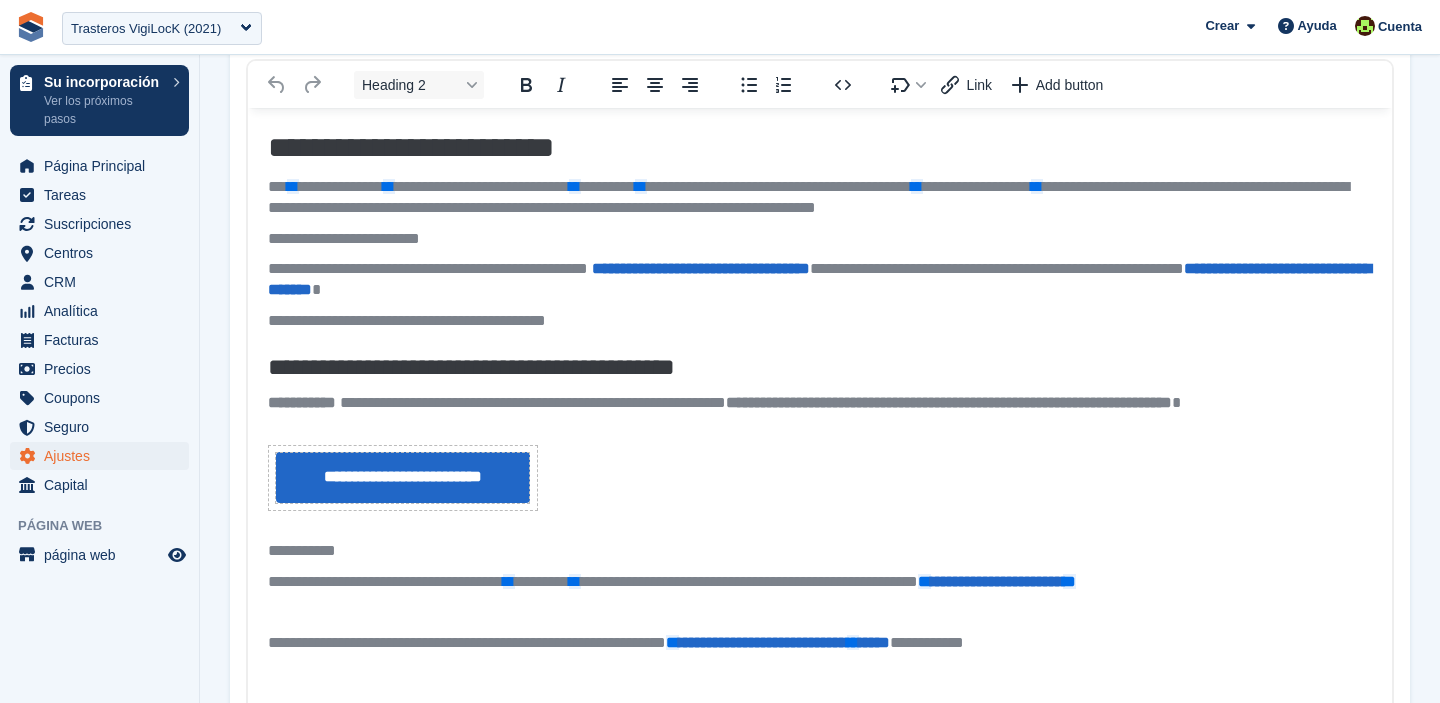 click on "**********" at bounding box center [471, 366] 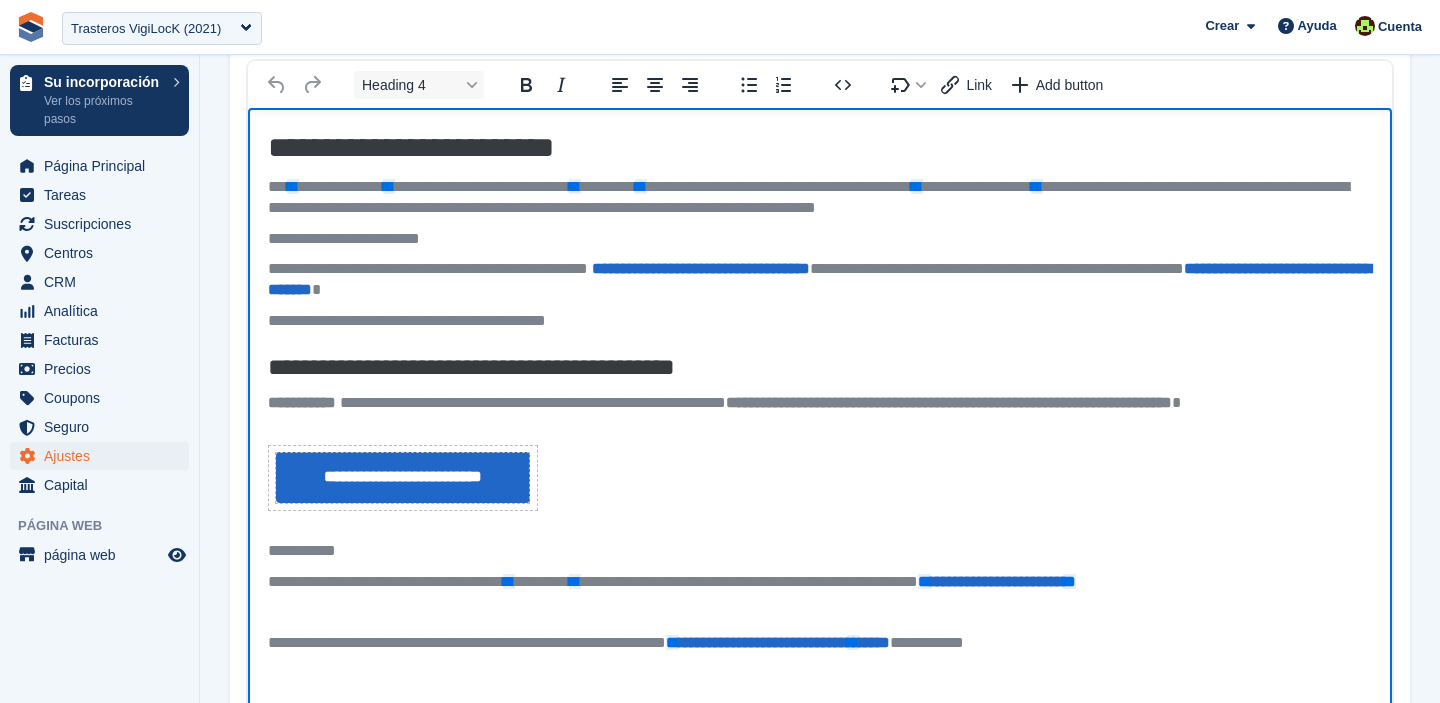 type 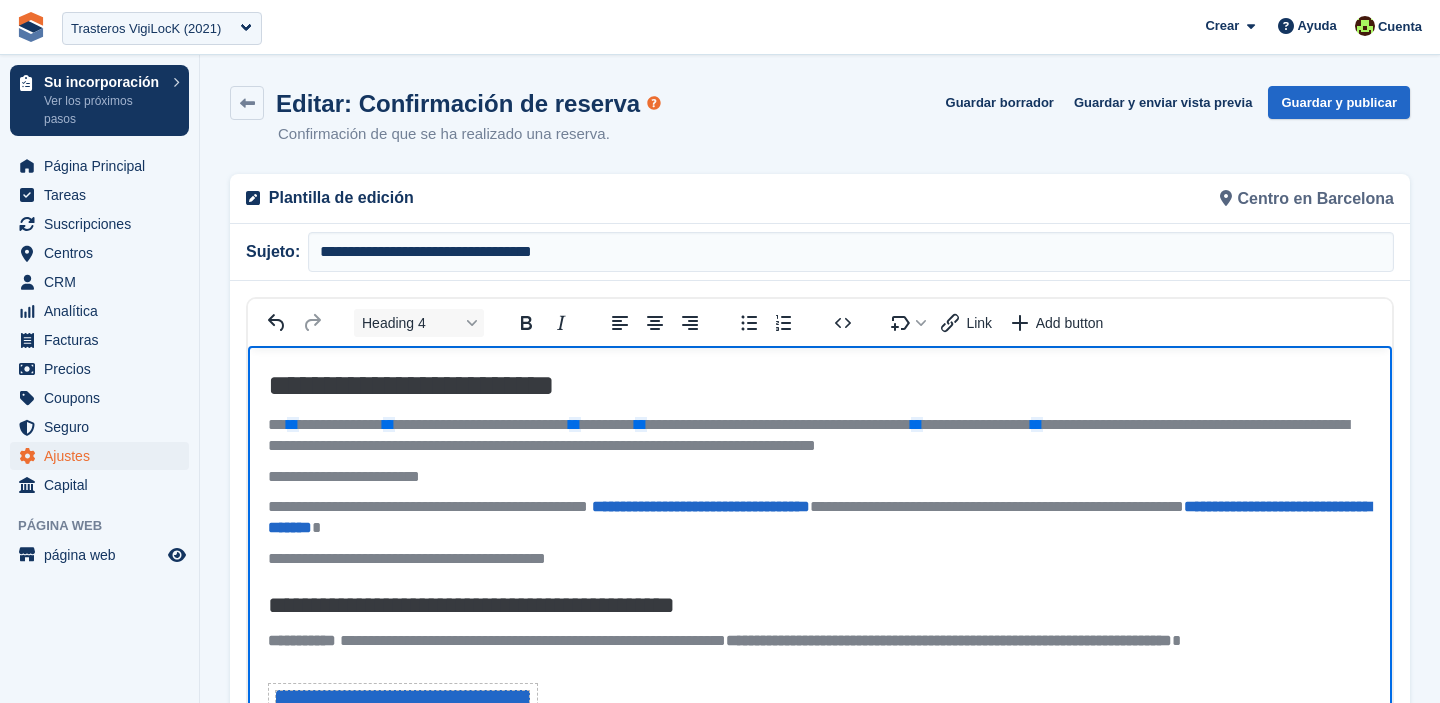 scroll, scrollTop: 24, scrollLeft: 0, axis: vertical 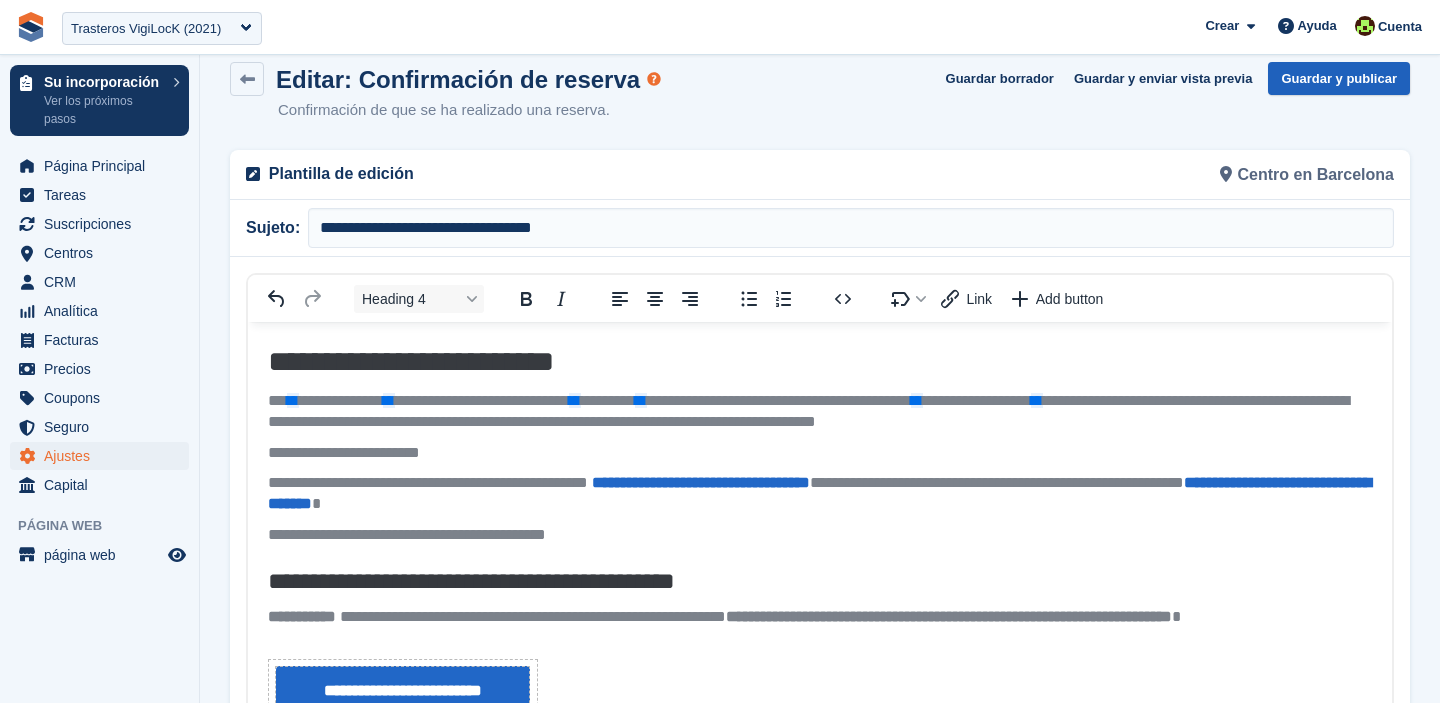click on "Guardar y publicar" at bounding box center (1339, 78) 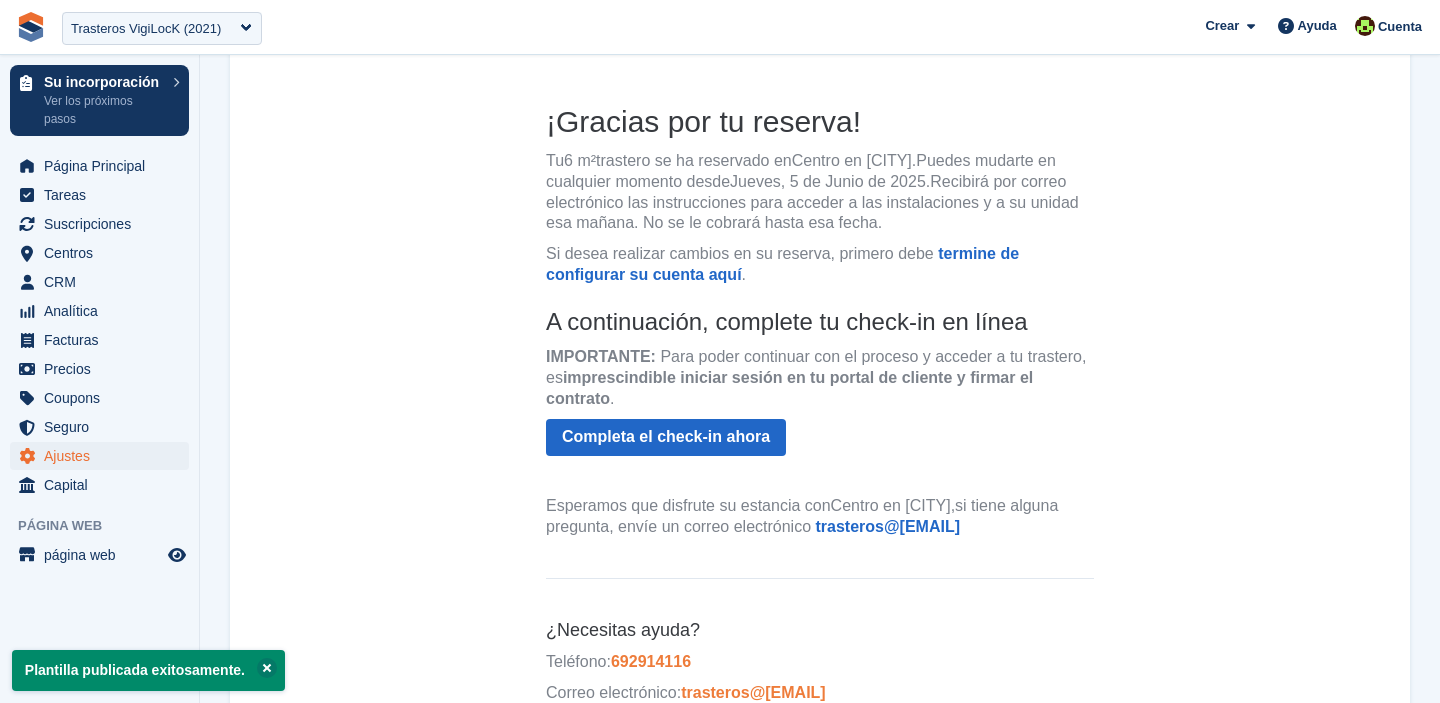 scroll, scrollTop: 351, scrollLeft: 0, axis: vertical 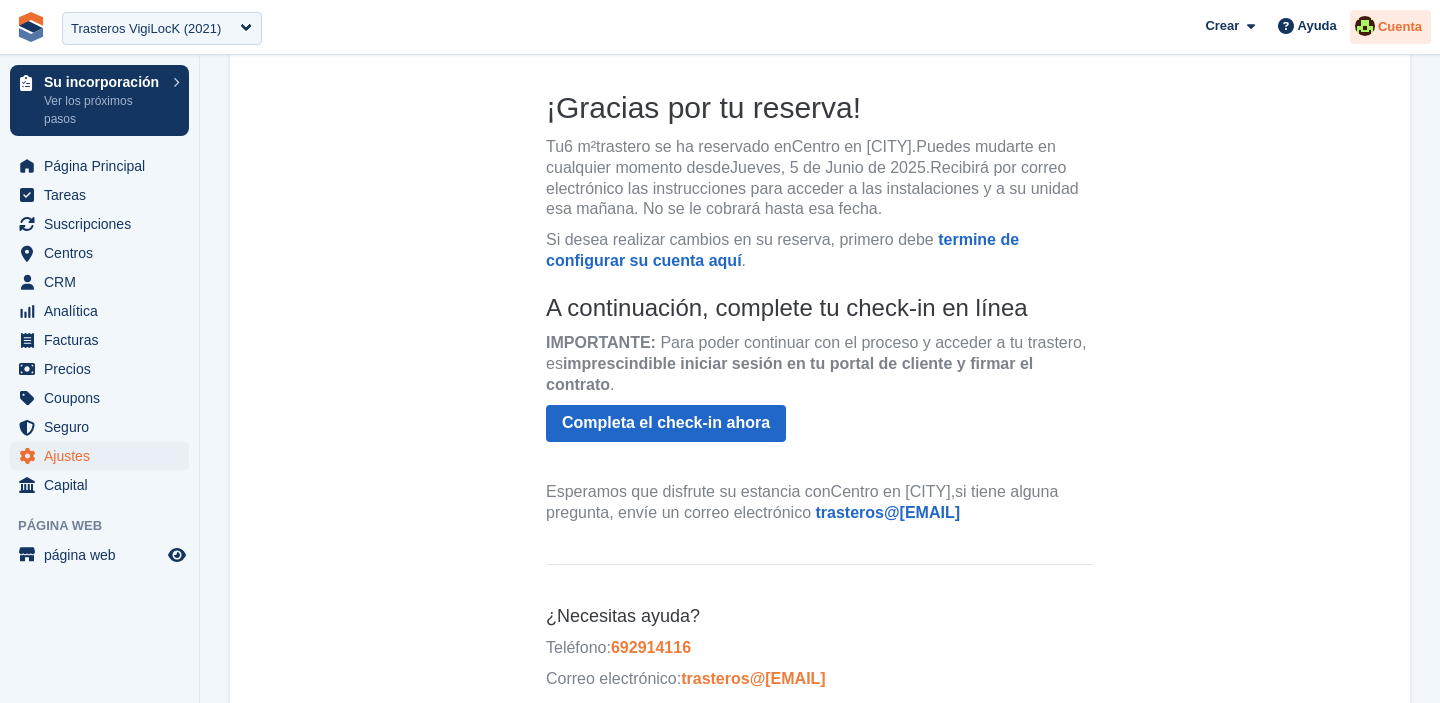click on "Cuenta" at bounding box center [1390, 27] 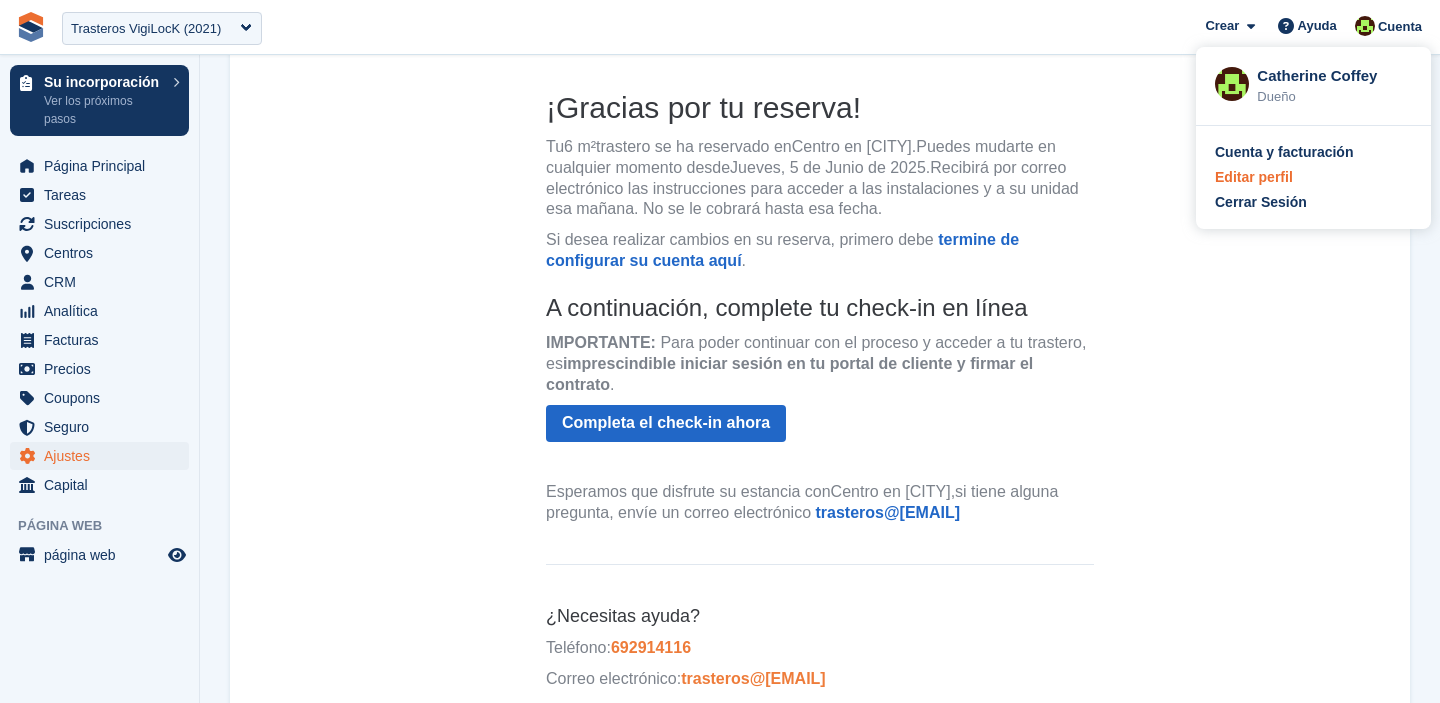click on "Editar perfil" at bounding box center [1254, 177] 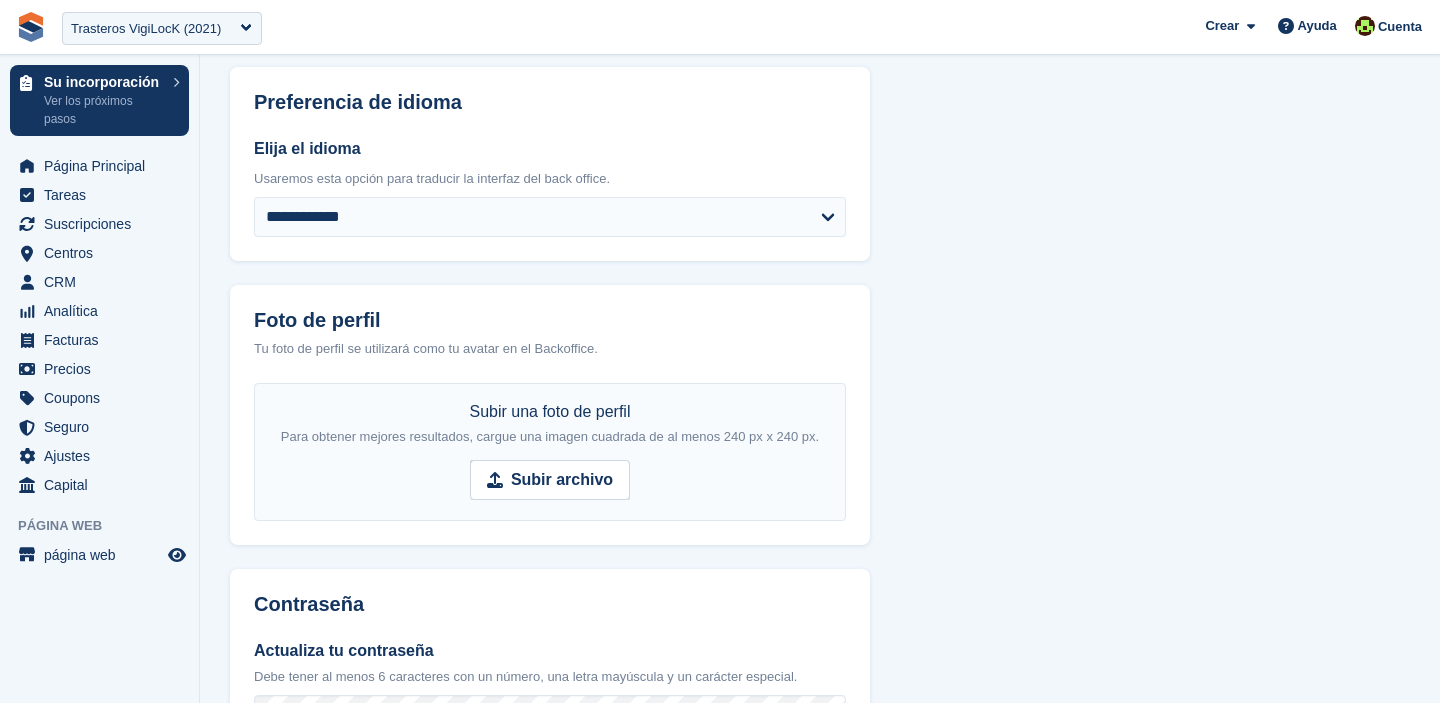 scroll, scrollTop: 0, scrollLeft: 0, axis: both 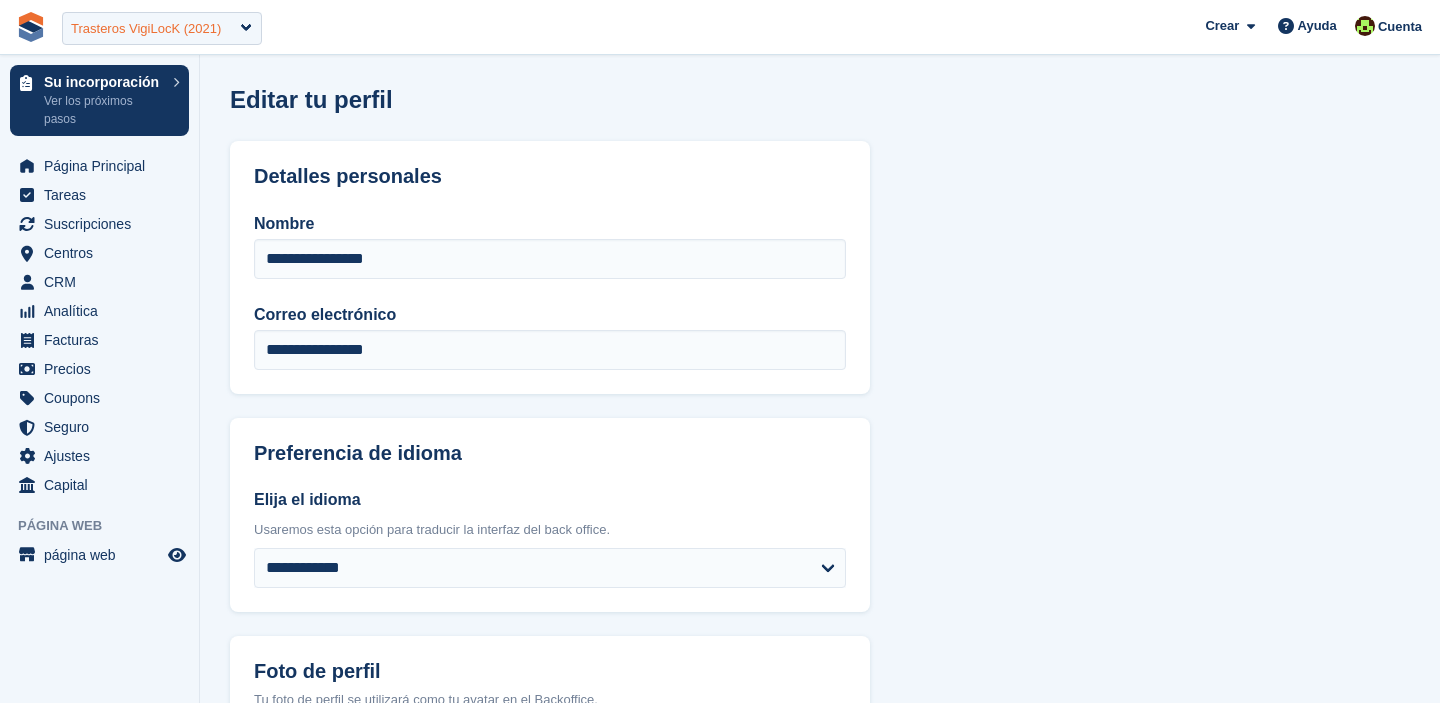 click on "Trasteros VigiLocK  (2021)" at bounding box center [146, 29] 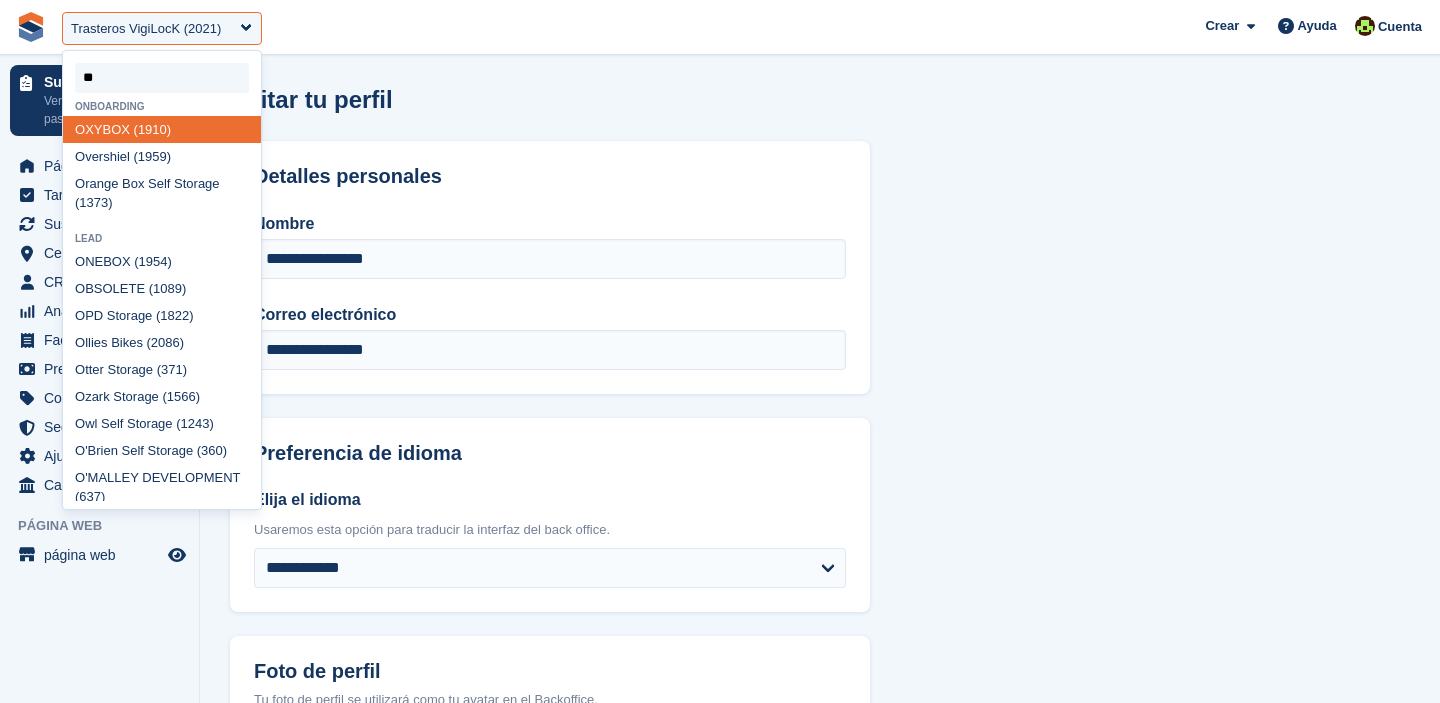 type on "***" 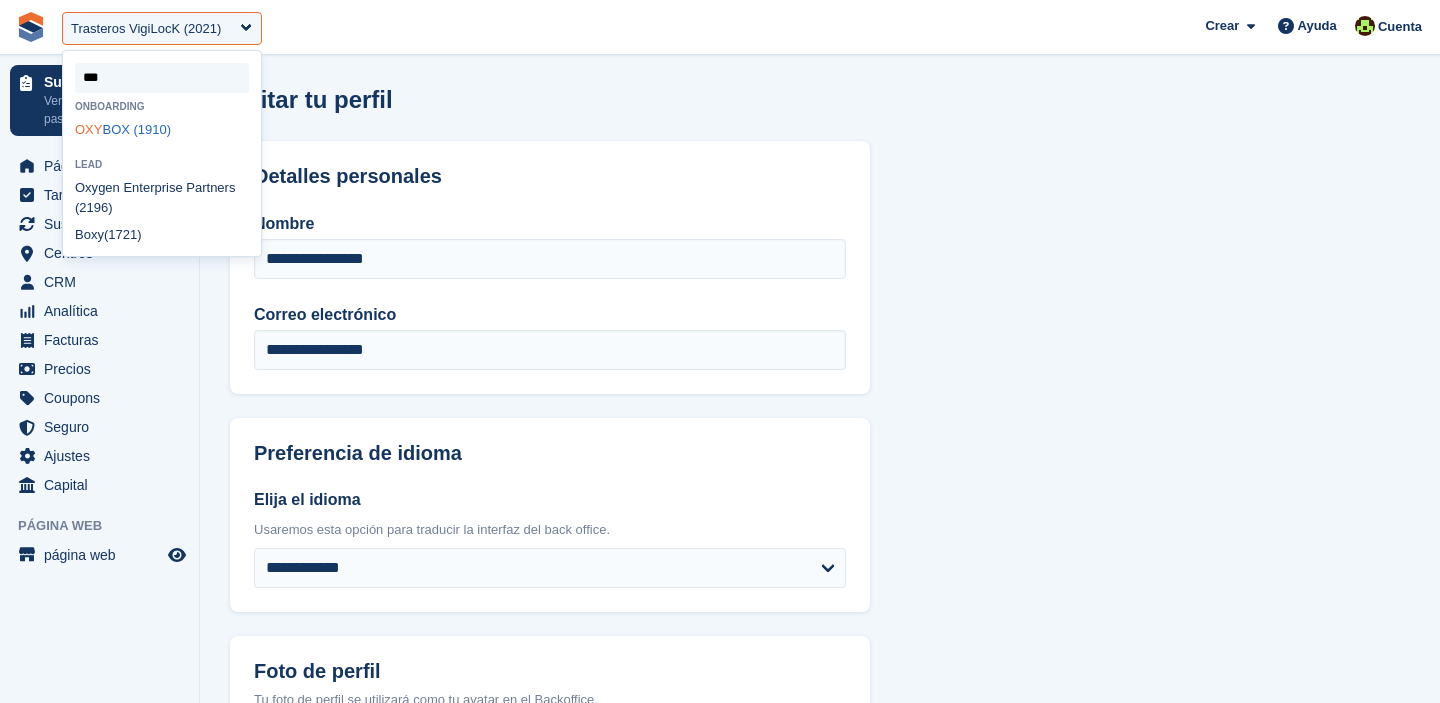 click on "OXY BOX (1910)" at bounding box center [162, 129] 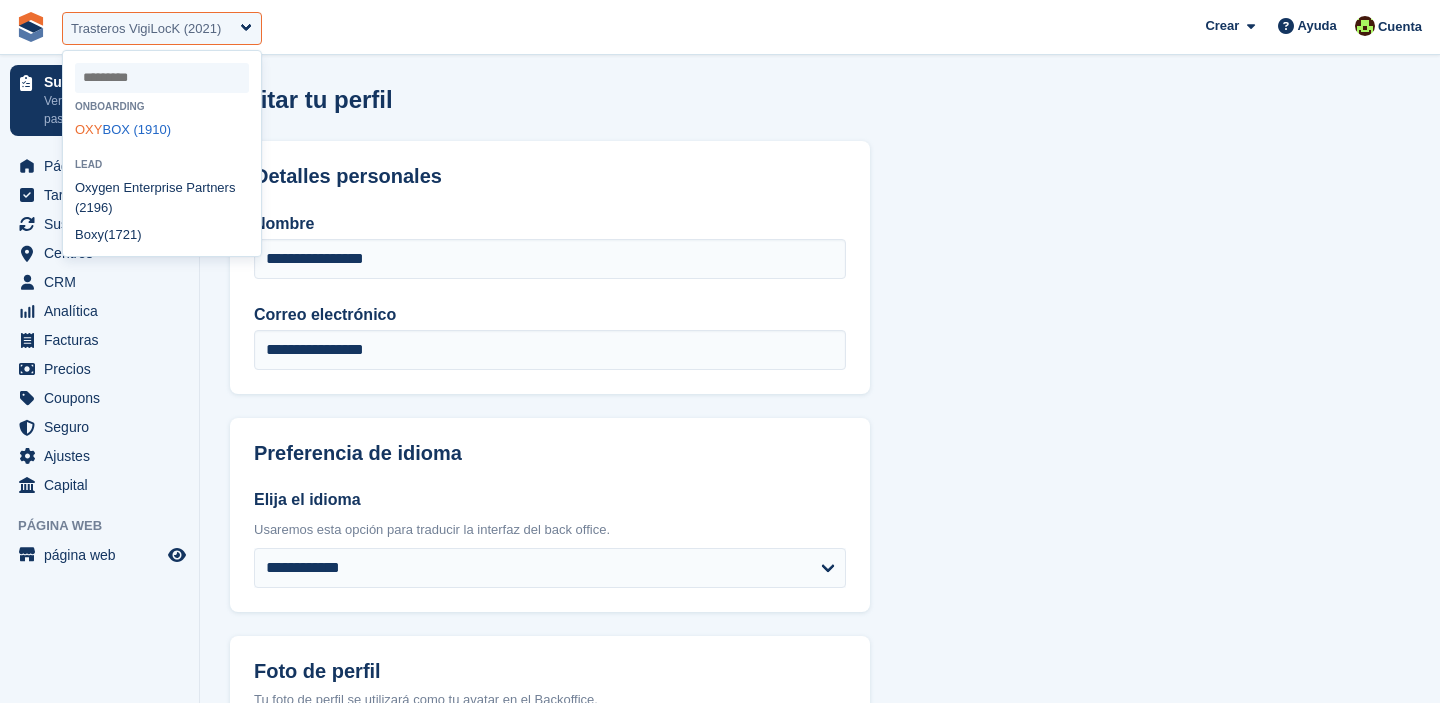 select on "****" 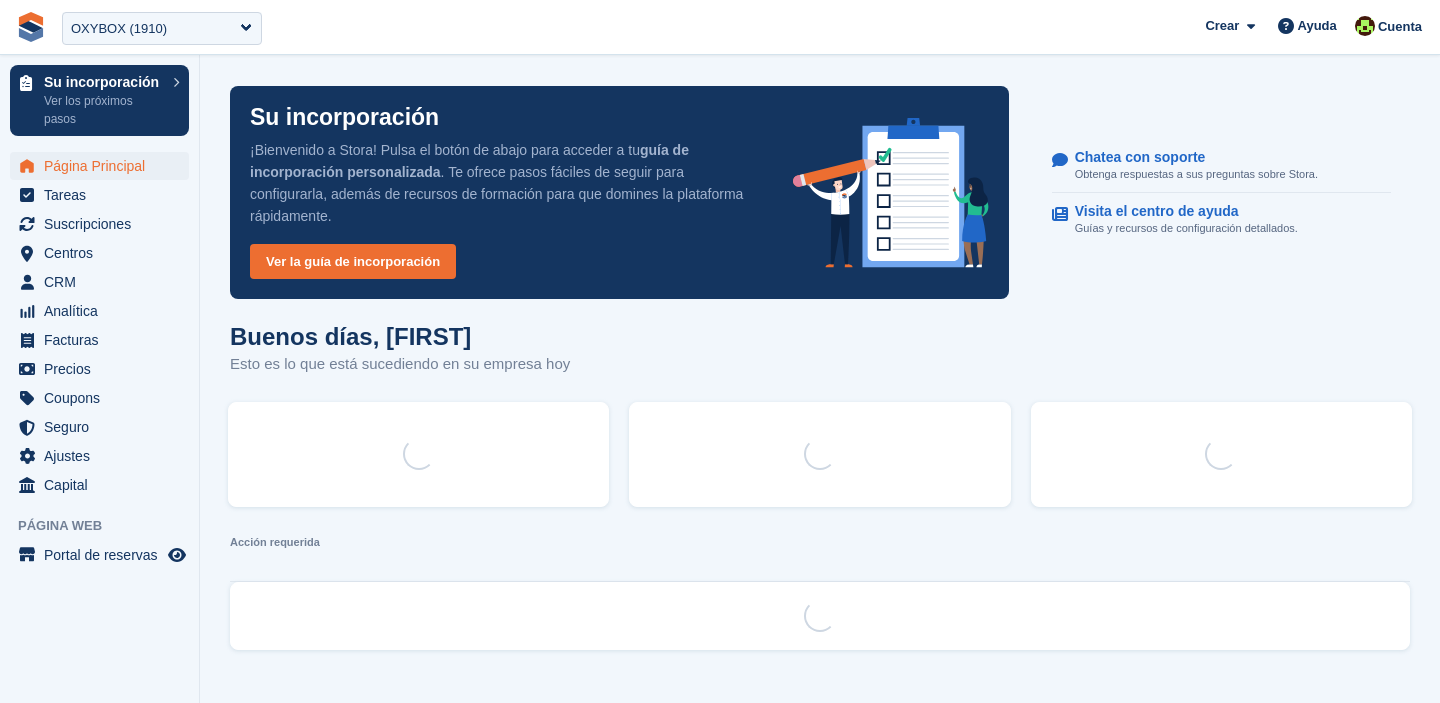 scroll, scrollTop: 0, scrollLeft: 0, axis: both 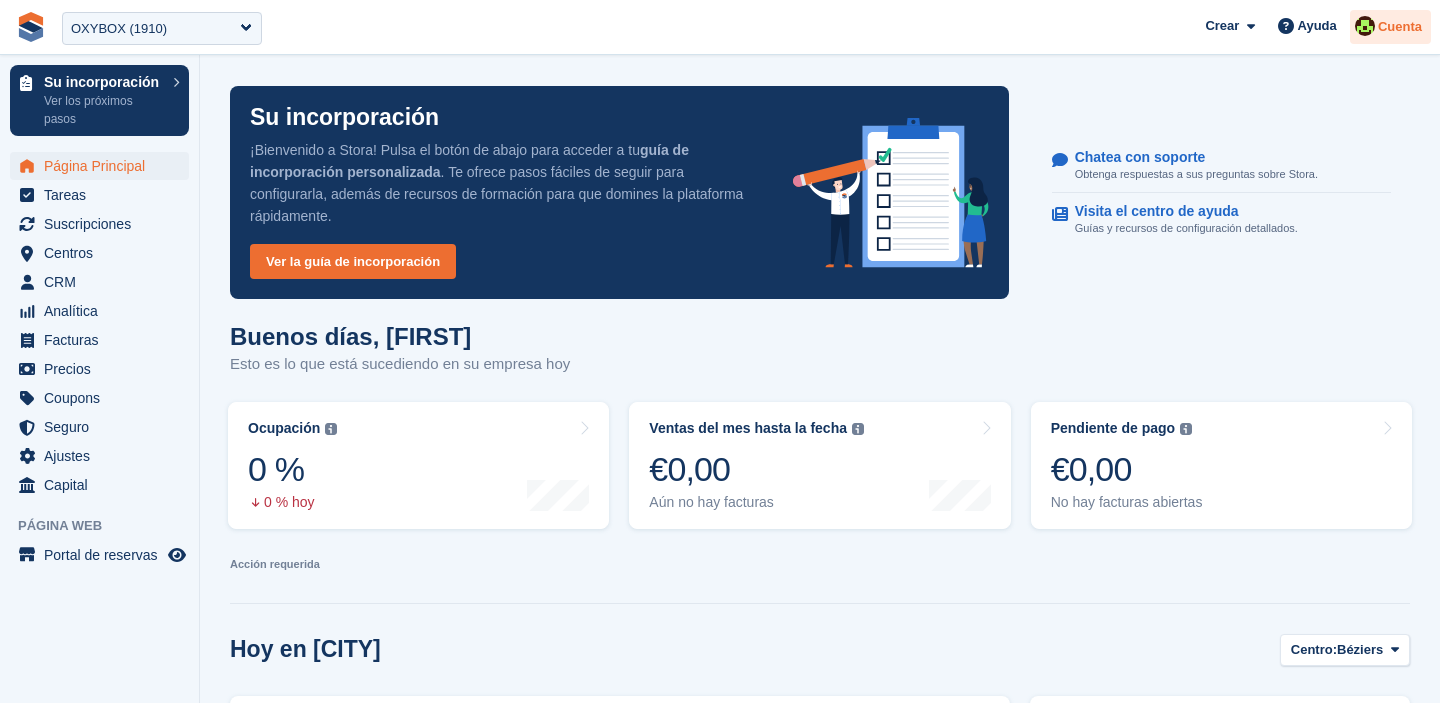 click on "Cuenta" at bounding box center (1400, 27) 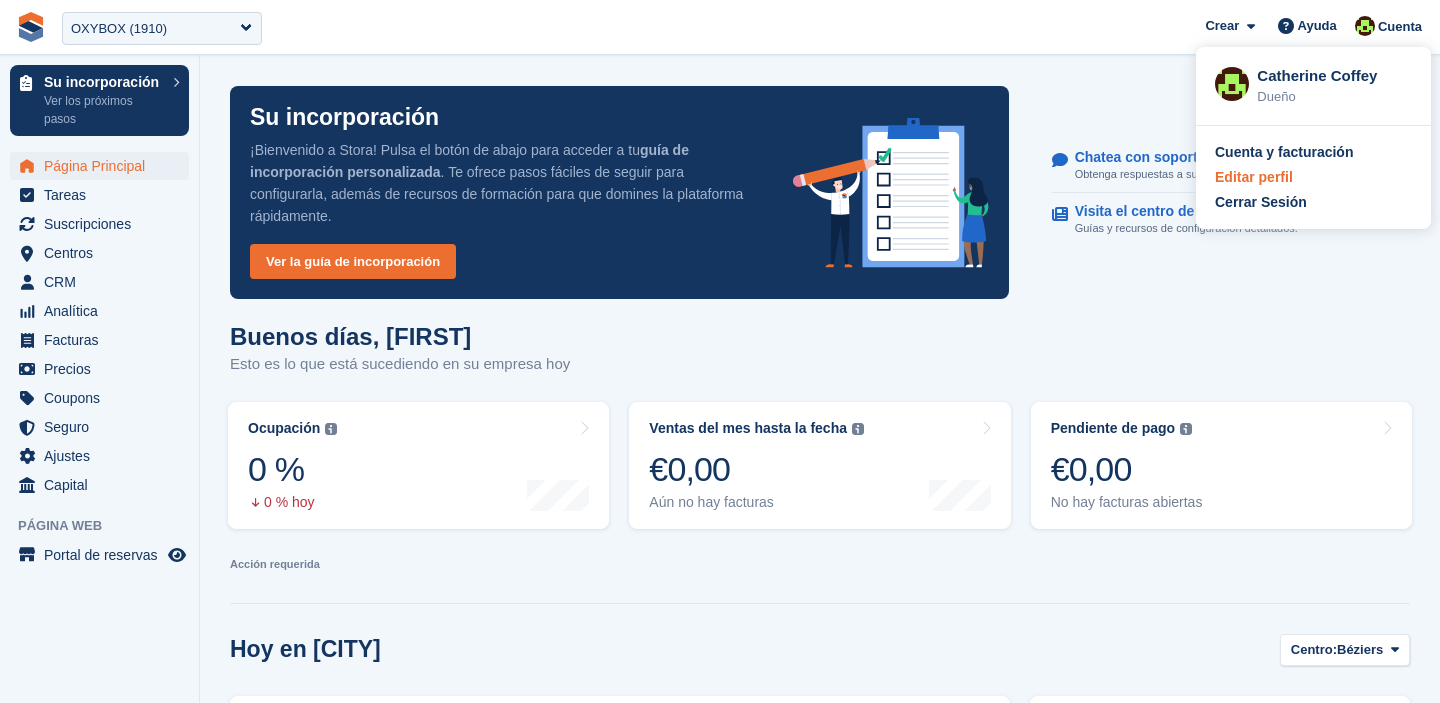 click on "Editar perfil" at bounding box center (1254, 177) 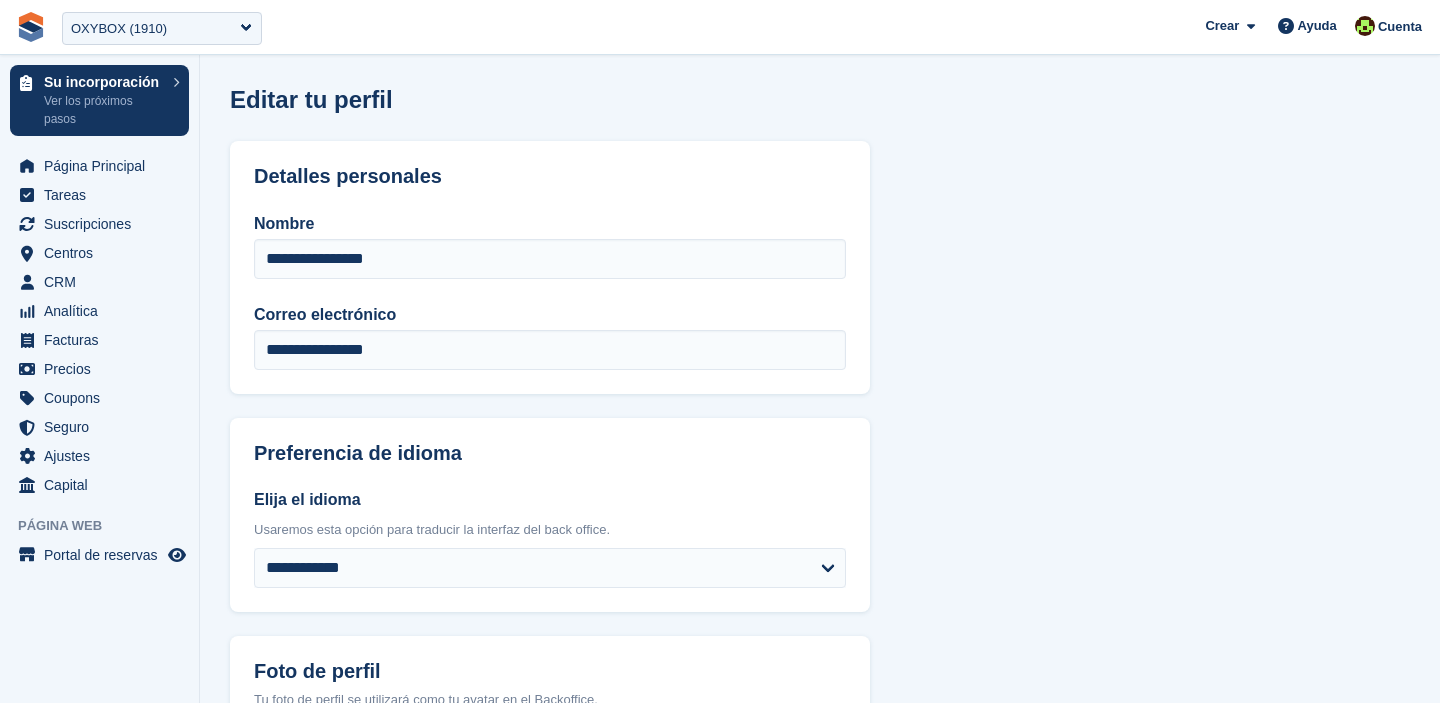 scroll, scrollTop: 0, scrollLeft: 0, axis: both 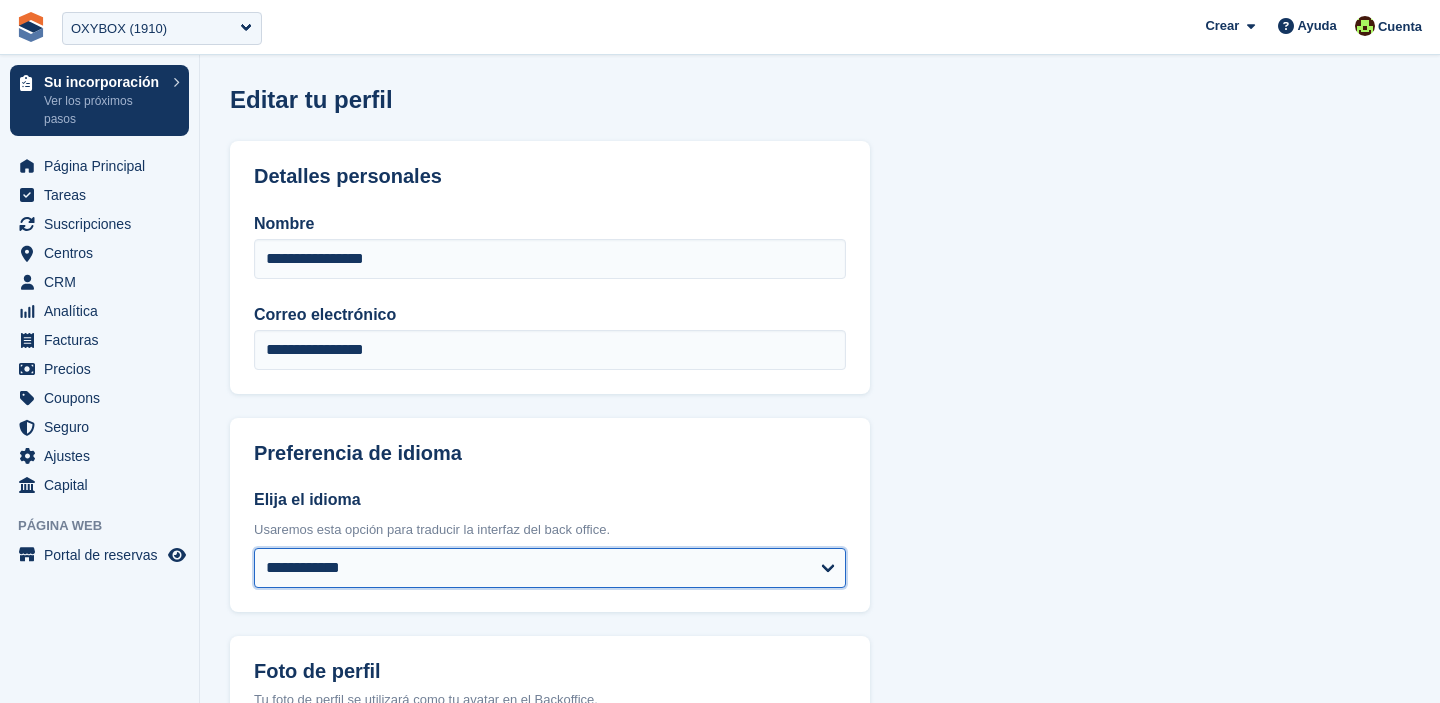 click on "**********" at bounding box center [550, 568] 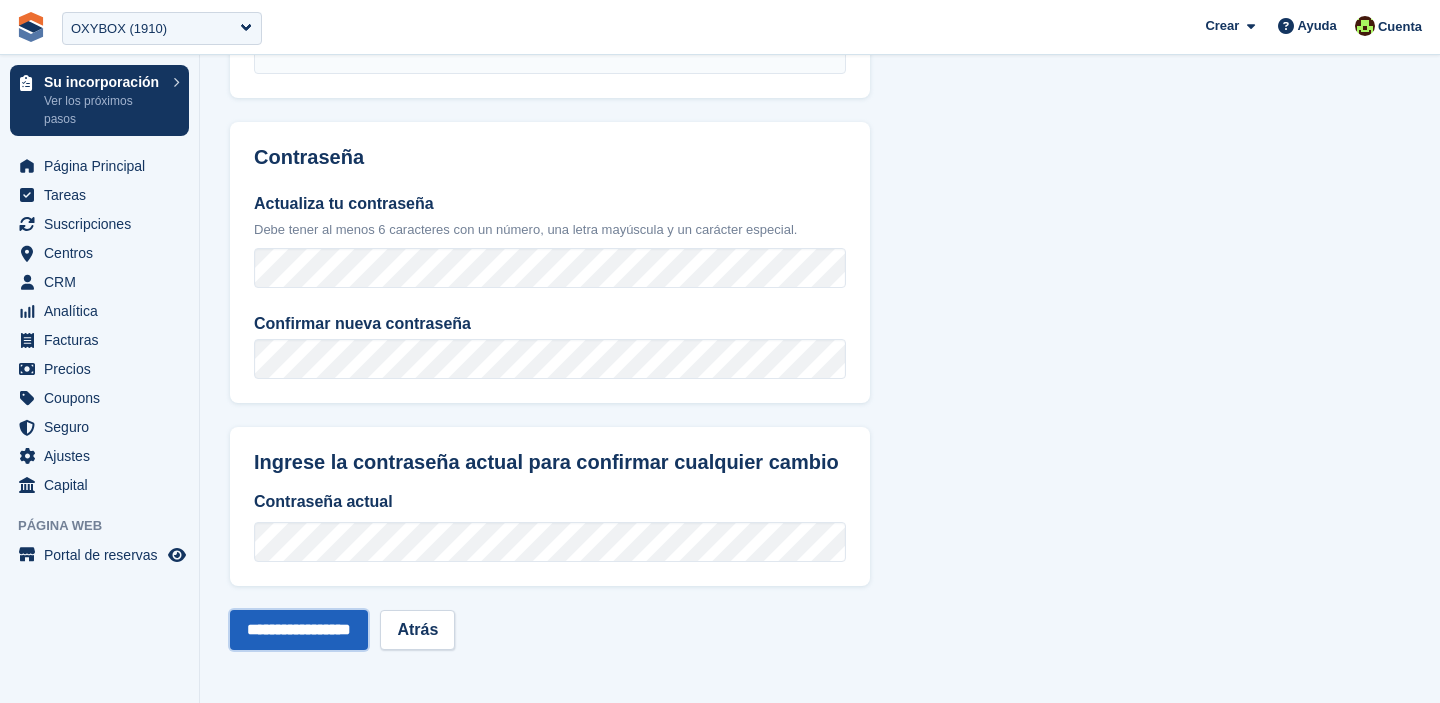 click on "**********" at bounding box center [299, 630] 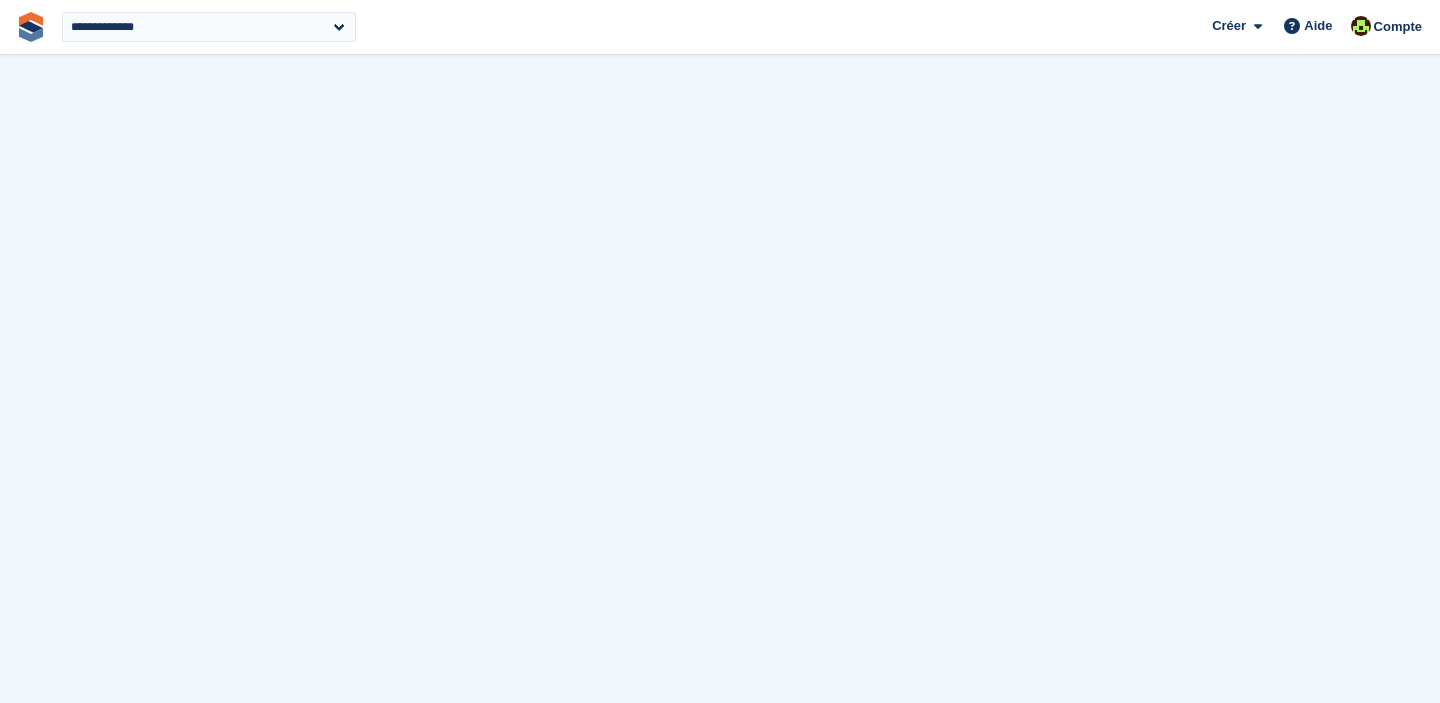 scroll, scrollTop: 0, scrollLeft: 0, axis: both 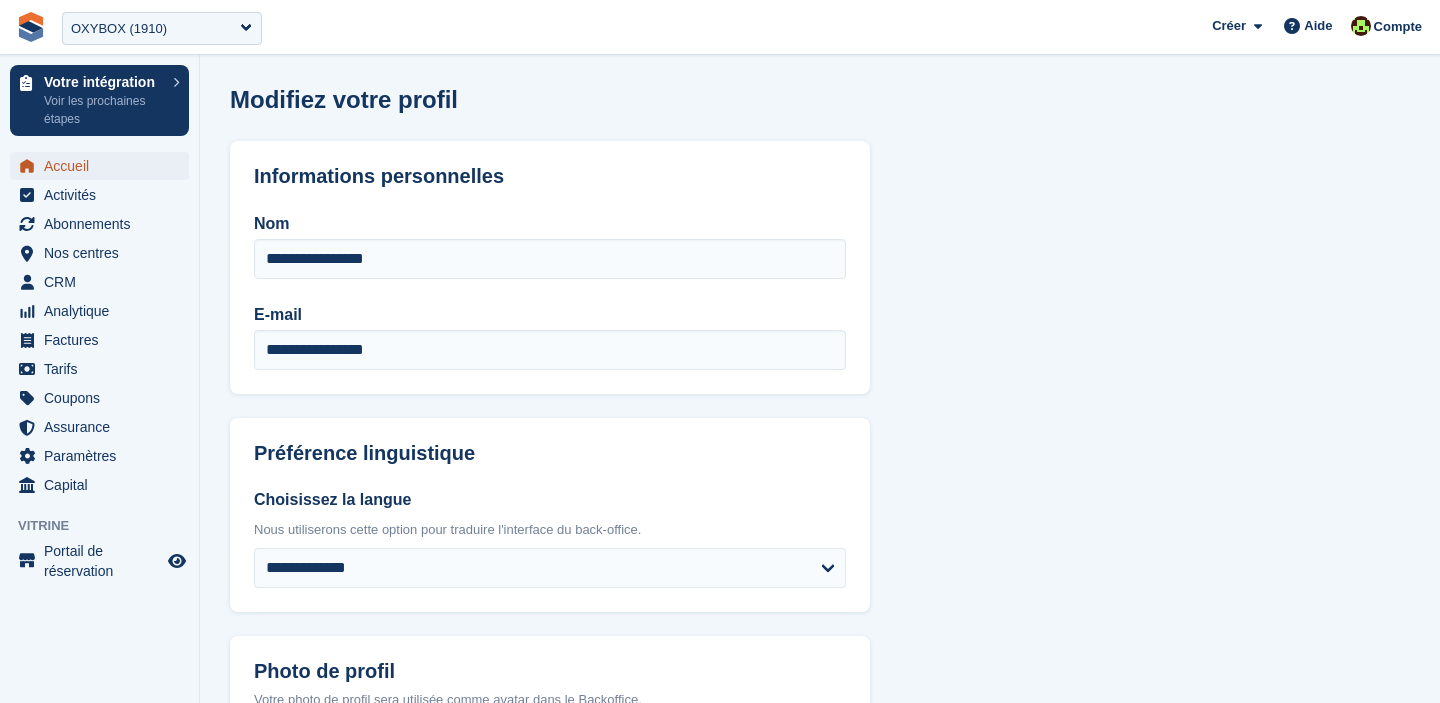 click on "Accueil" at bounding box center [104, 166] 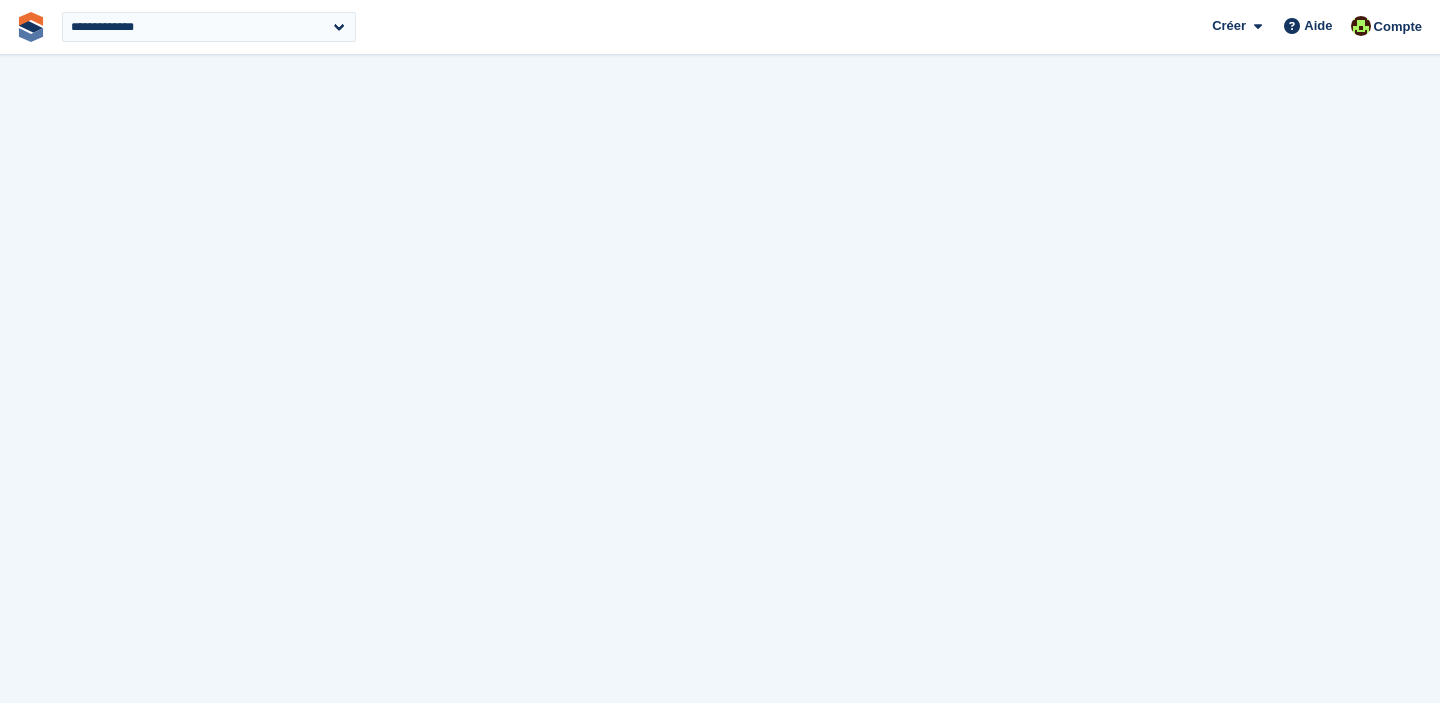 scroll, scrollTop: 0, scrollLeft: 0, axis: both 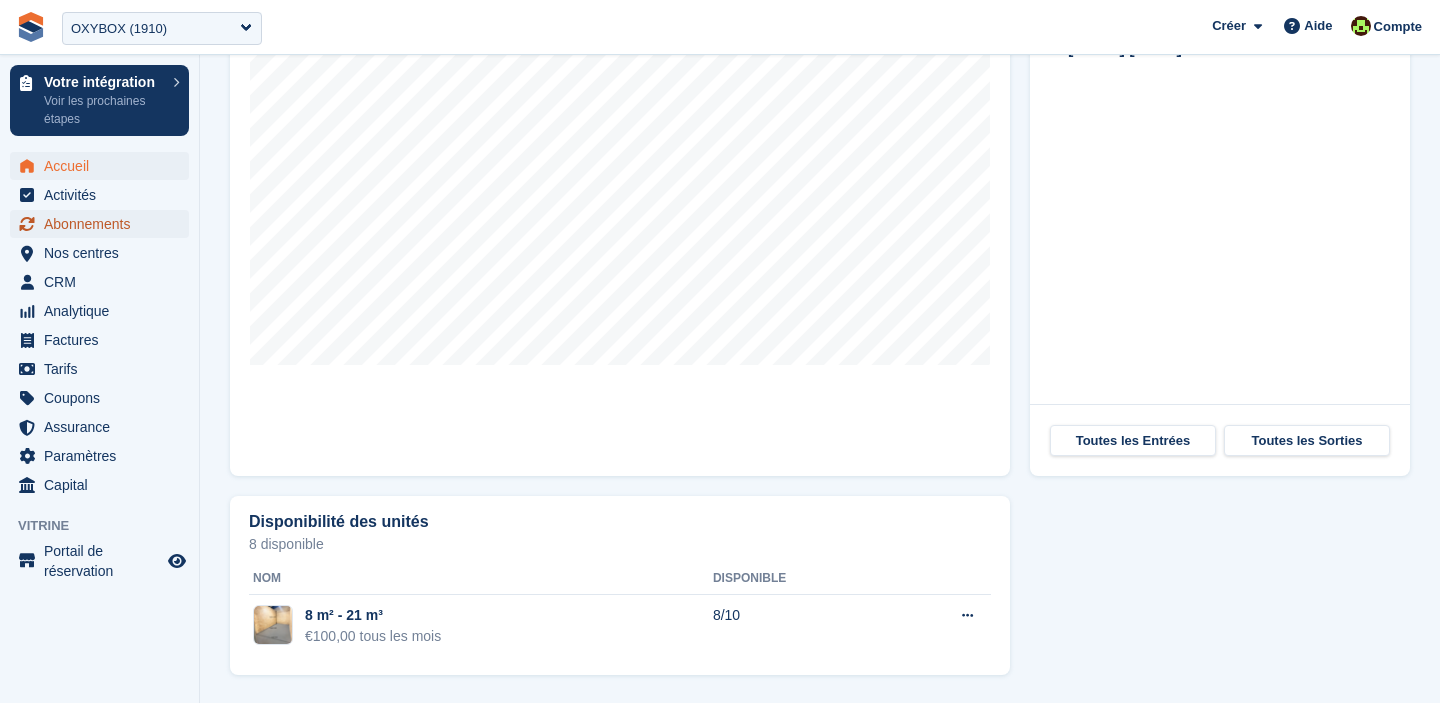click on "Abonnements" at bounding box center (104, 224) 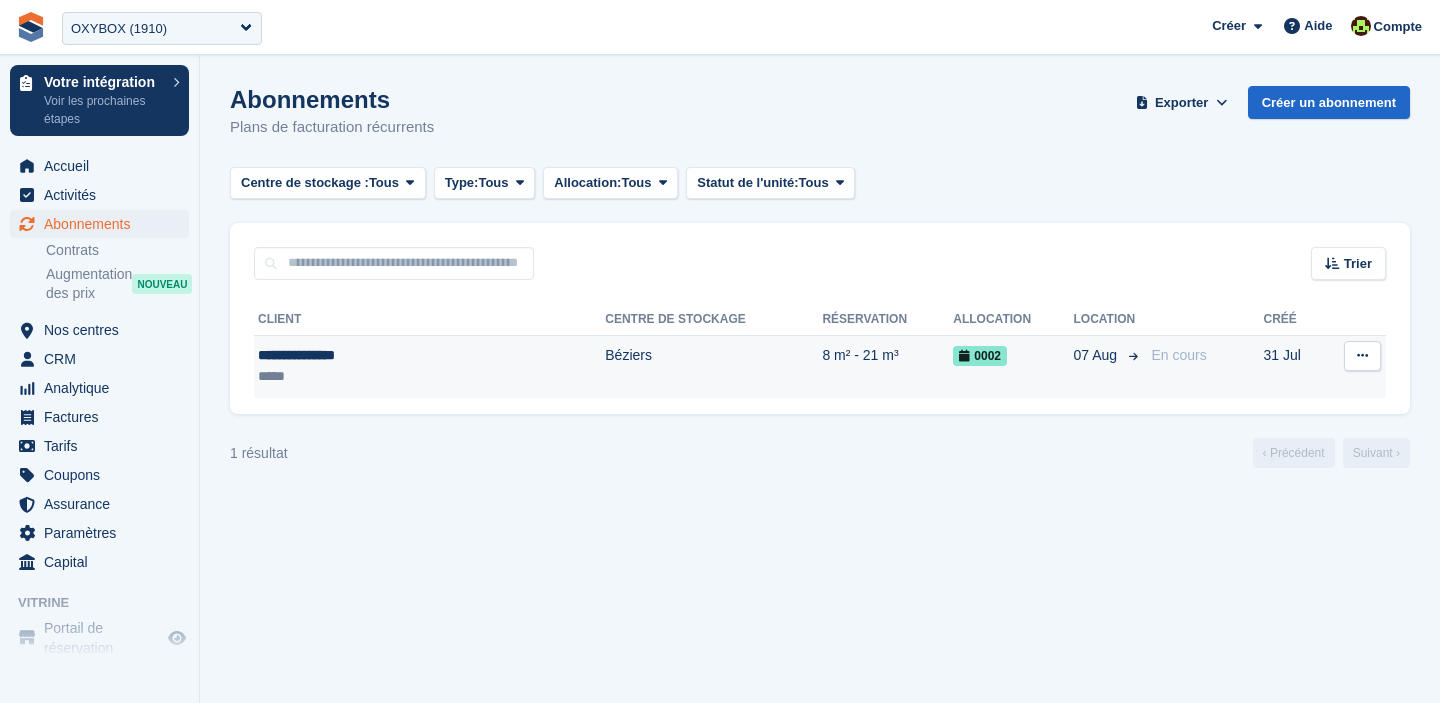 scroll, scrollTop: 0, scrollLeft: 0, axis: both 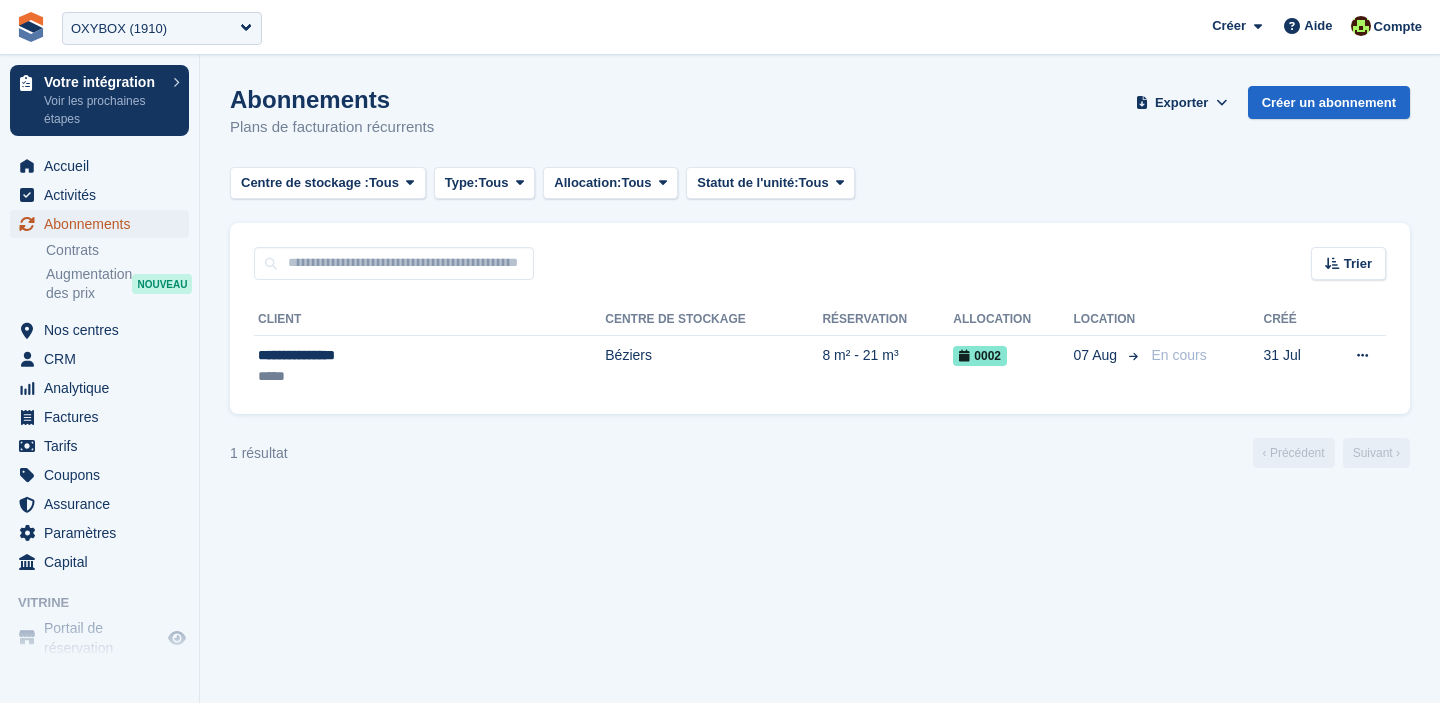 click on "Abonnements" at bounding box center [104, 224] 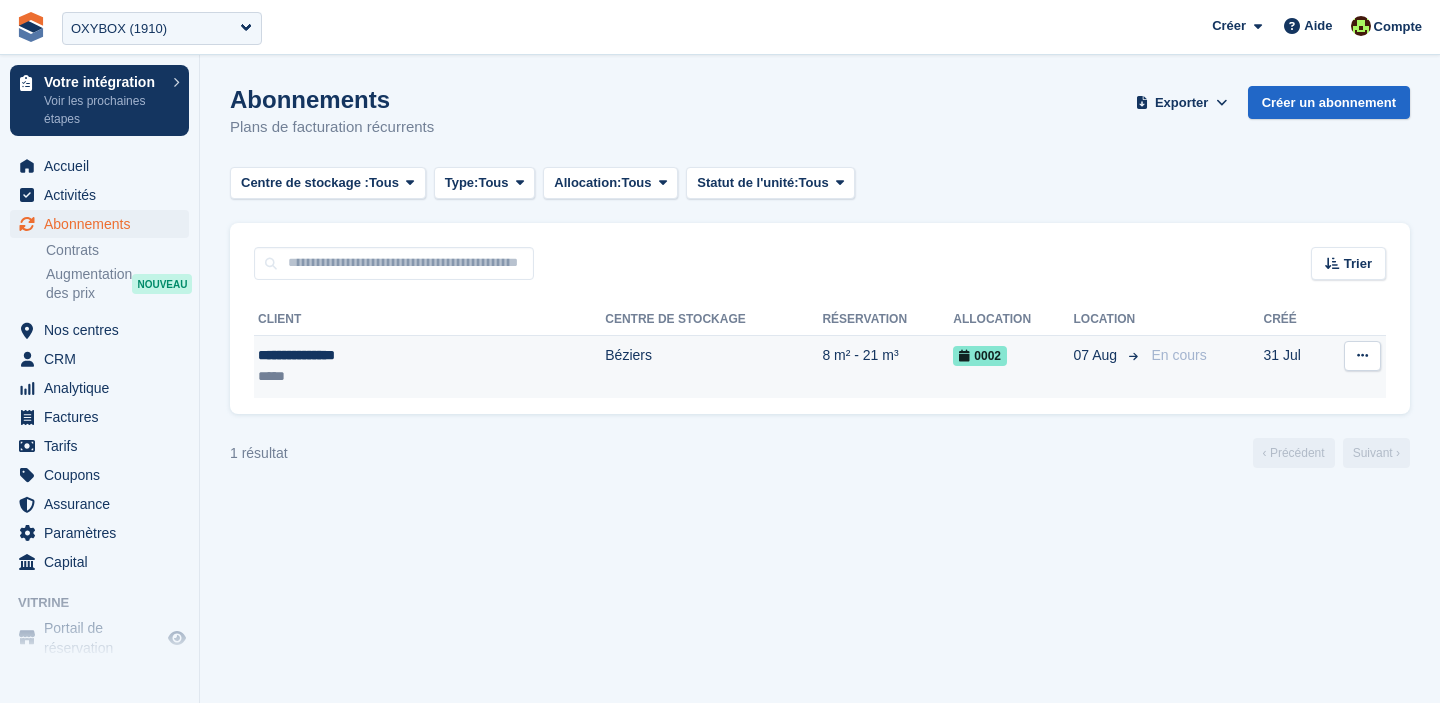 click on "Béziers" at bounding box center (713, 366) 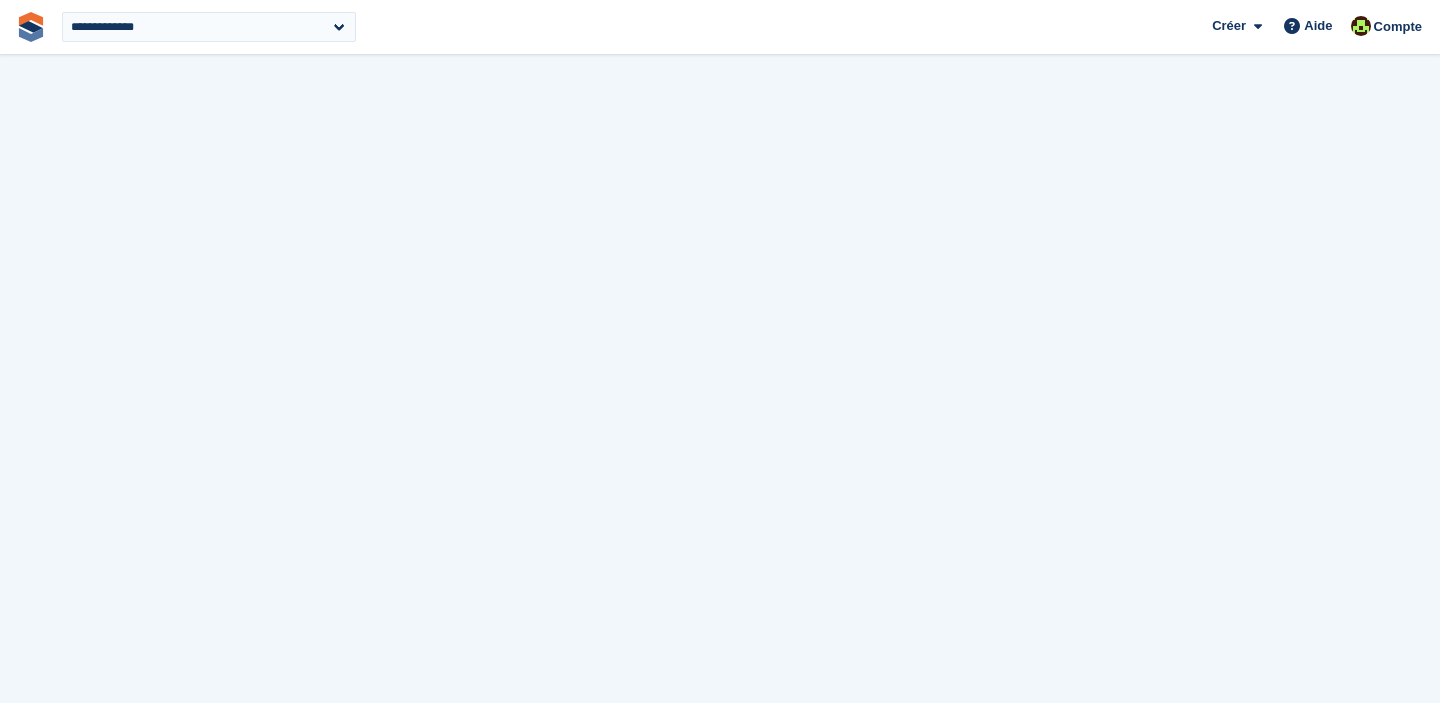 scroll, scrollTop: 0, scrollLeft: 0, axis: both 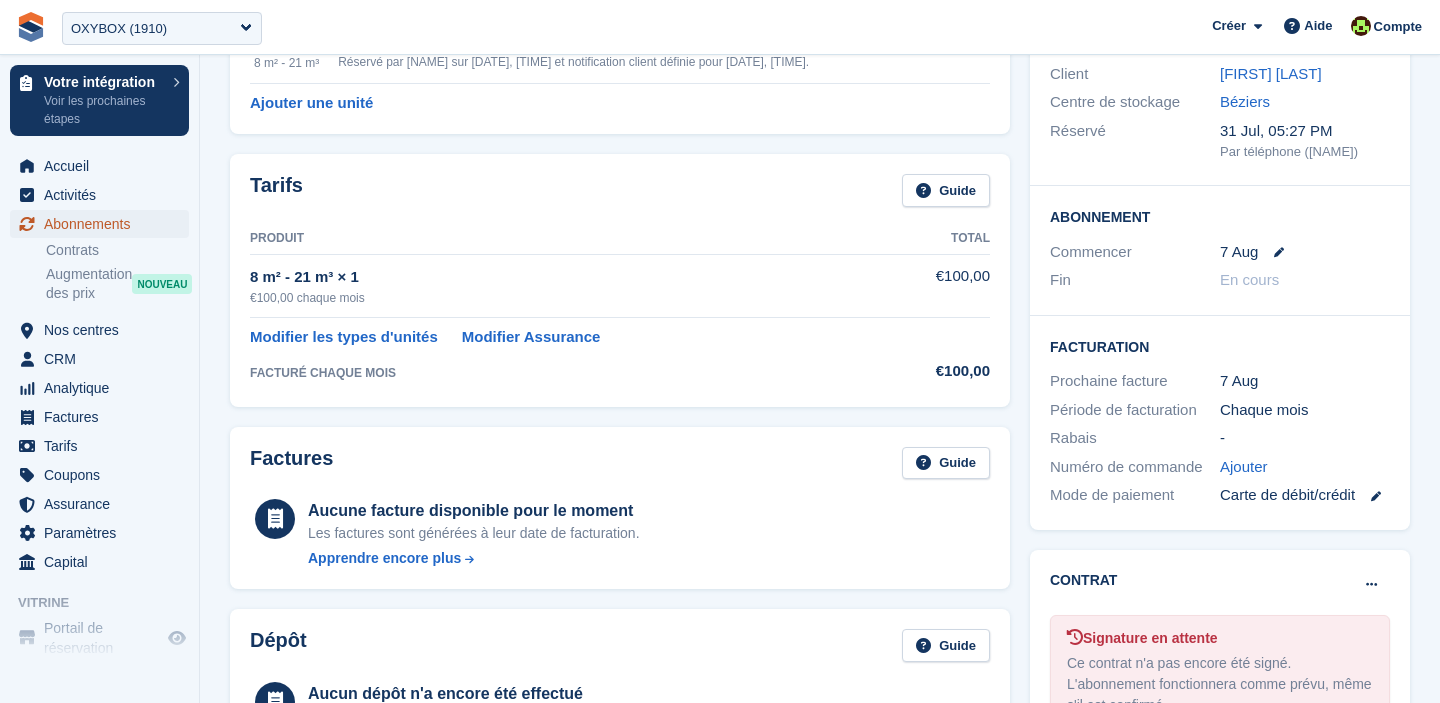 click on "Abonnements" at bounding box center [104, 224] 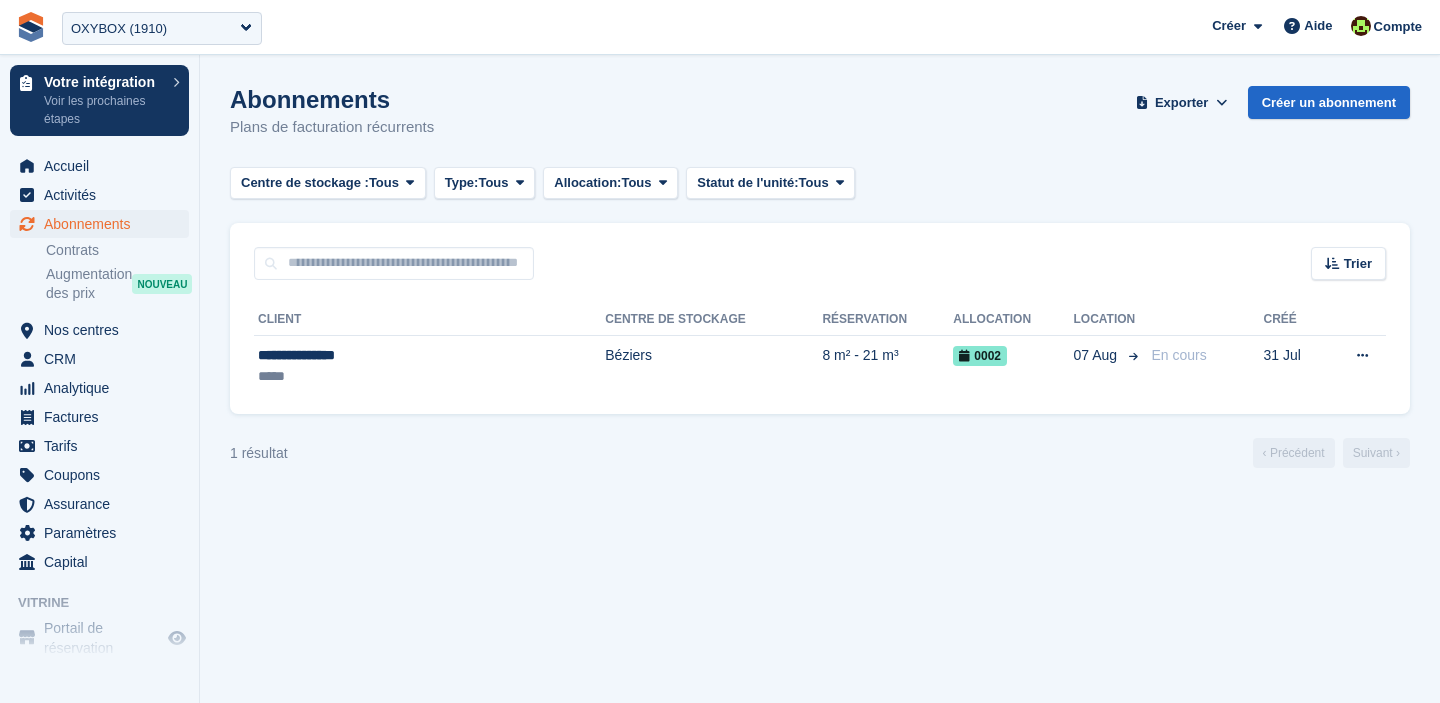 scroll, scrollTop: 0, scrollLeft: 0, axis: both 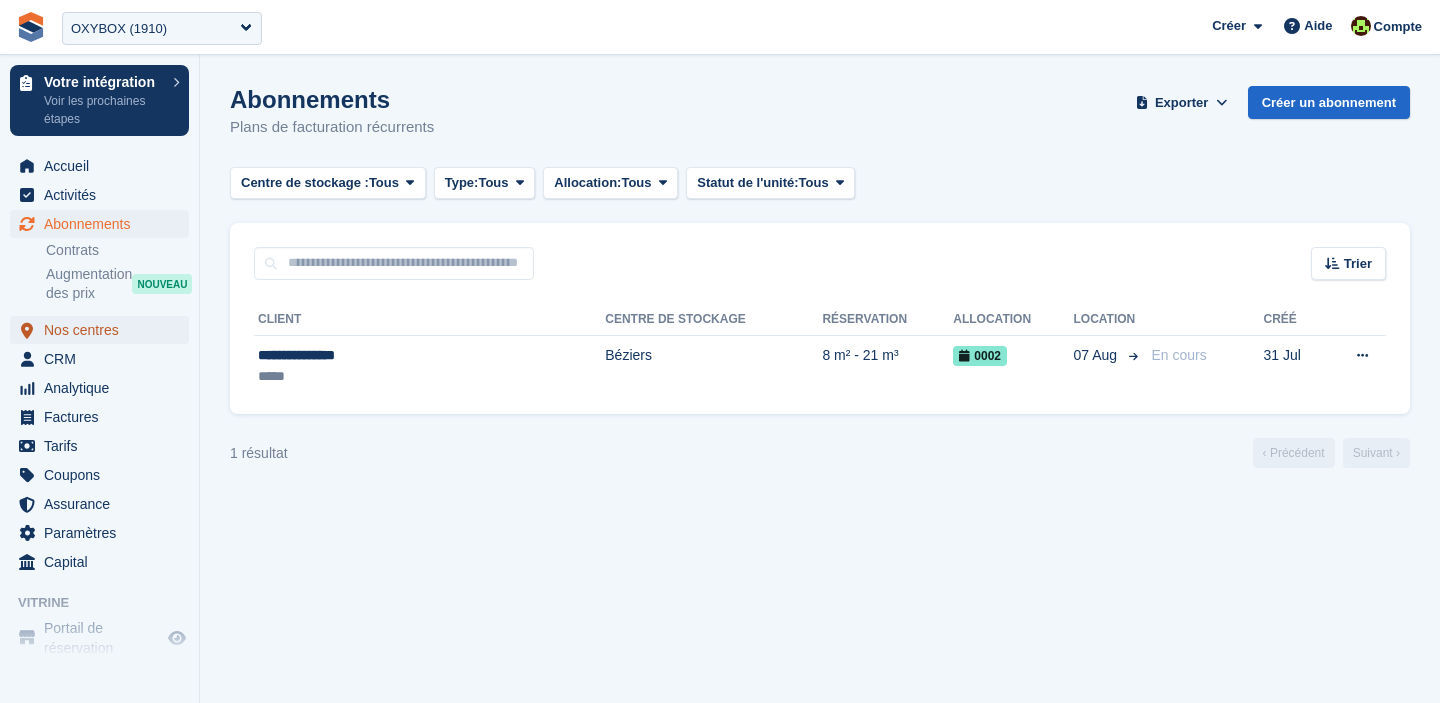 click on "Nos centres" at bounding box center [104, 330] 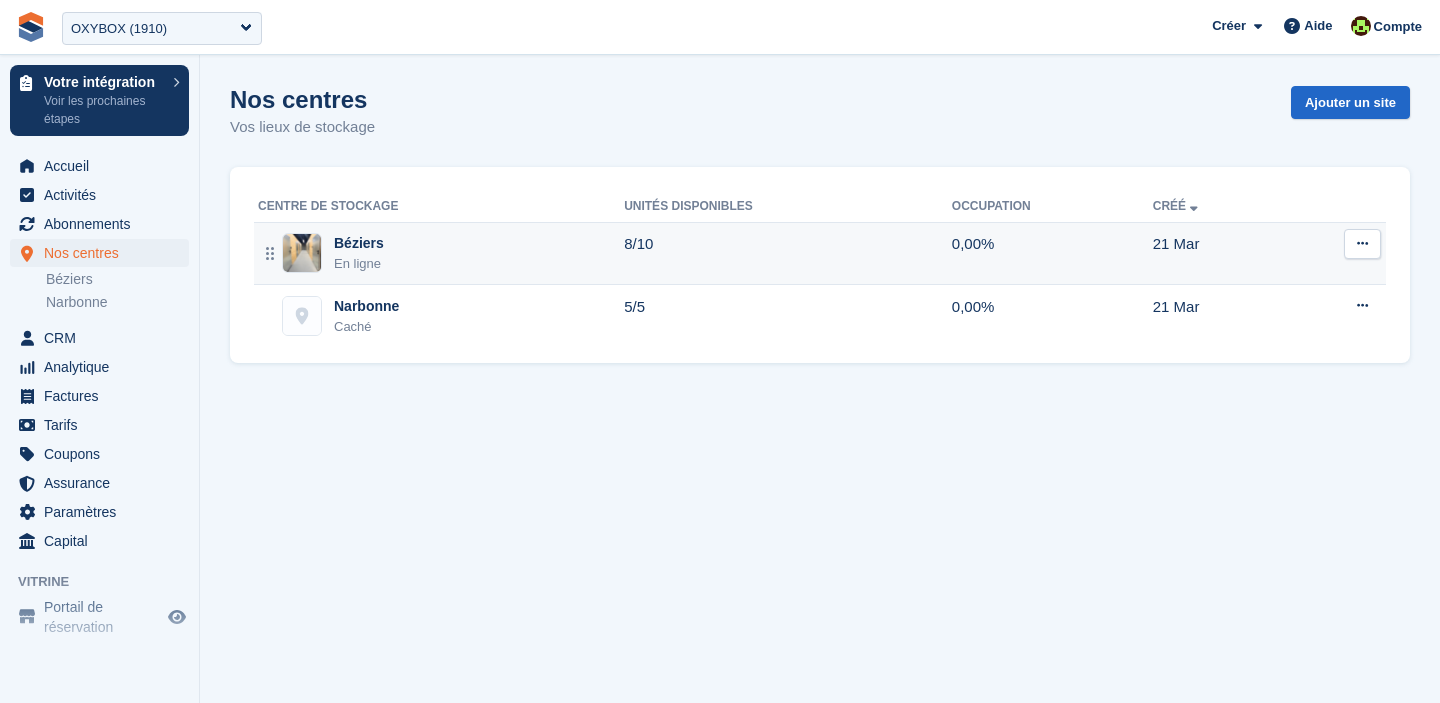 click at bounding box center (1362, 244) 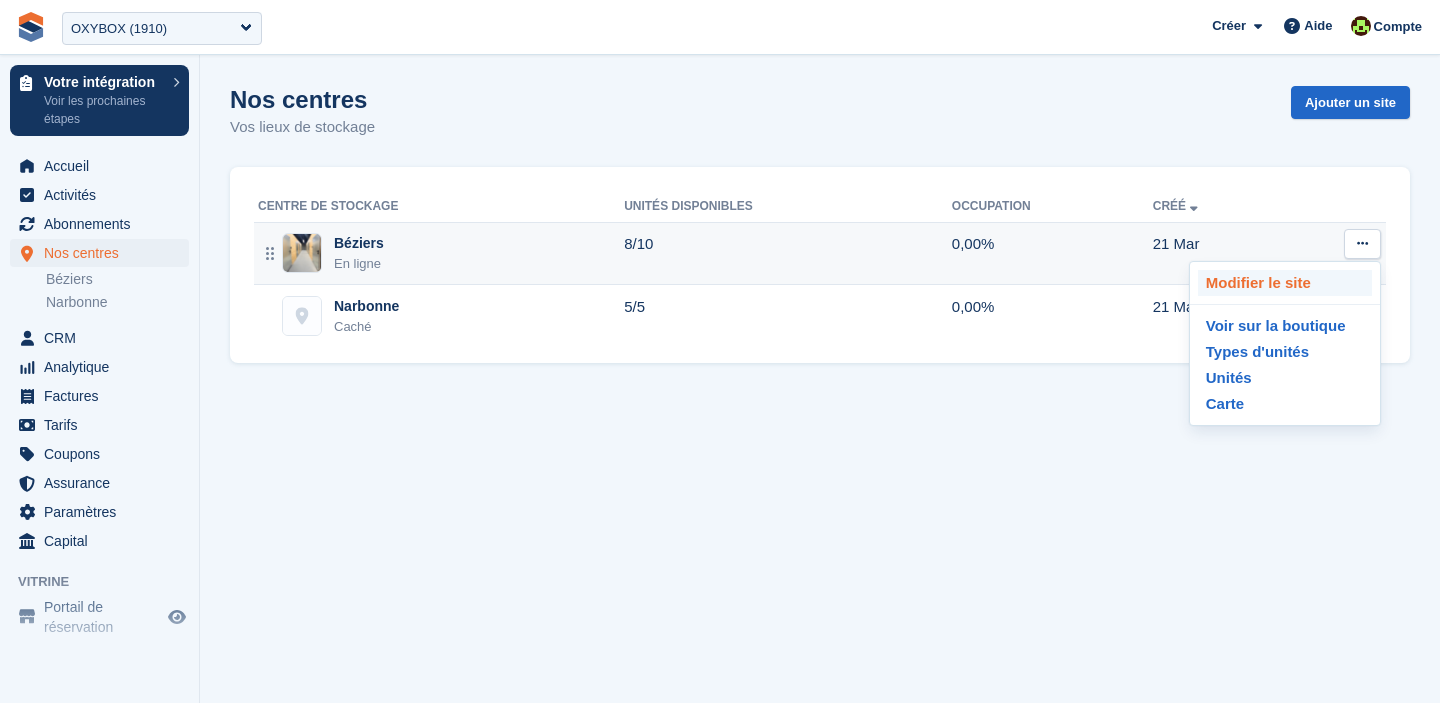 click on "Modifier le site" at bounding box center (1285, 283) 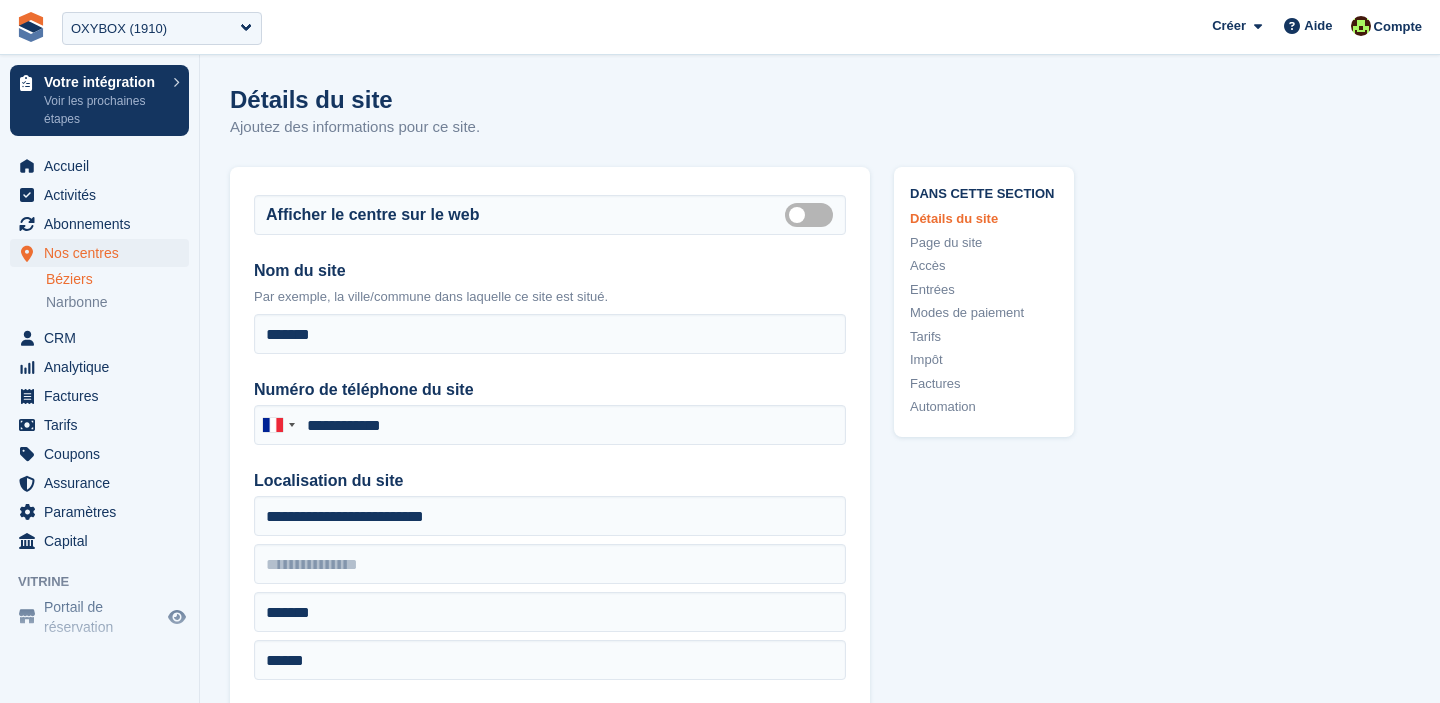 type on "**********" 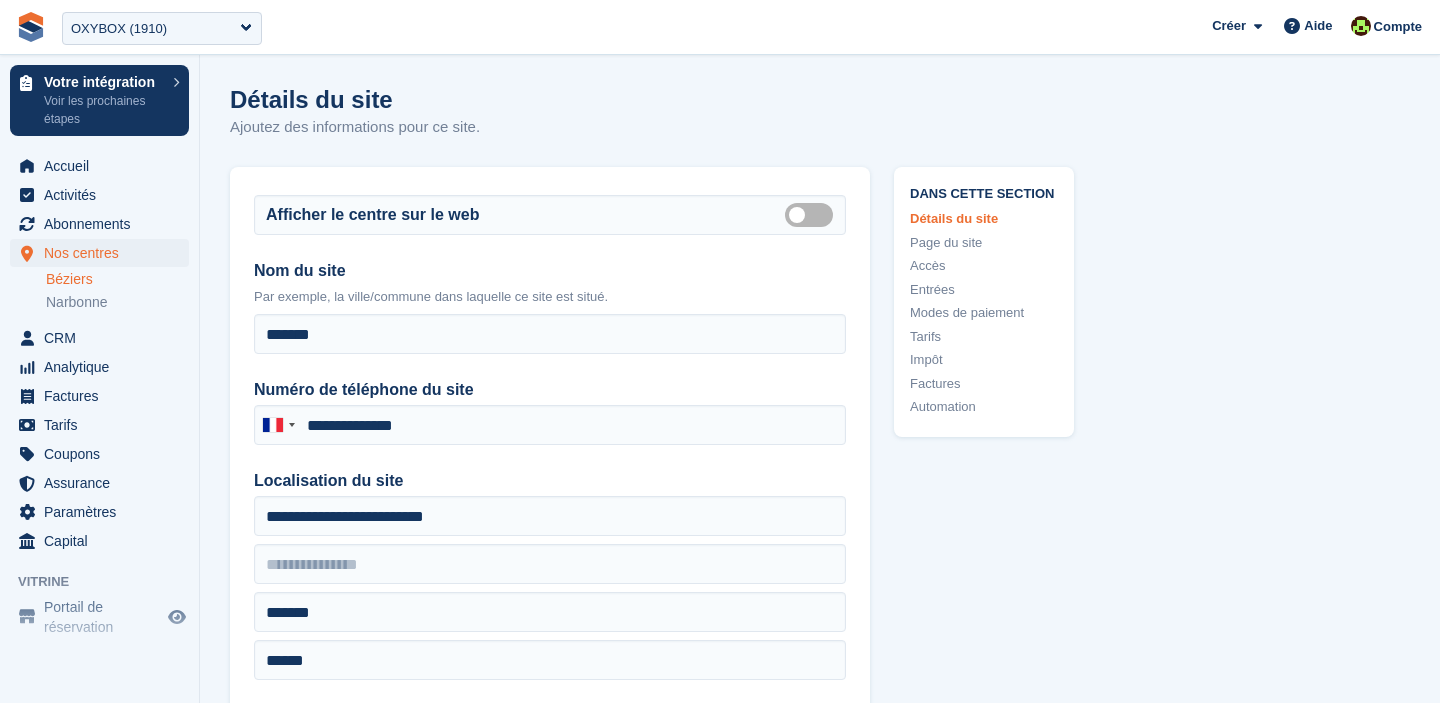 click on "Modes de paiement" at bounding box center [984, 313] 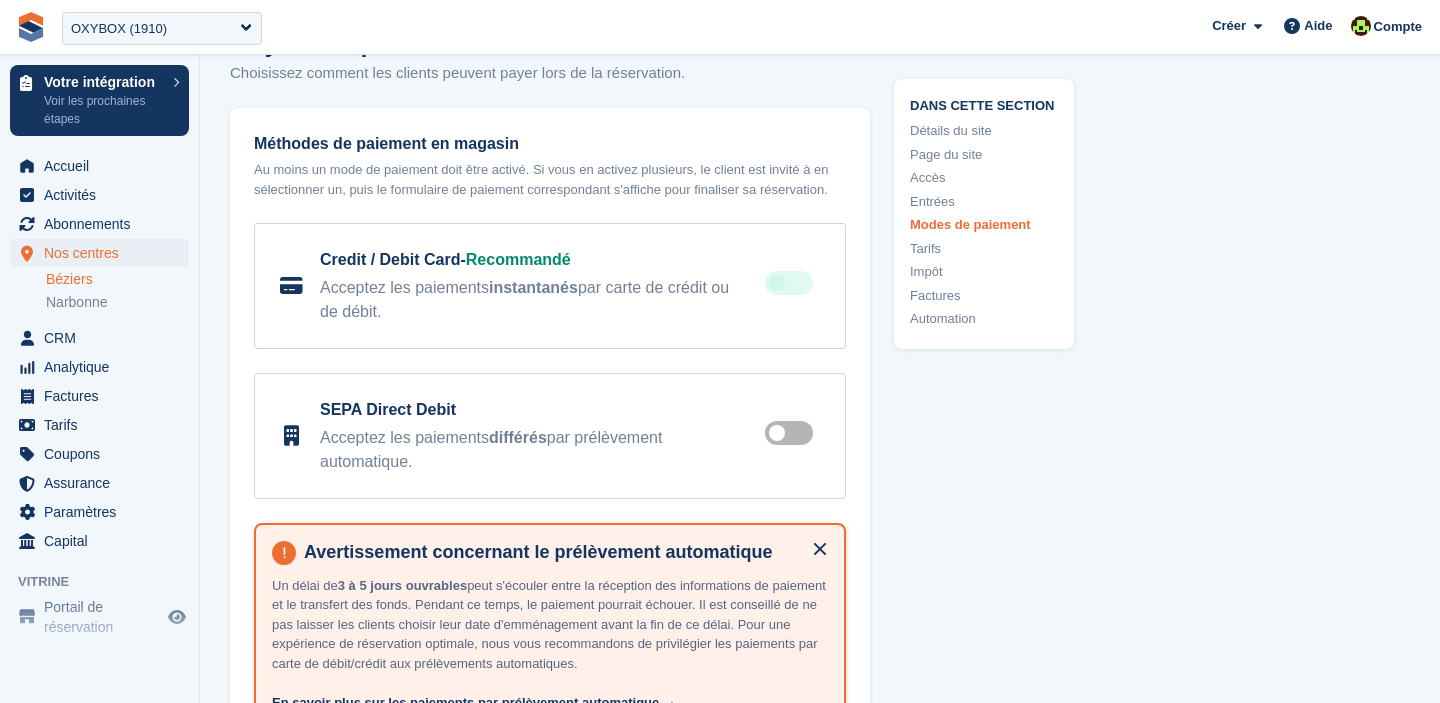 scroll, scrollTop: 7025, scrollLeft: 0, axis: vertical 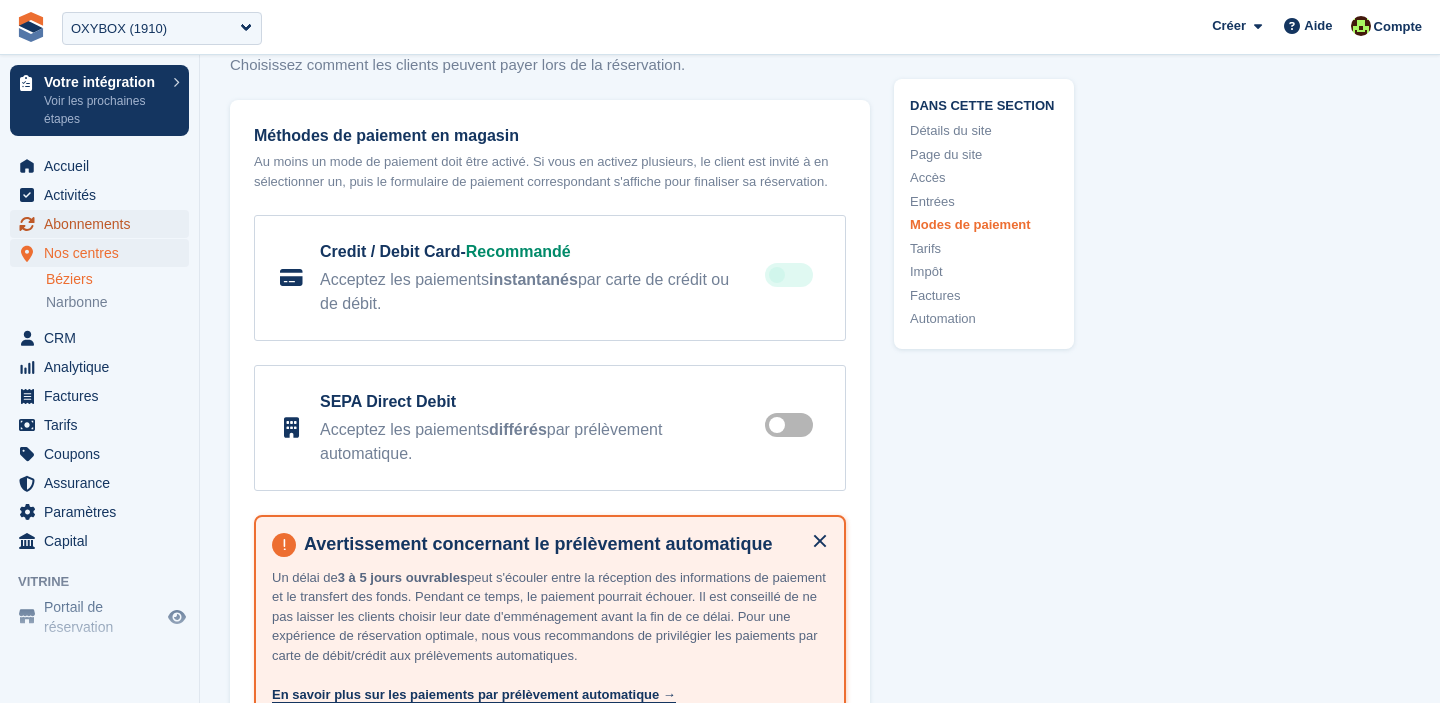 click on "Abonnements" at bounding box center [104, 224] 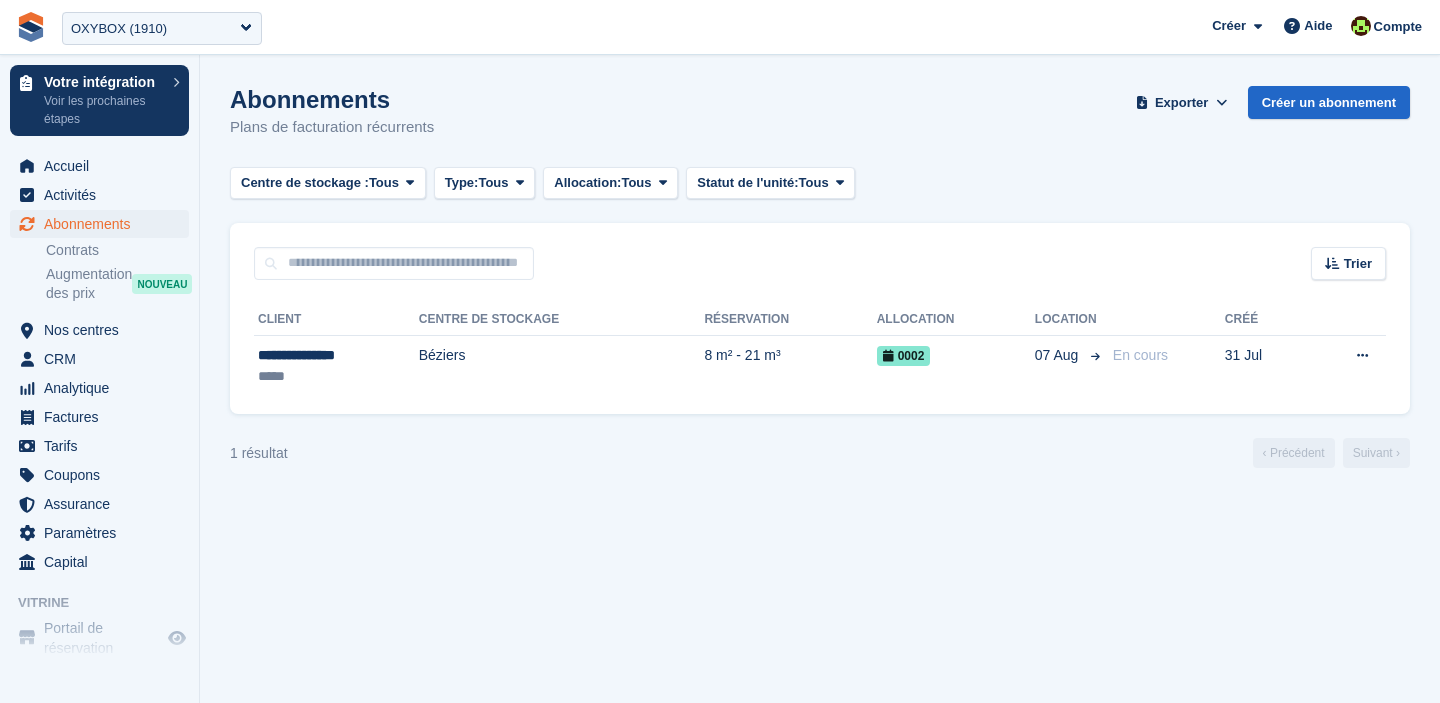 scroll, scrollTop: 0, scrollLeft: 0, axis: both 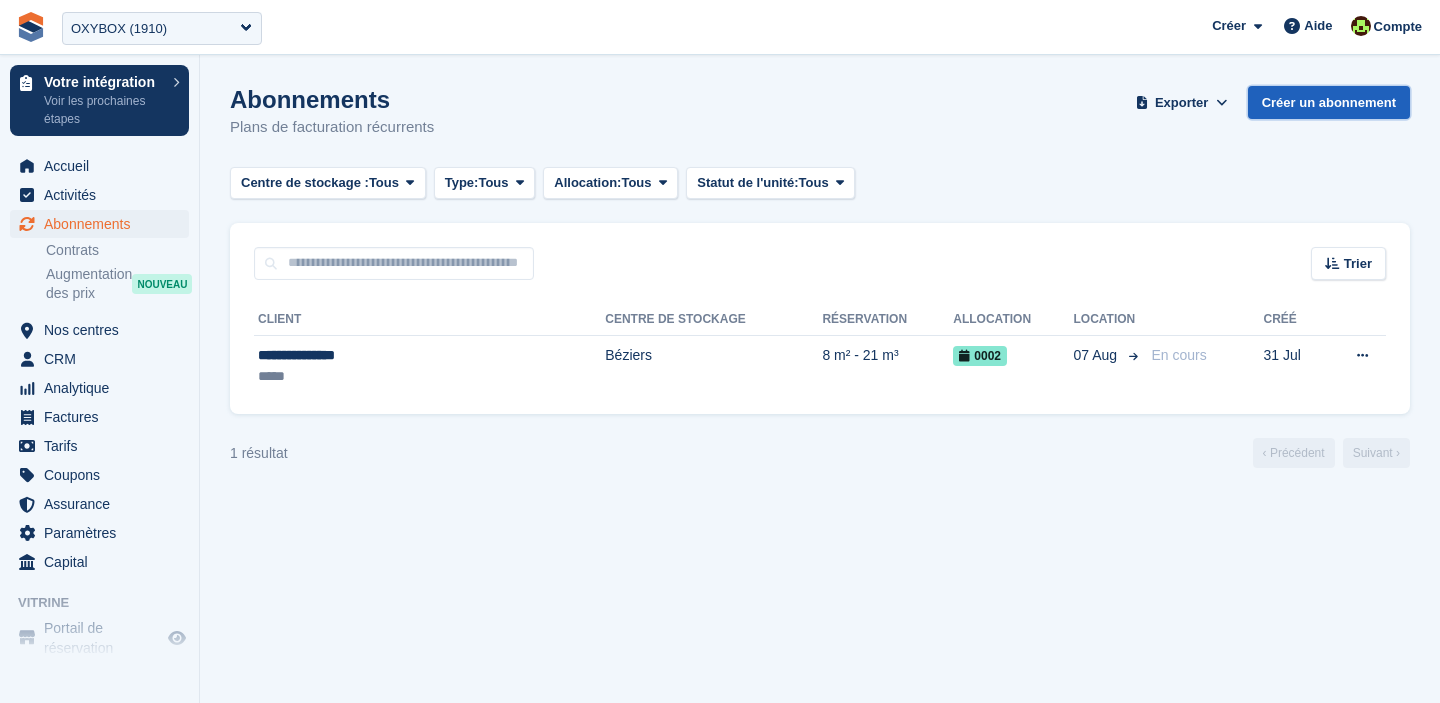 click on "Créer un abonnement" at bounding box center [1329, 102] 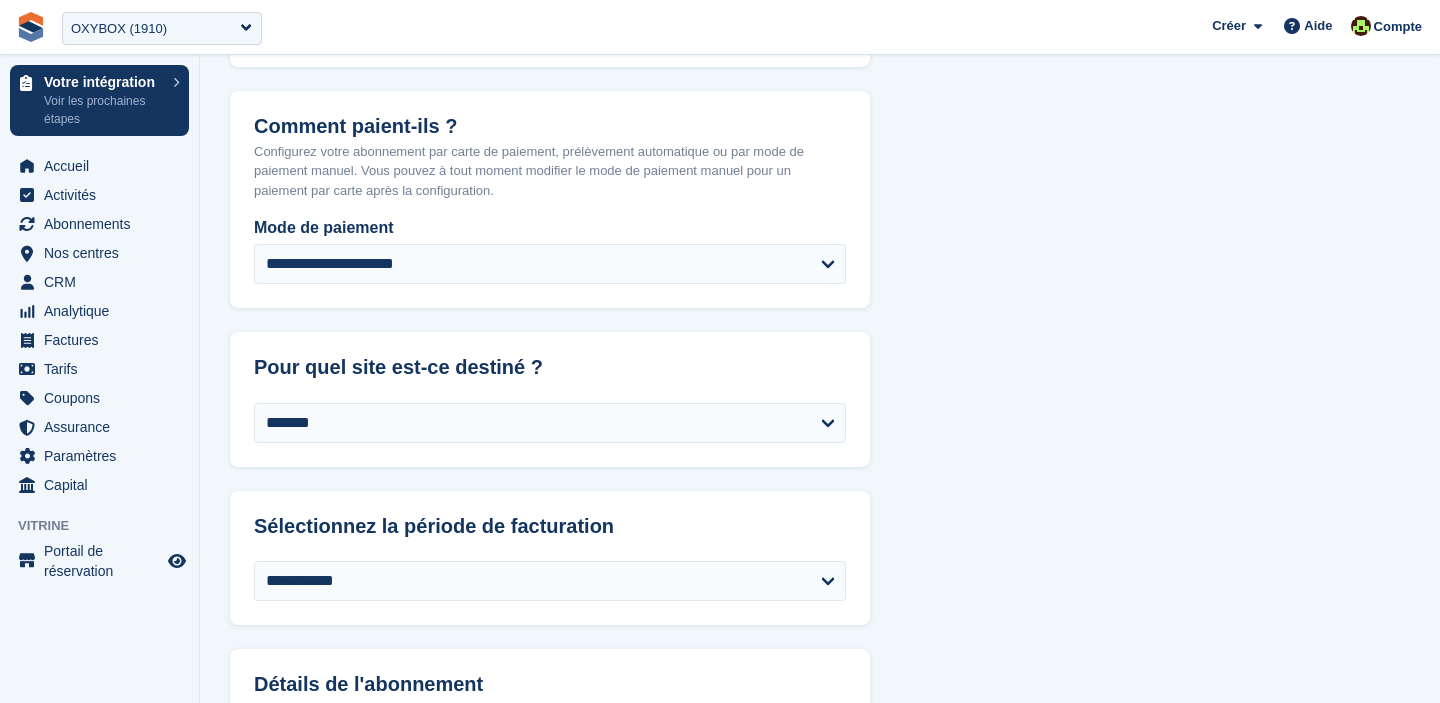scroll, scrollTop: 459, scrollLeft: 0, axis: vertical 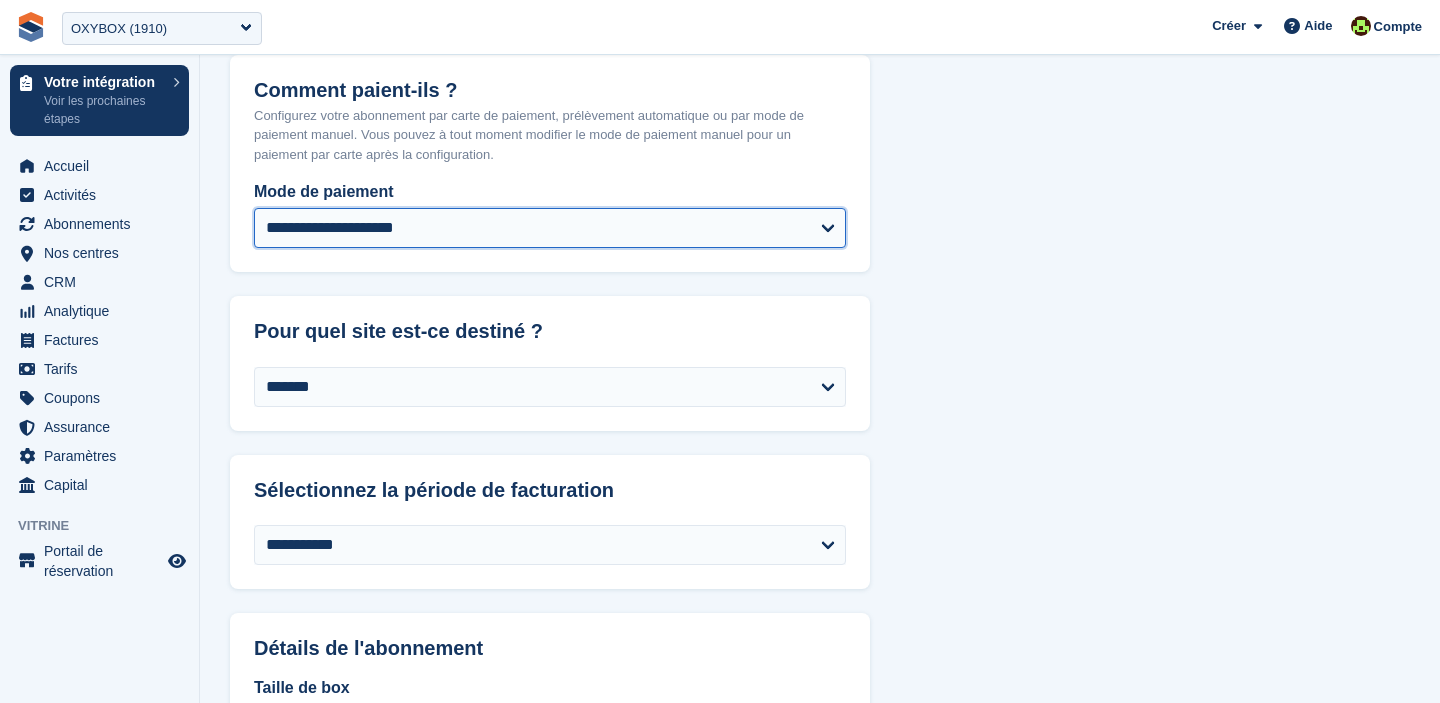 click on "**********" at bounding box center [550, 228] 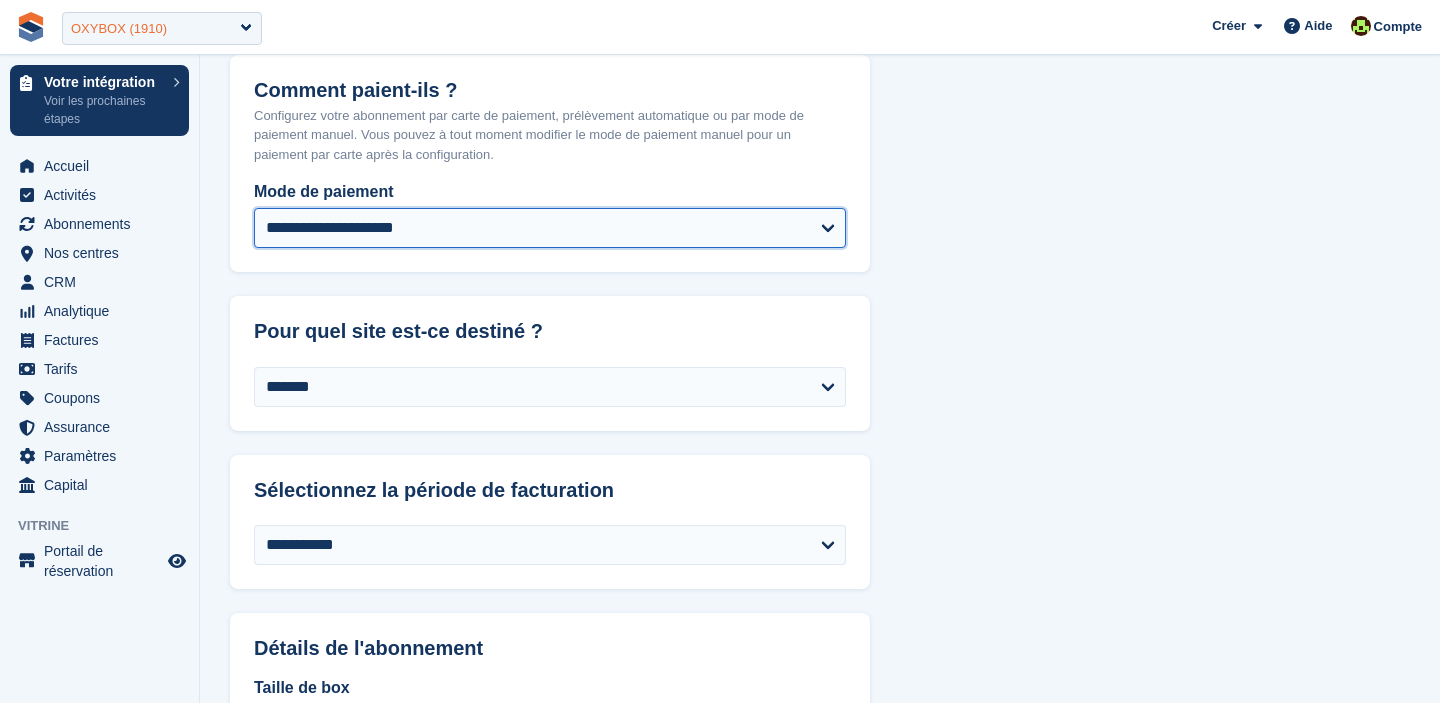 click on "OXYBOX (1910)" at bounding box center (162, 28) 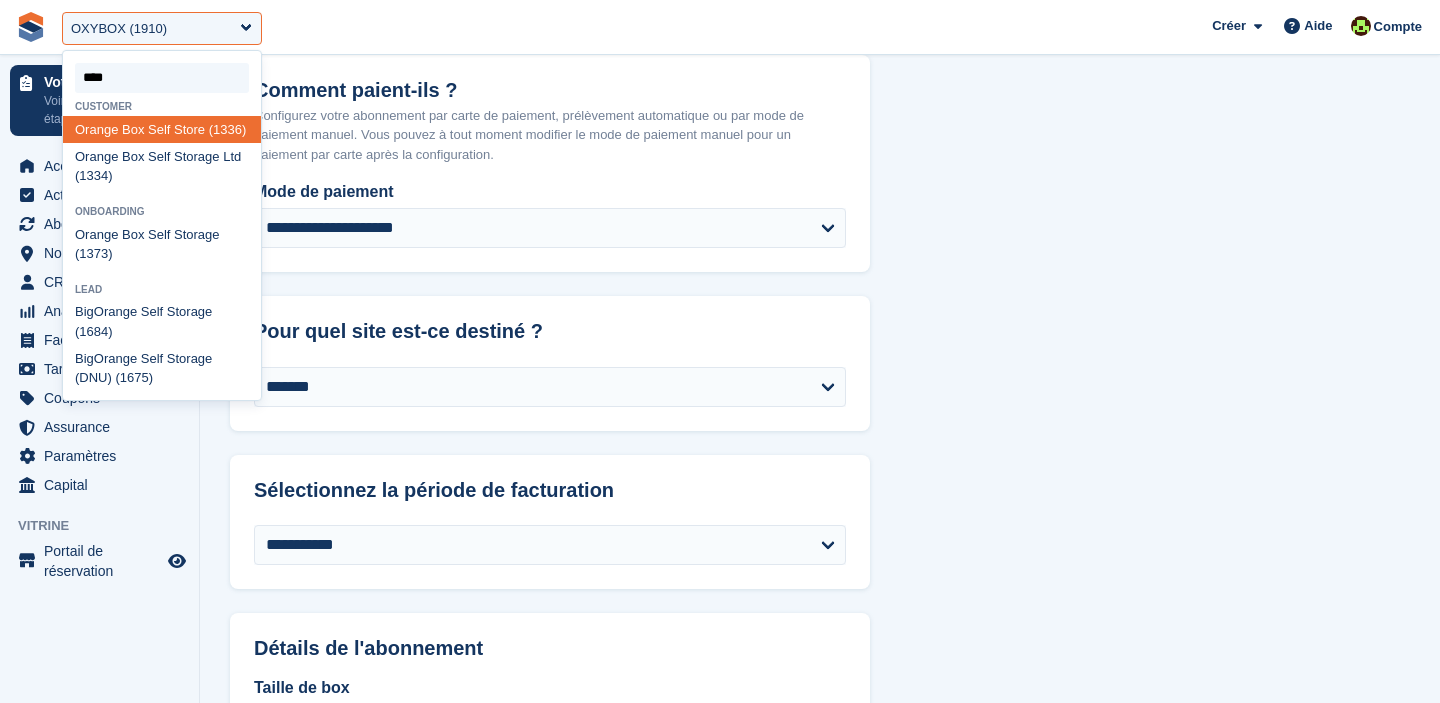 type on "****" 